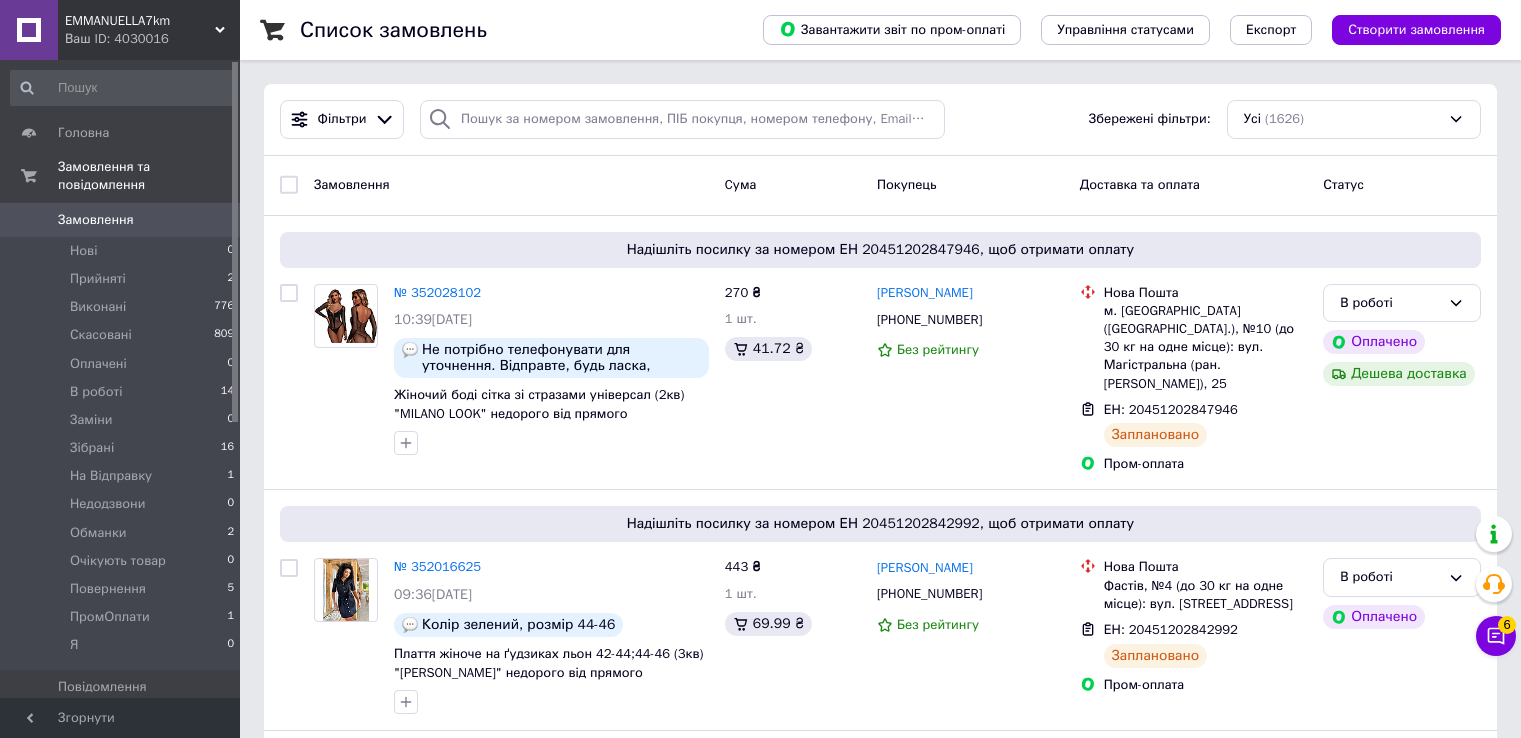 scroll, scrollTop: 0, scrollLeft: 0, axis: both 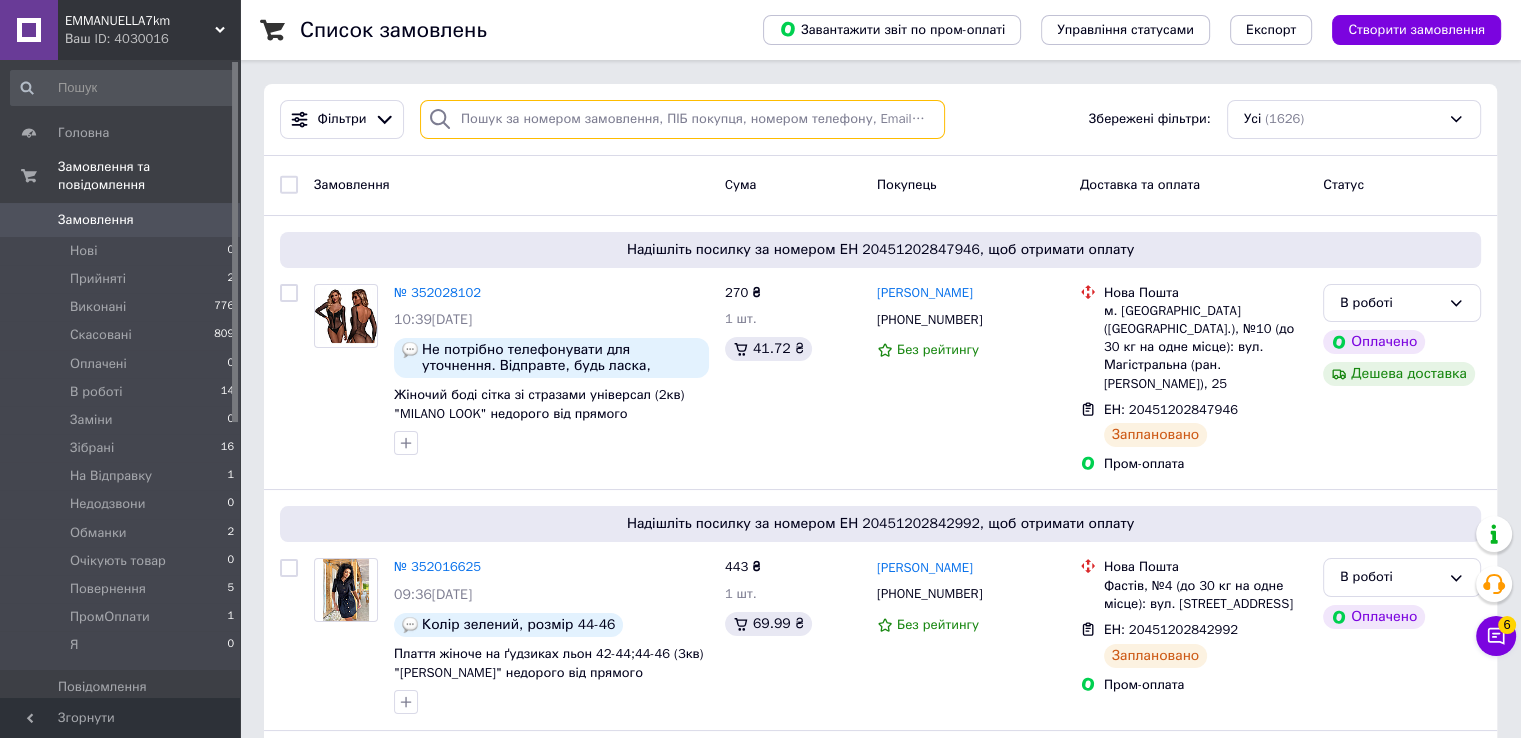 paste on "0636137232" 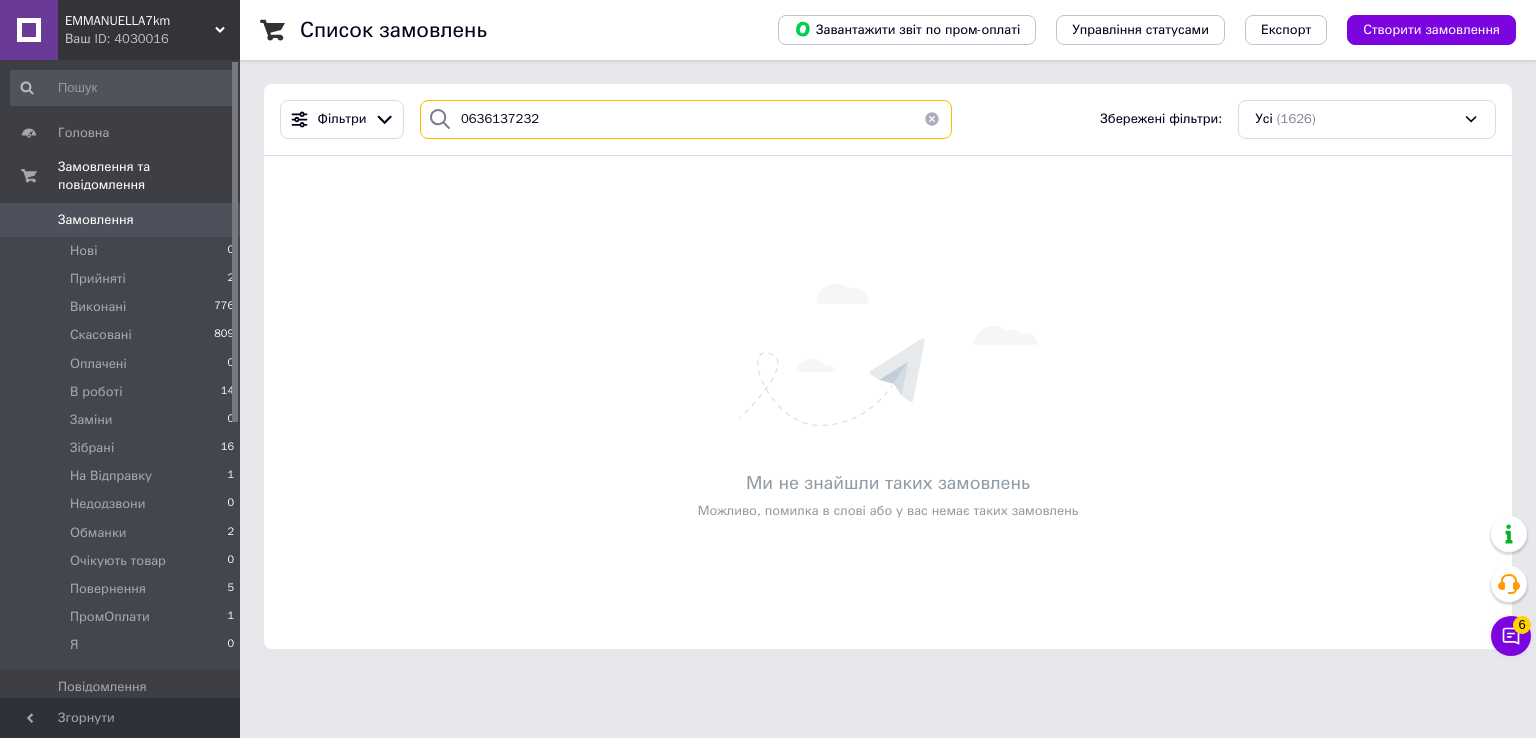 type on "0636137232" 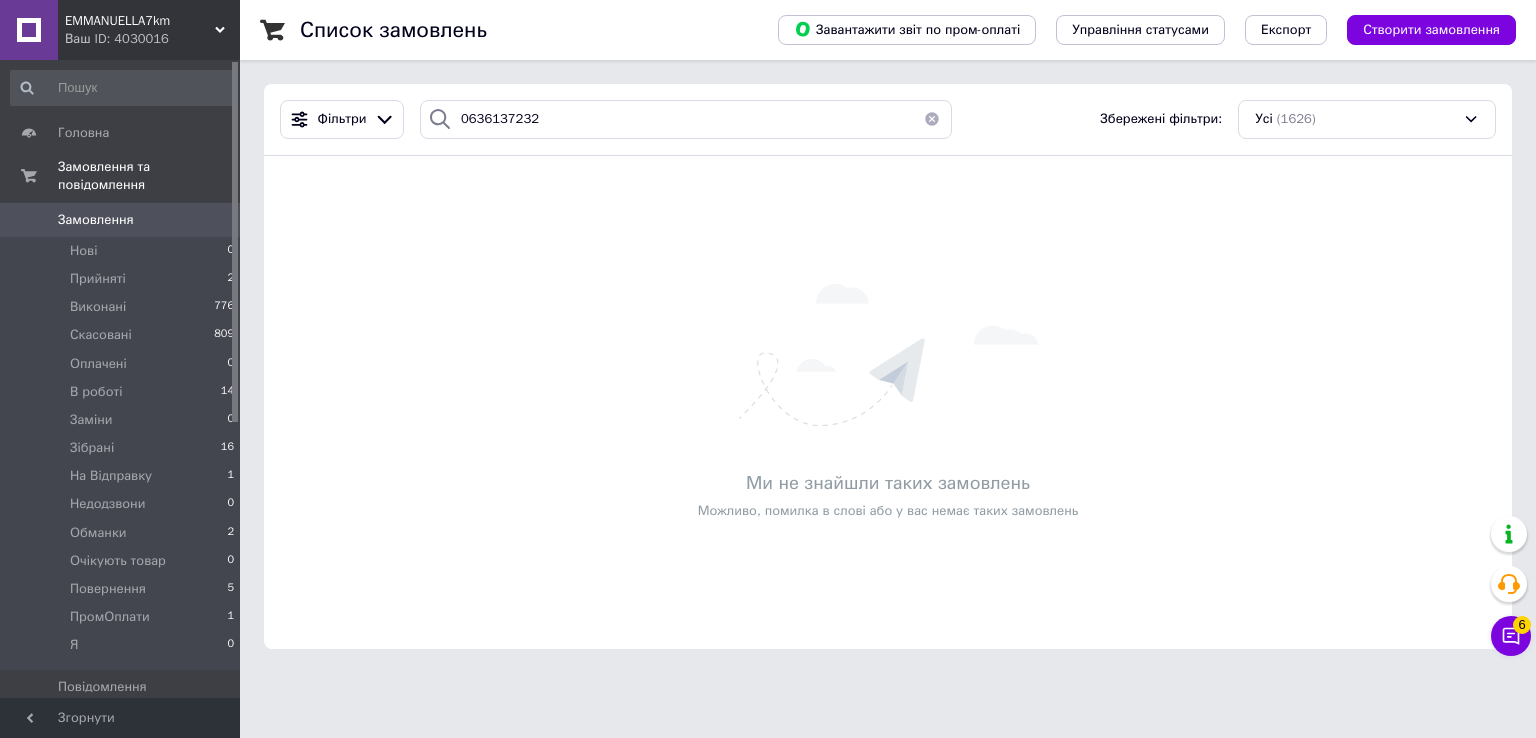click at bounding box center (932, 119) 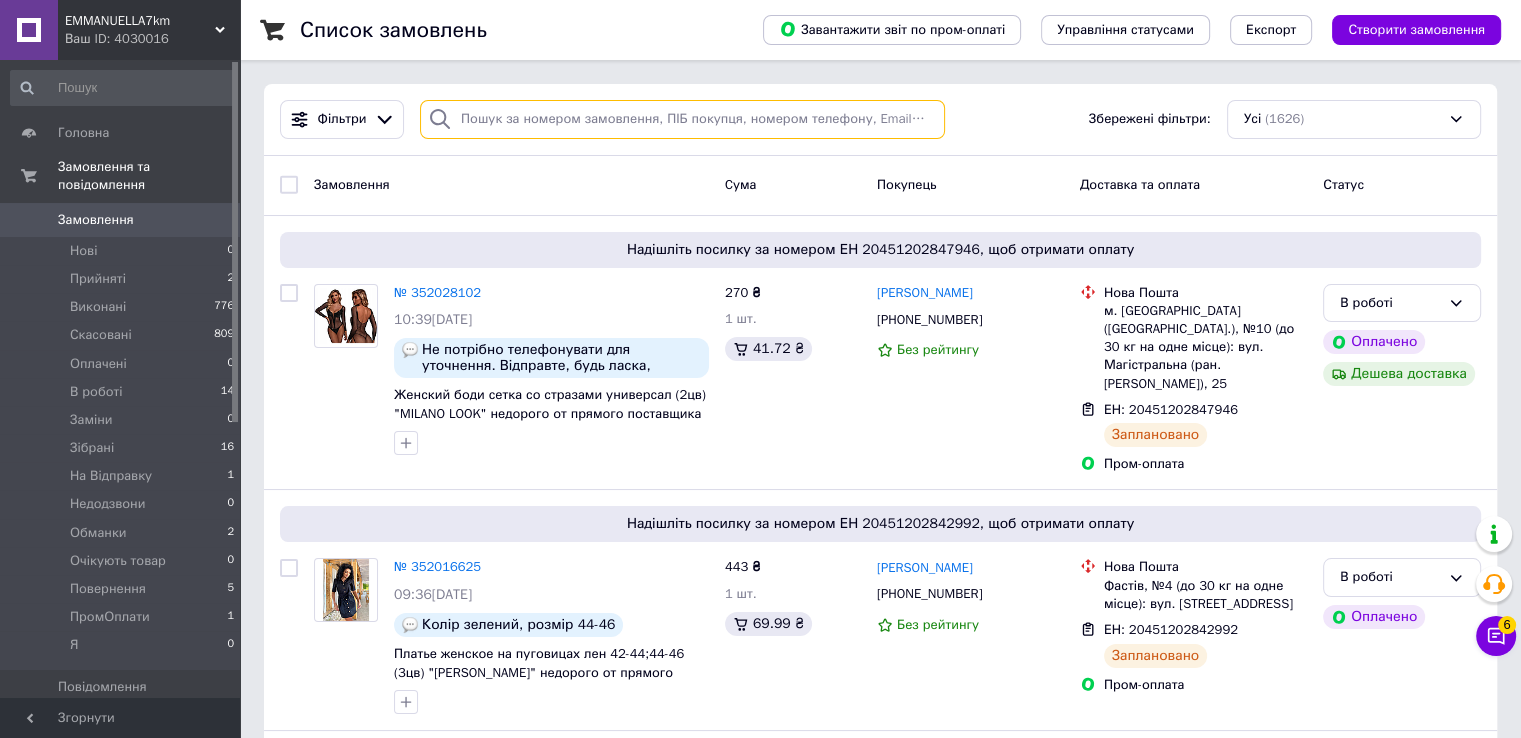 paste on "0964981147" 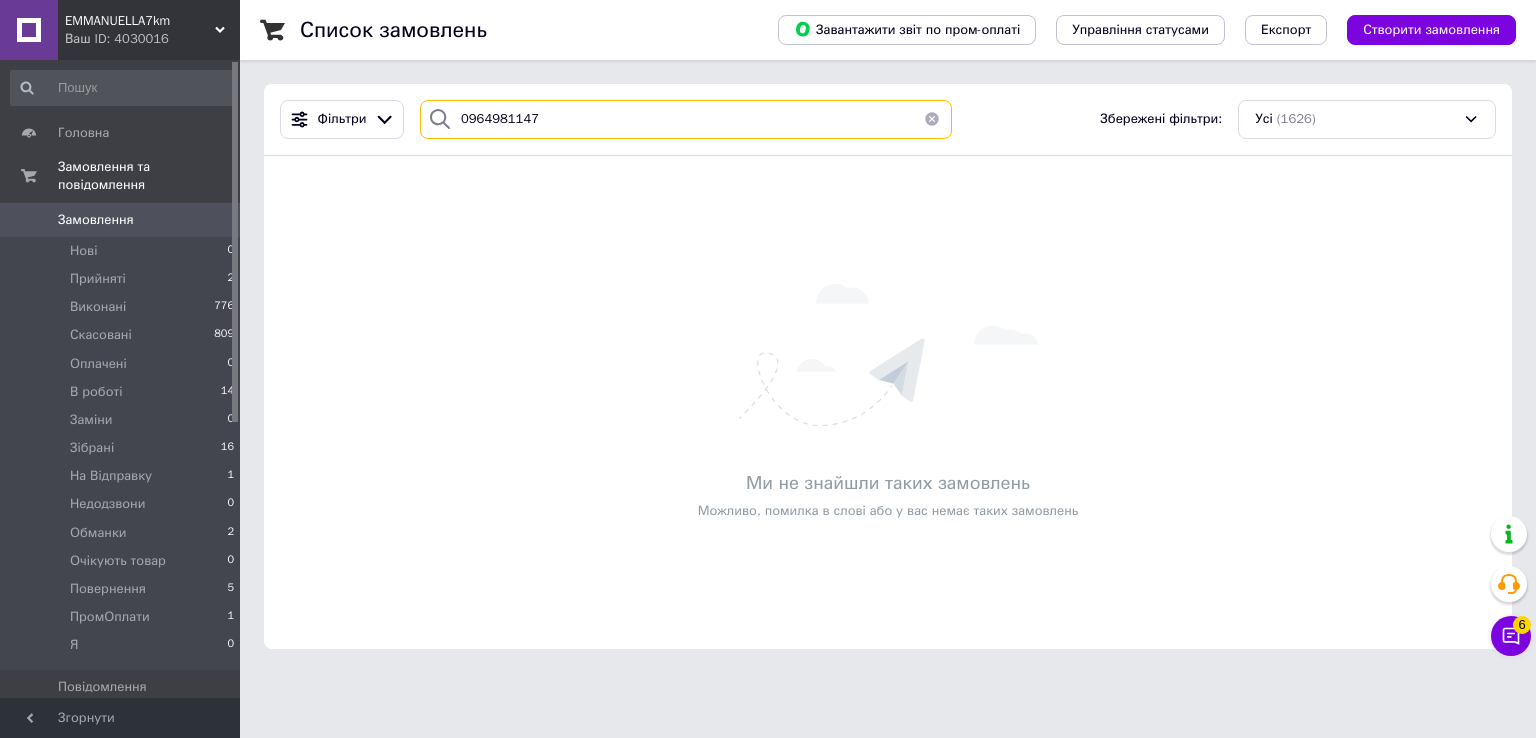 type on "0964981147" 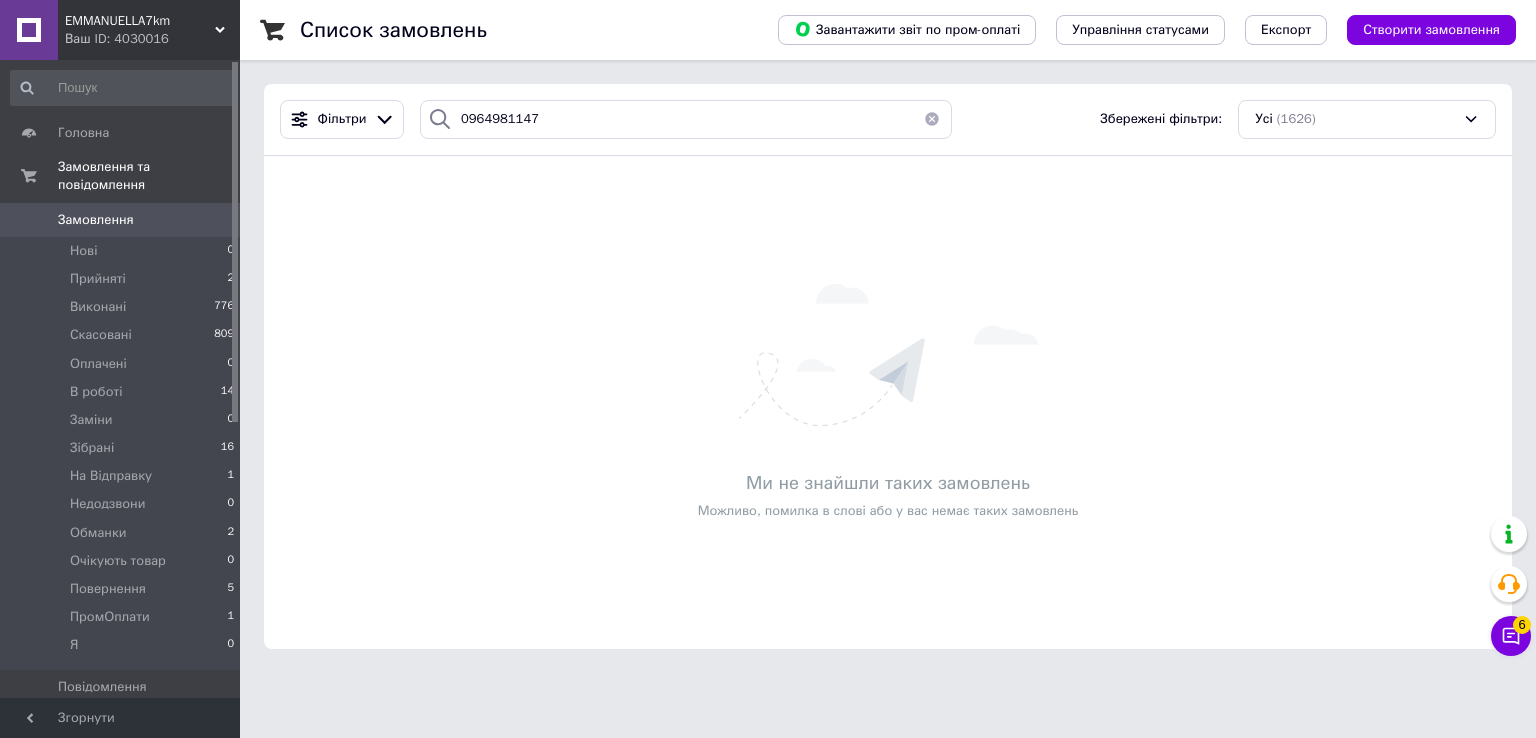 click at bounding box center [932, 119] 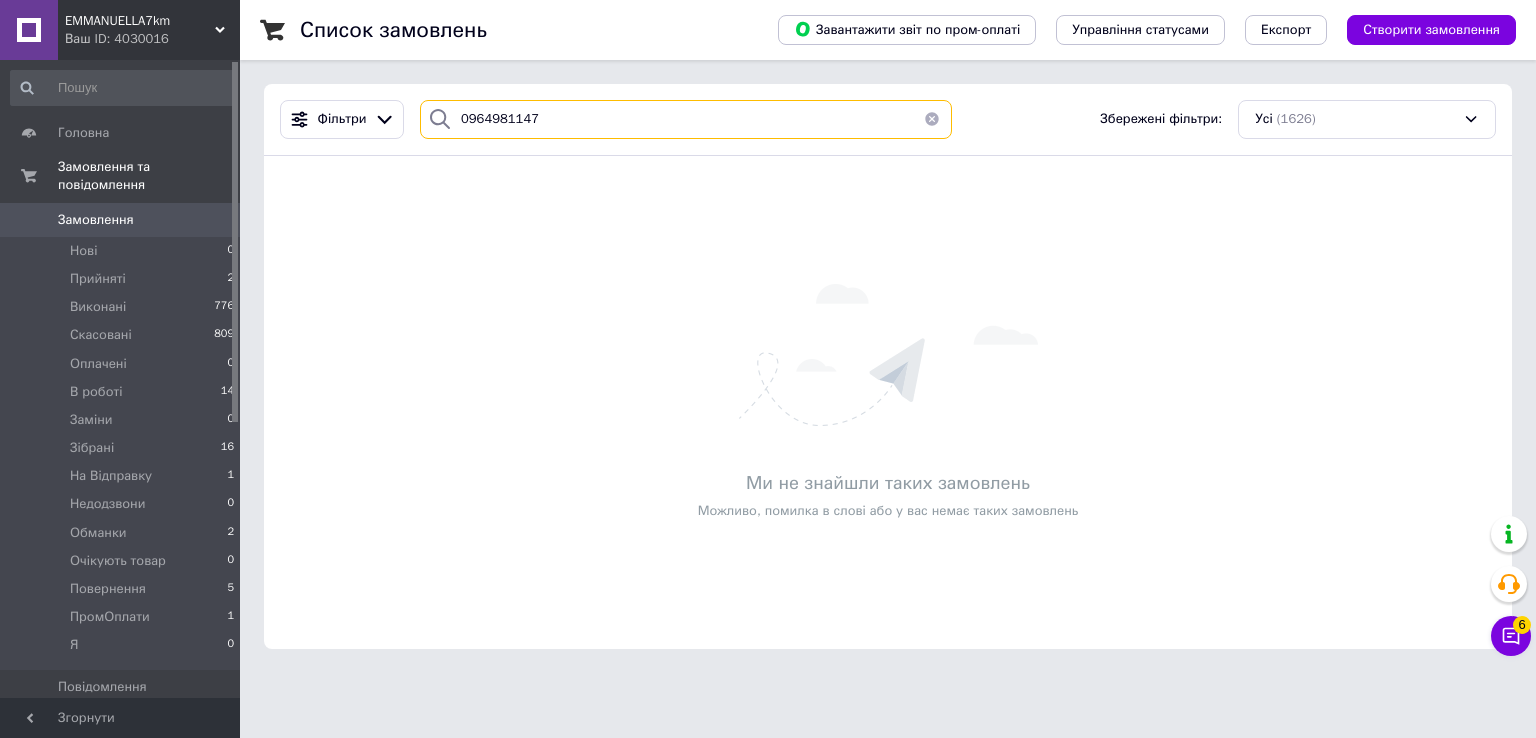 type 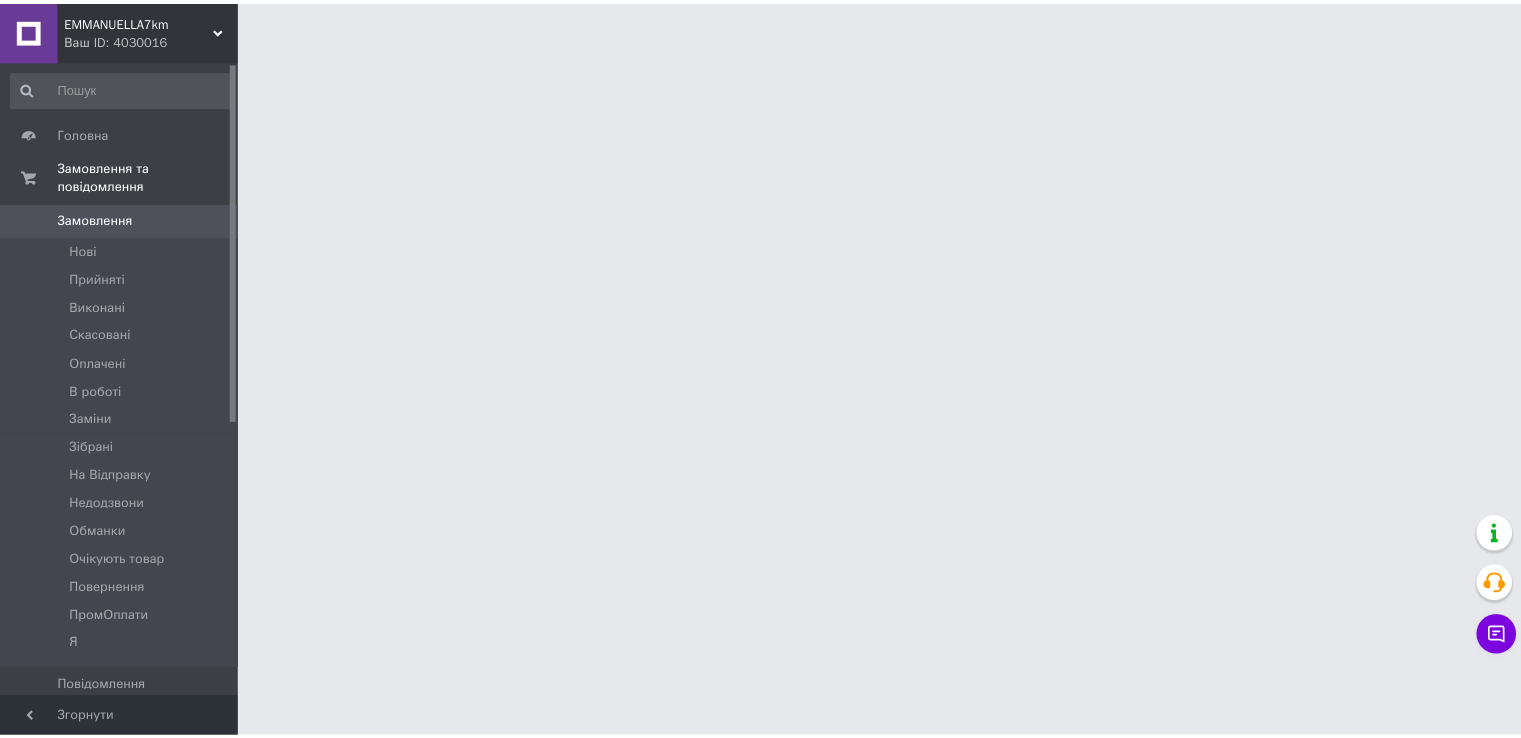 scroll, scrollTop: 0, scrollLeft: 0, axis: both 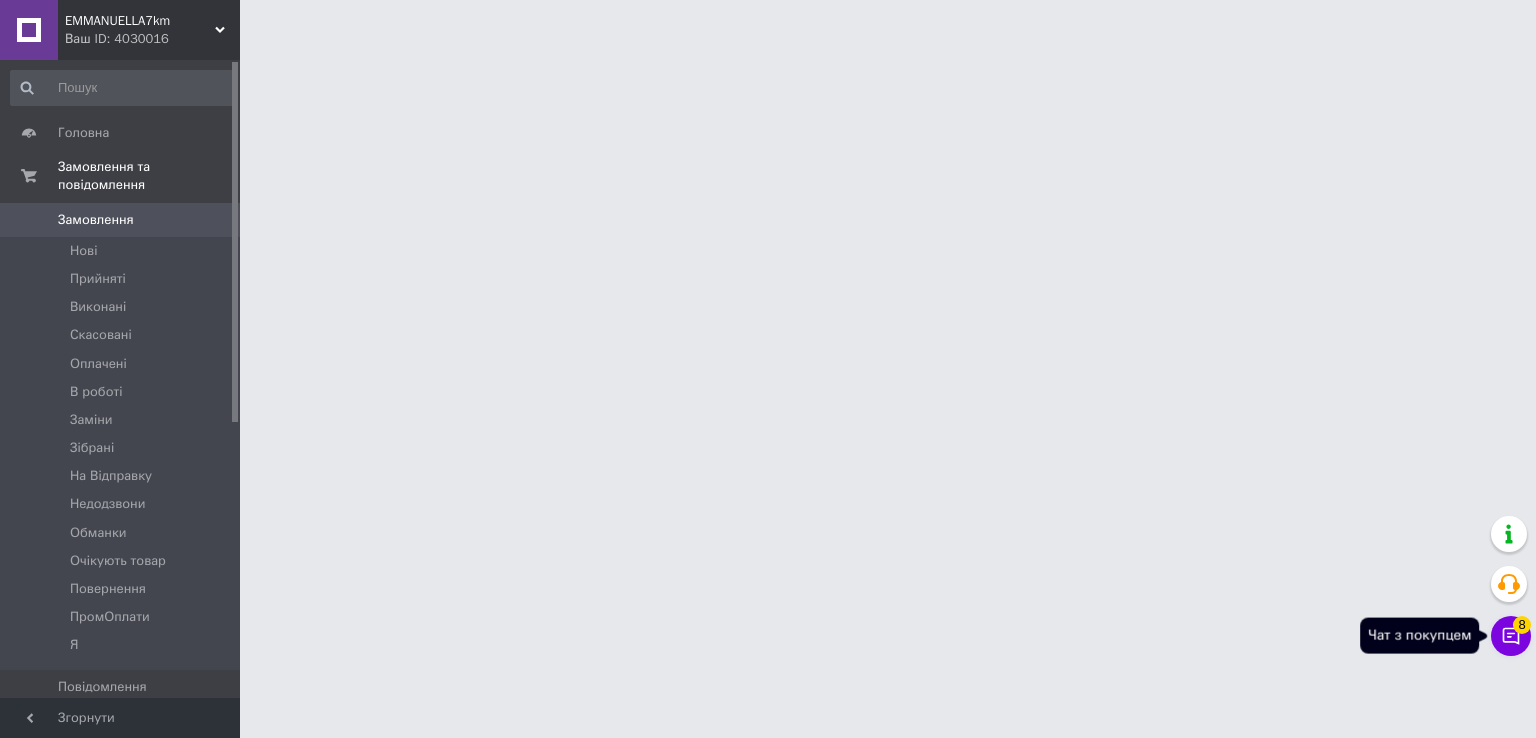 click on "Чат з покупцем 8" at bounding box center [1511, 636] 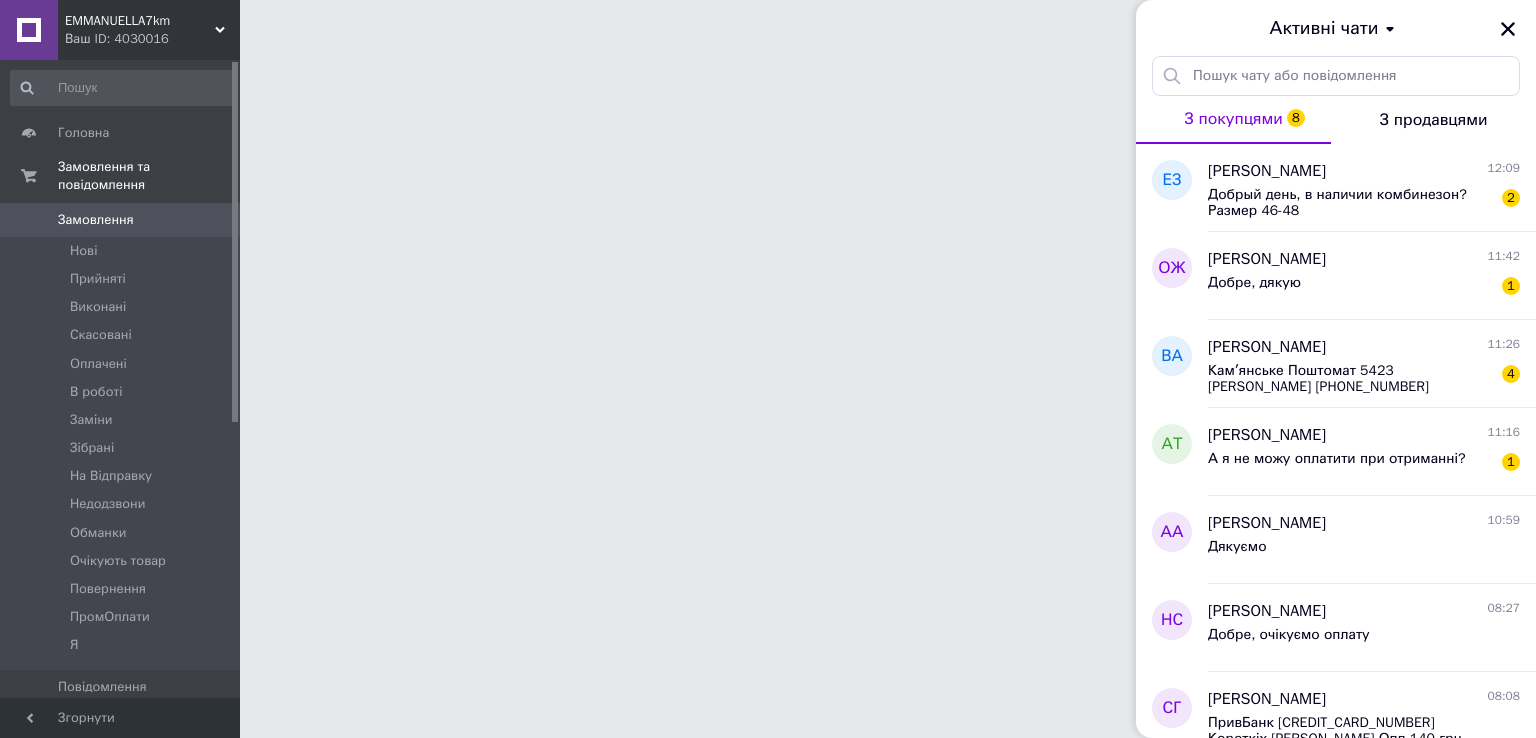 click on "Добре, дякую 1" at bounding box center [1364, 287] 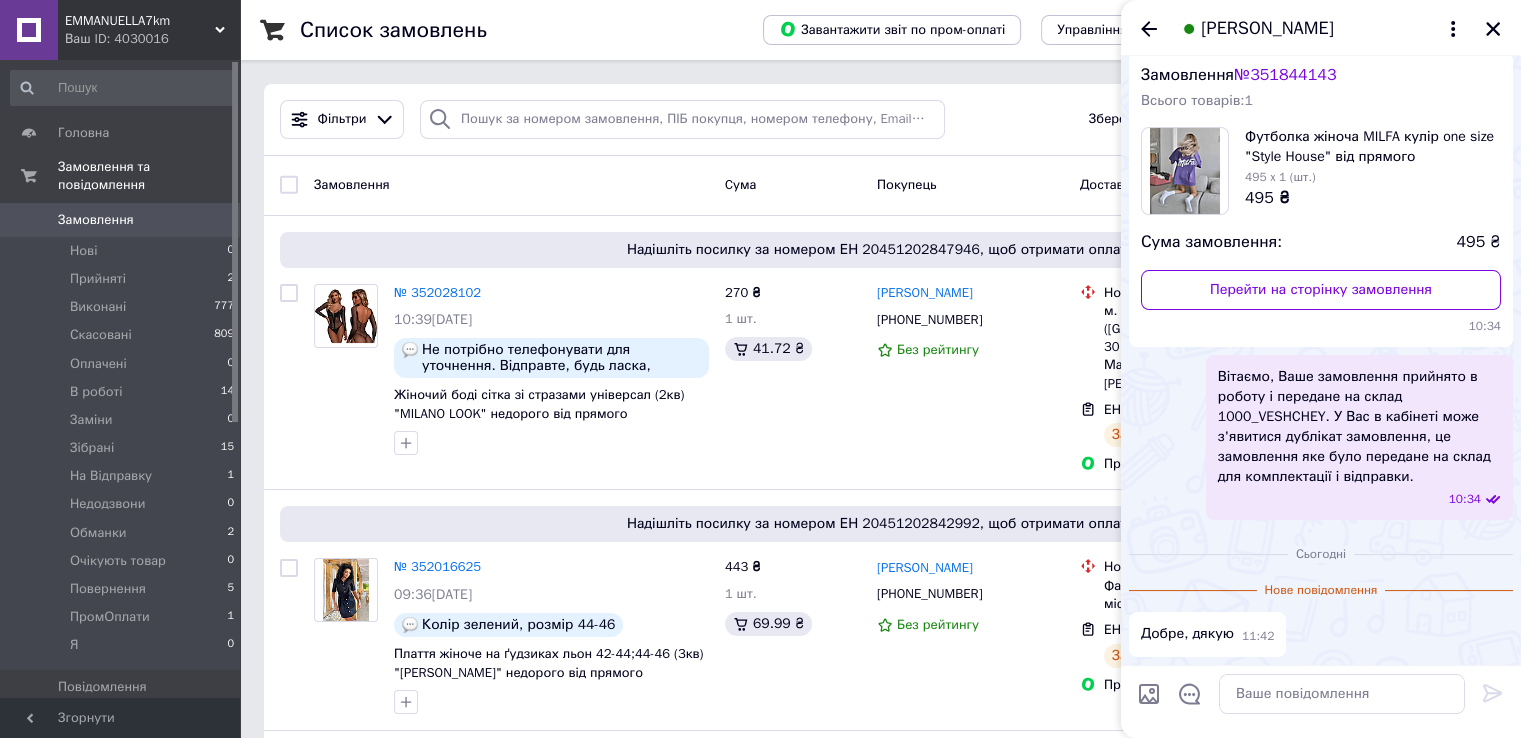 scroll, scrollTop: 56, scrollLeft: 0, axis: vertical 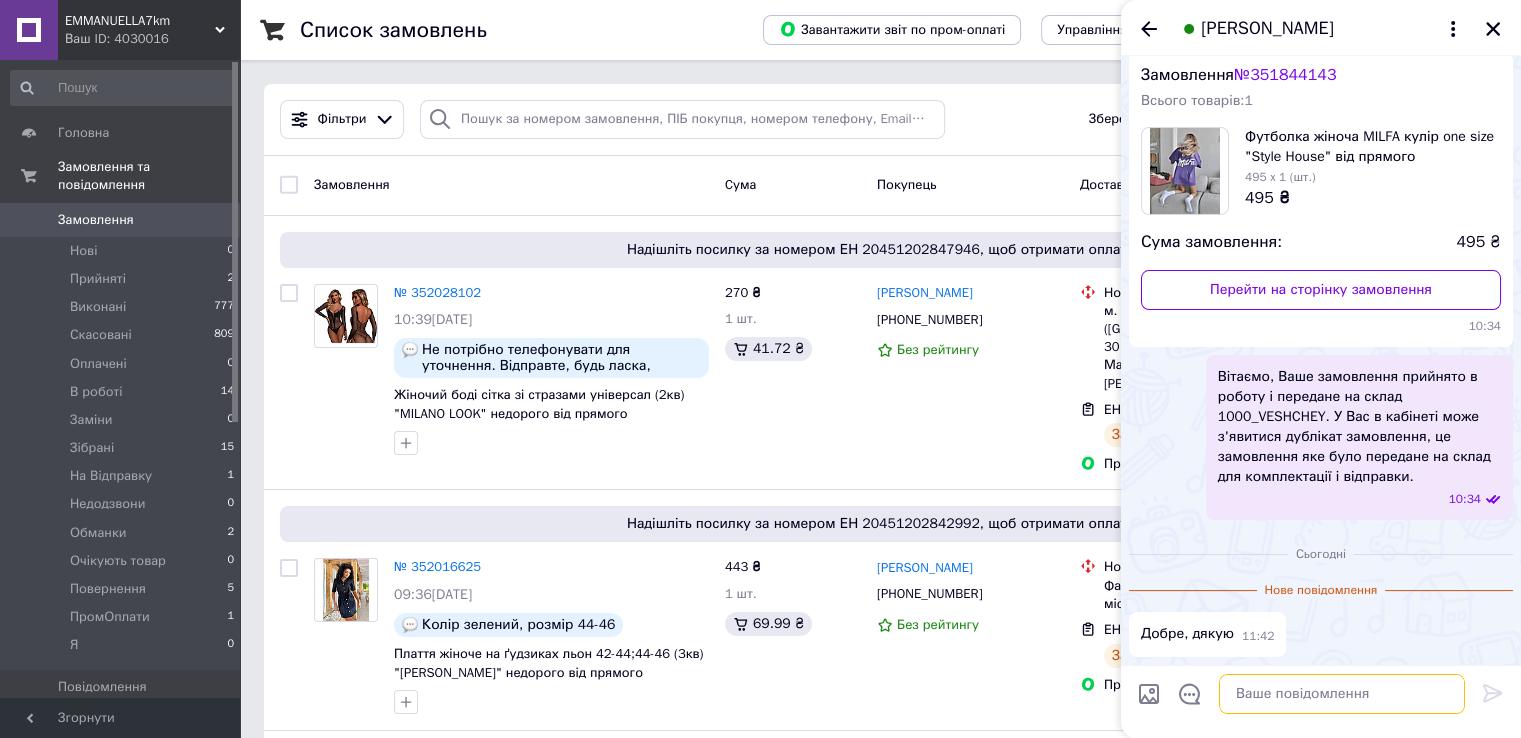 click at bounding box center (1342, 694) 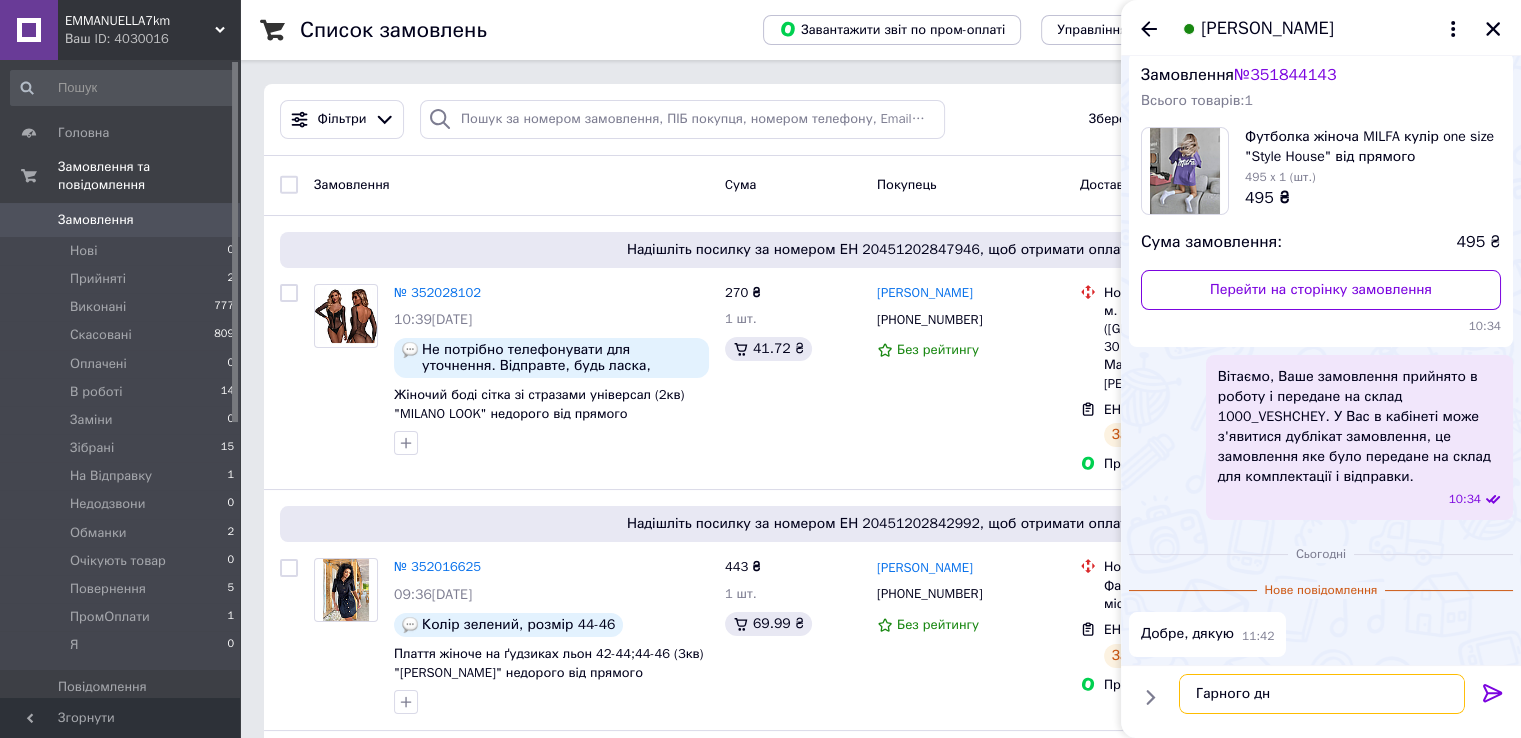 type on "Гарного дня" 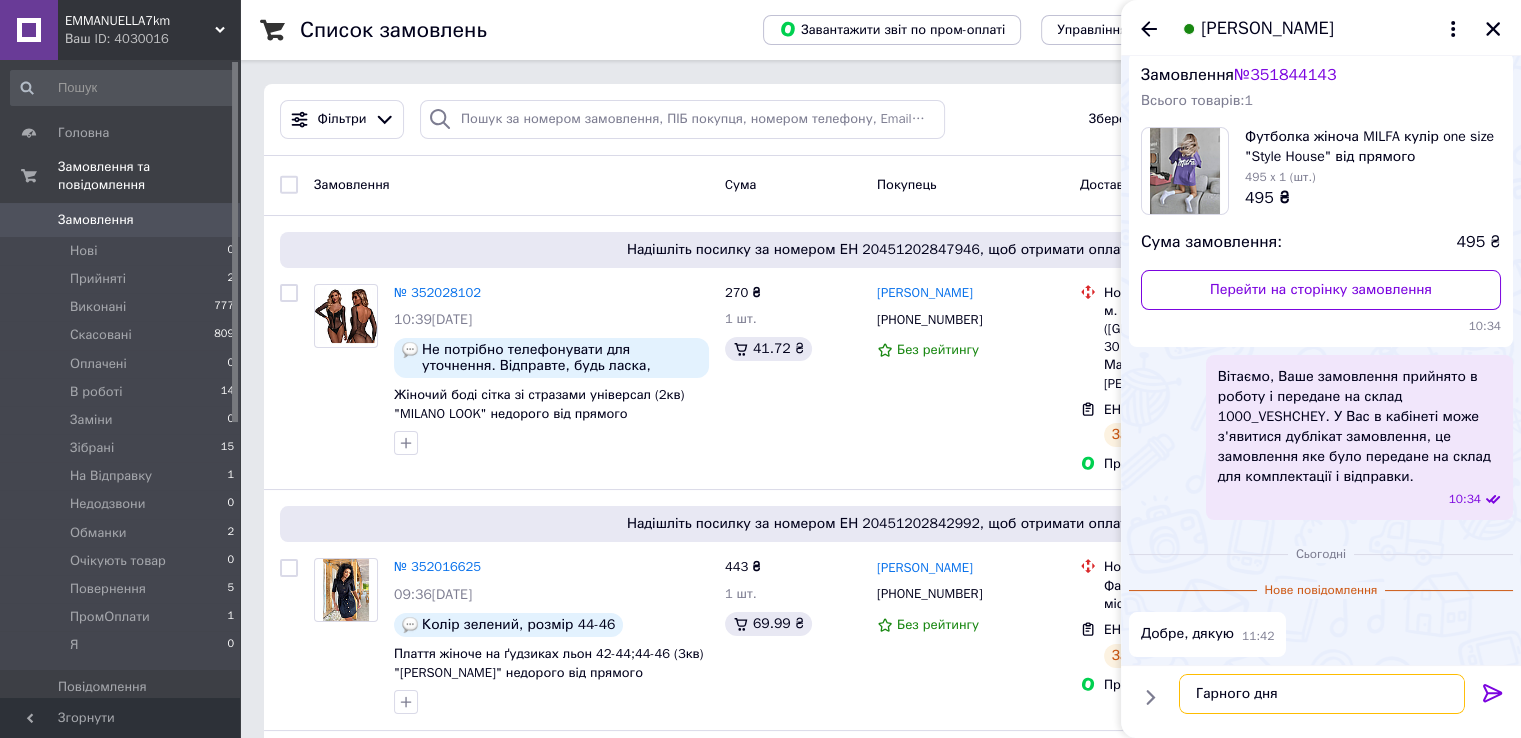 type 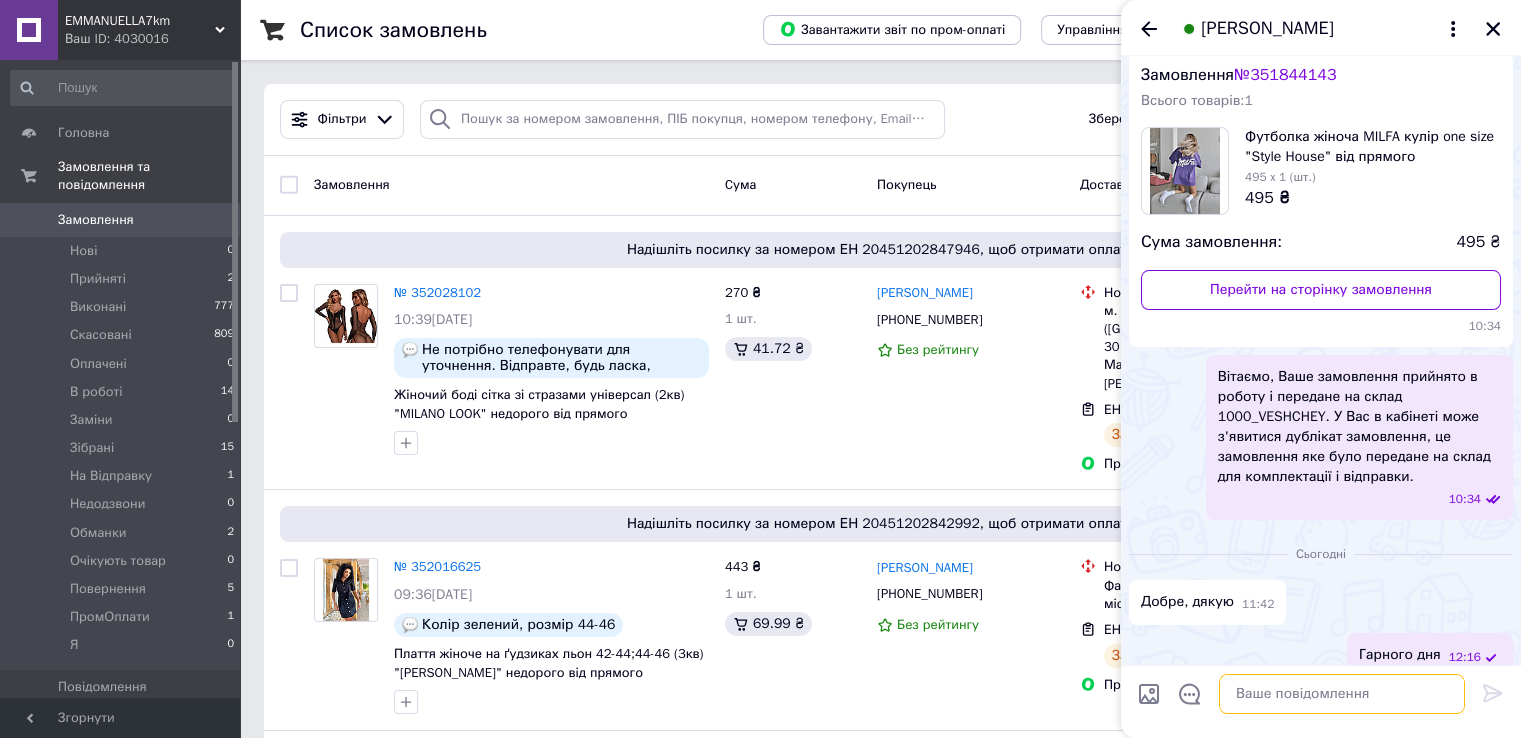 scroll, scrollTop: 77, scrollLeft: 0, axis: vertical 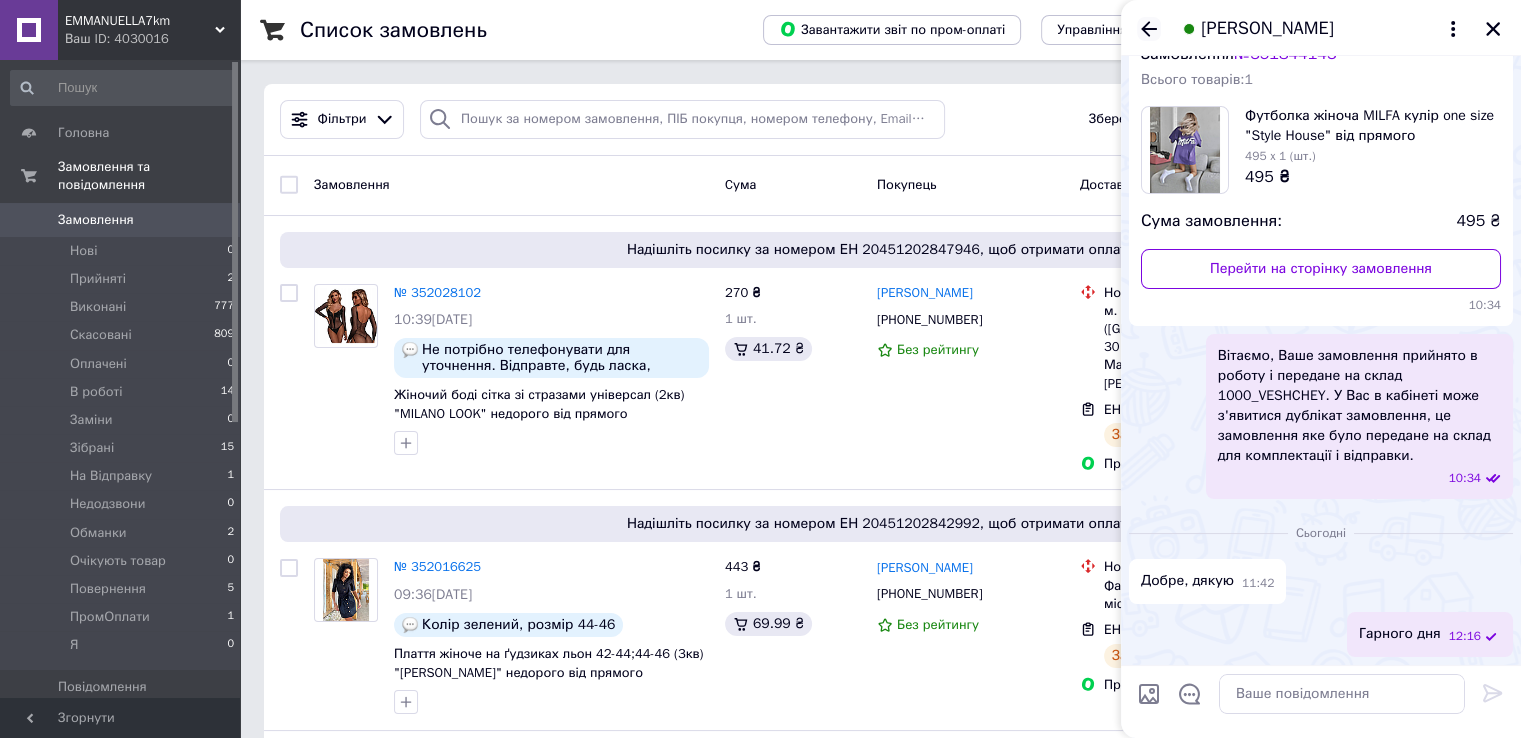 click 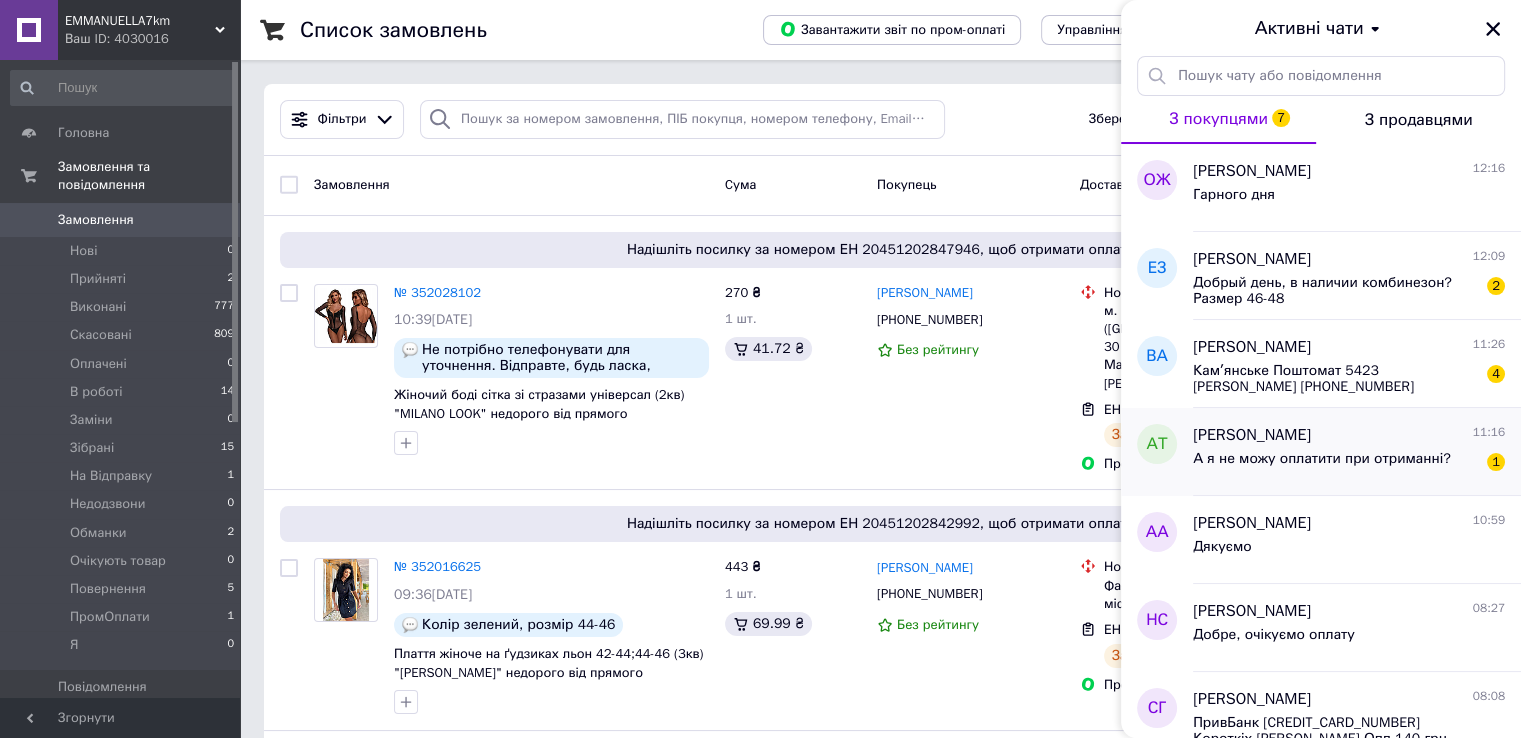 click on "[PERSON_NAME] 11:16 А я не можу оплатити при отриманні? 1" at bounding box center (1357, 452) 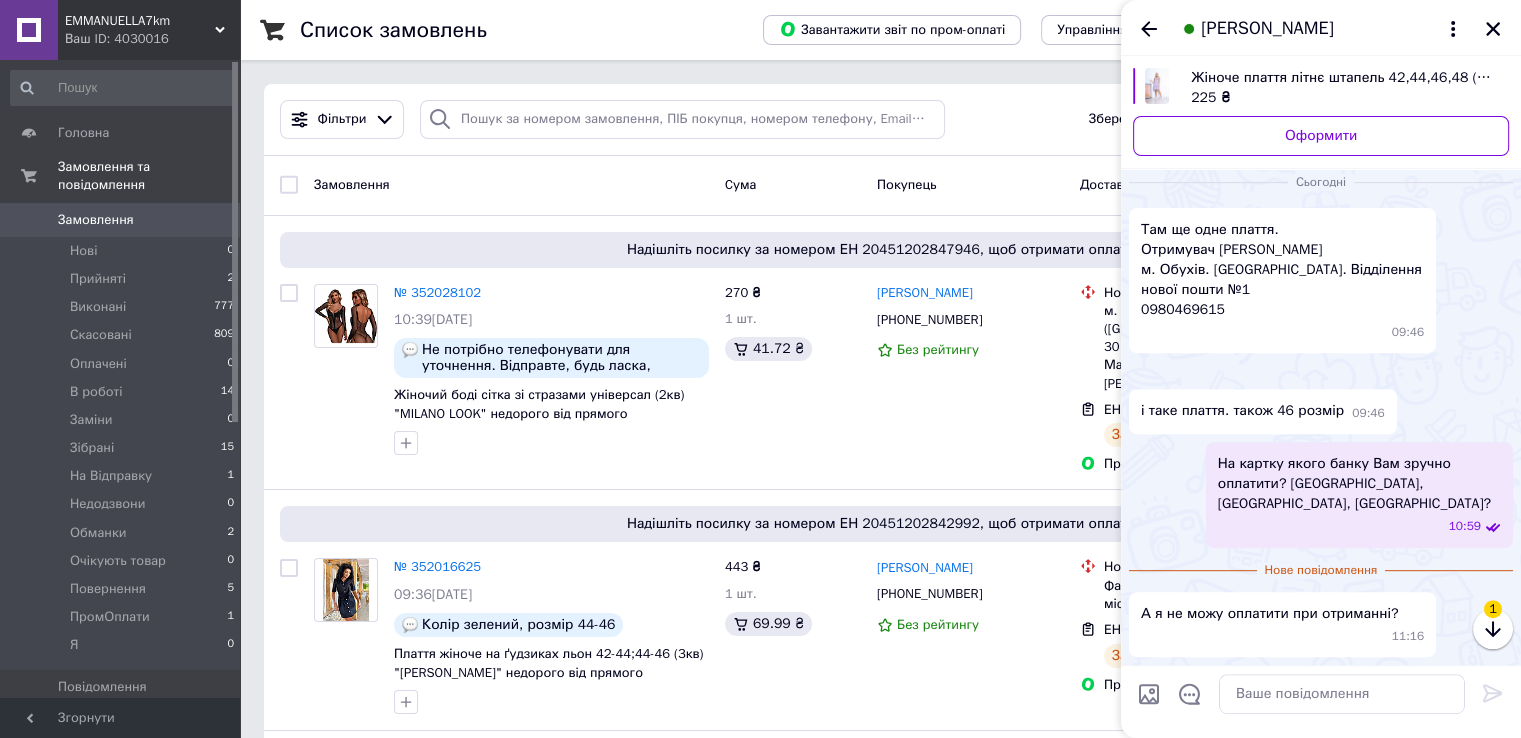 scroll, scrollTop: 945, scrollLeft: 0, axis: vertical 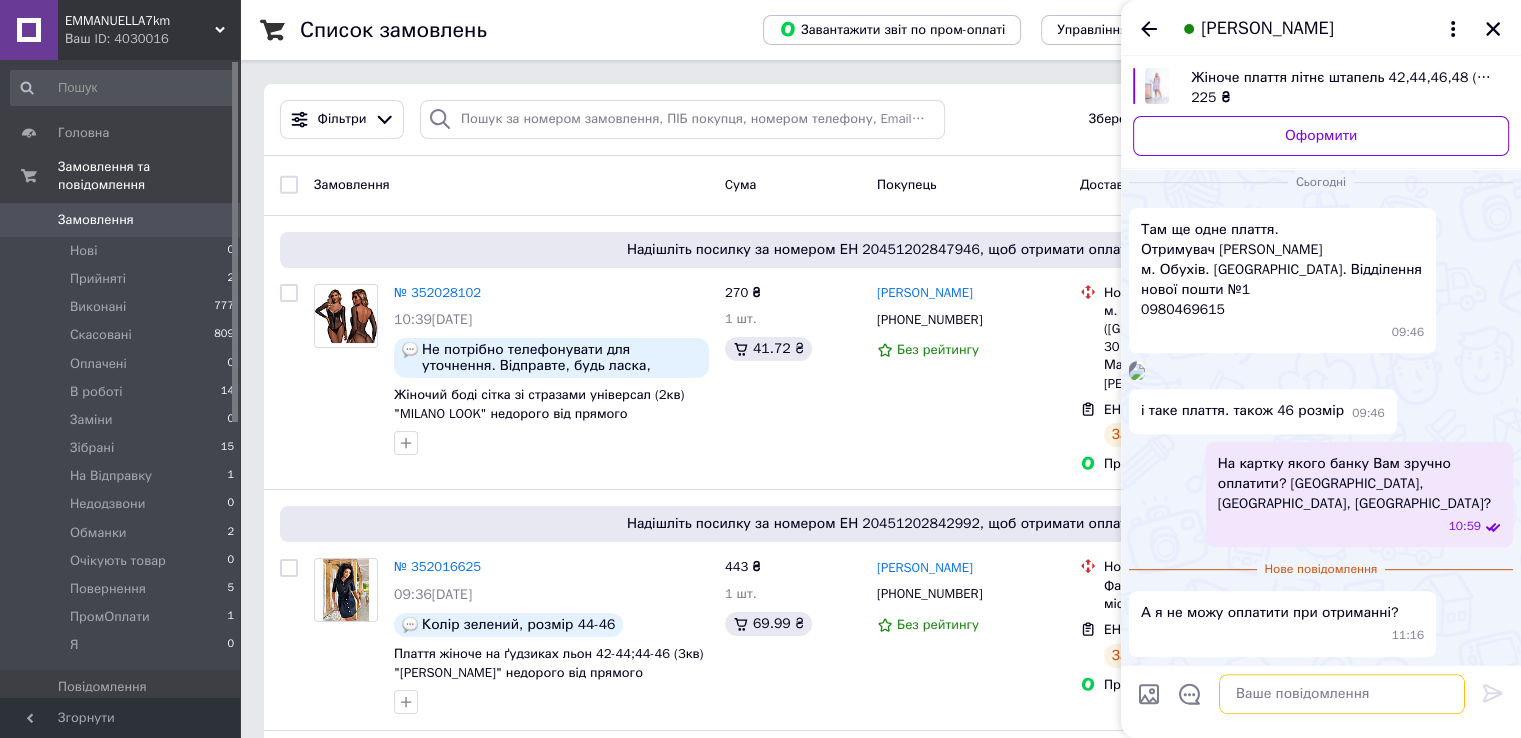 click at bounding box center (1342, 694) 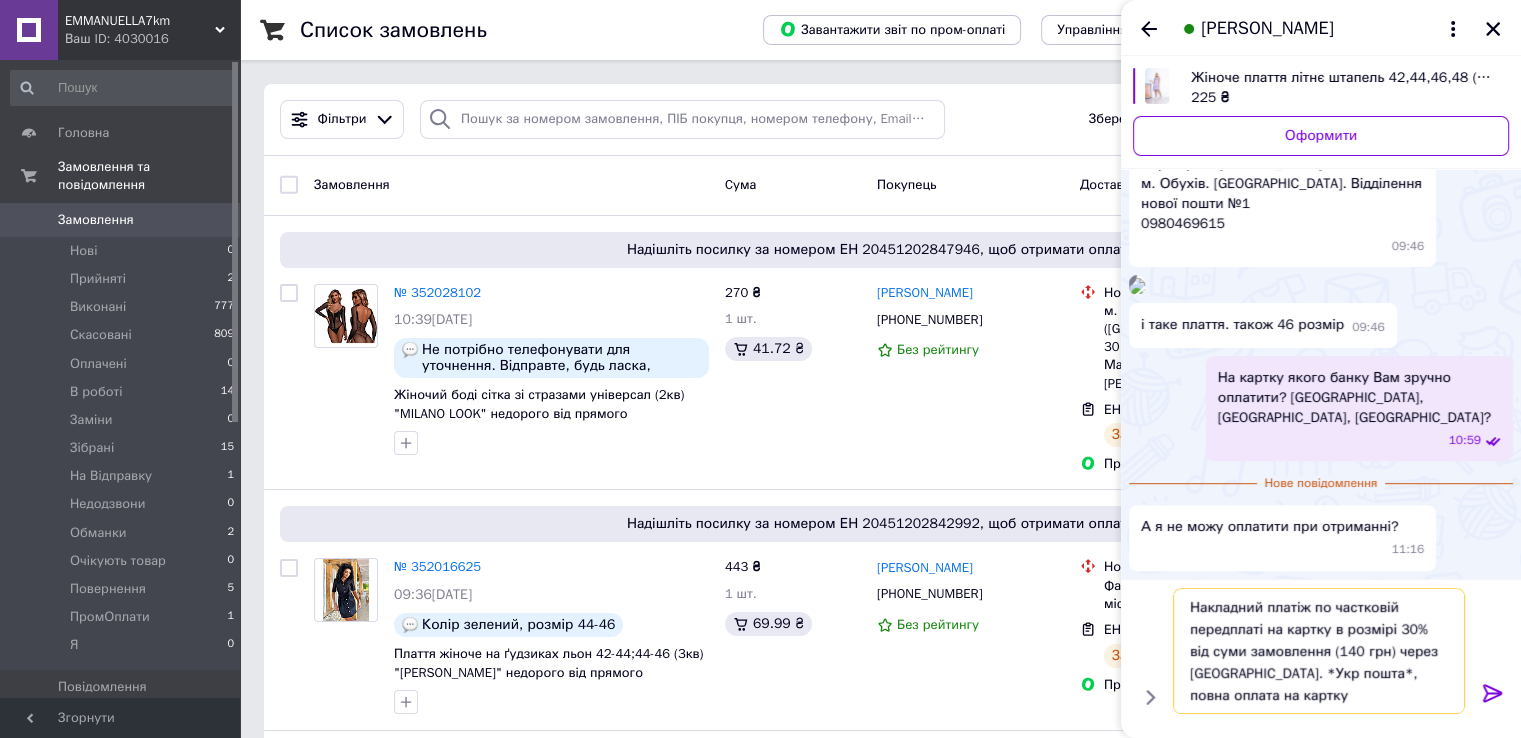 scroll, scrollTop: 13, scrollLeft: 0, axis: vertical 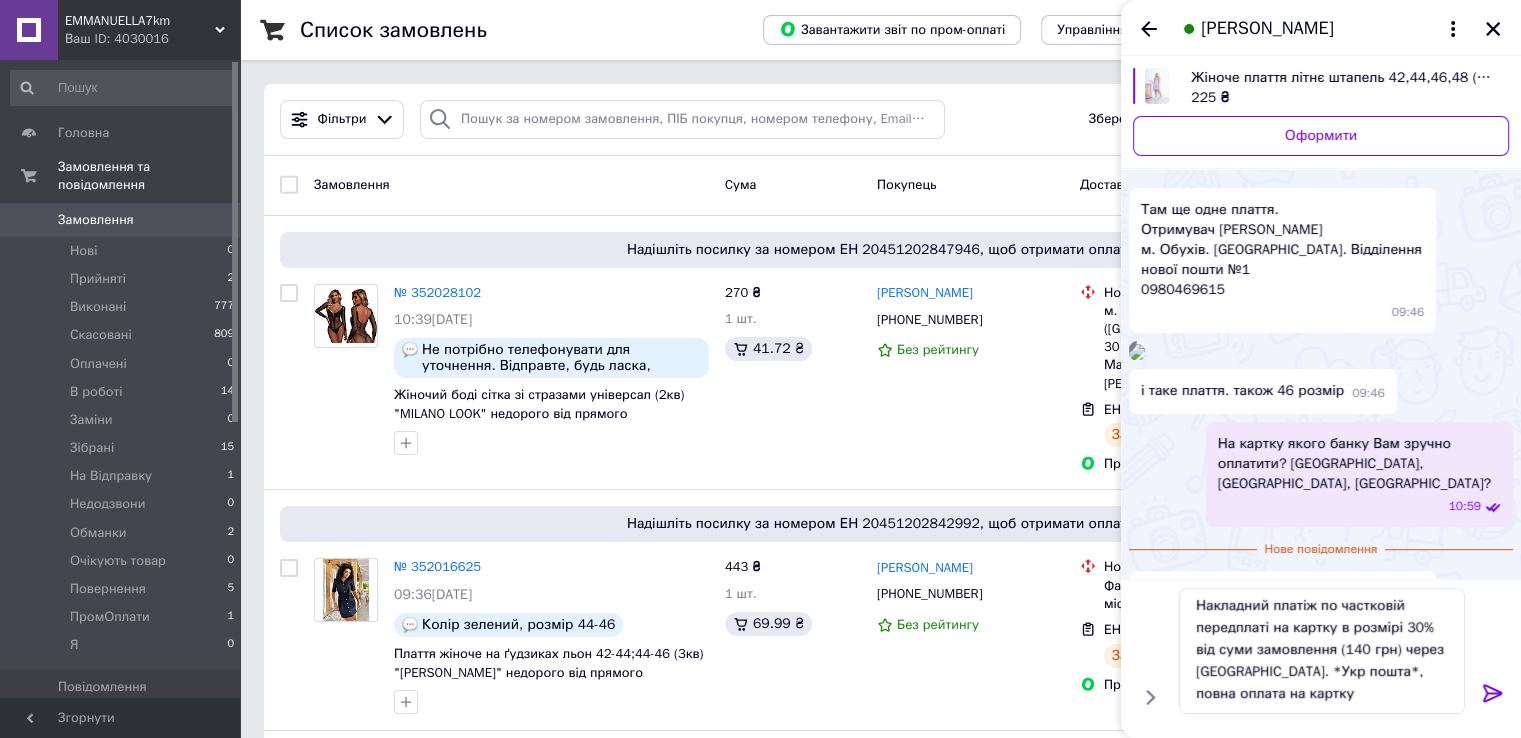 click at bounding box center [1137, 352] 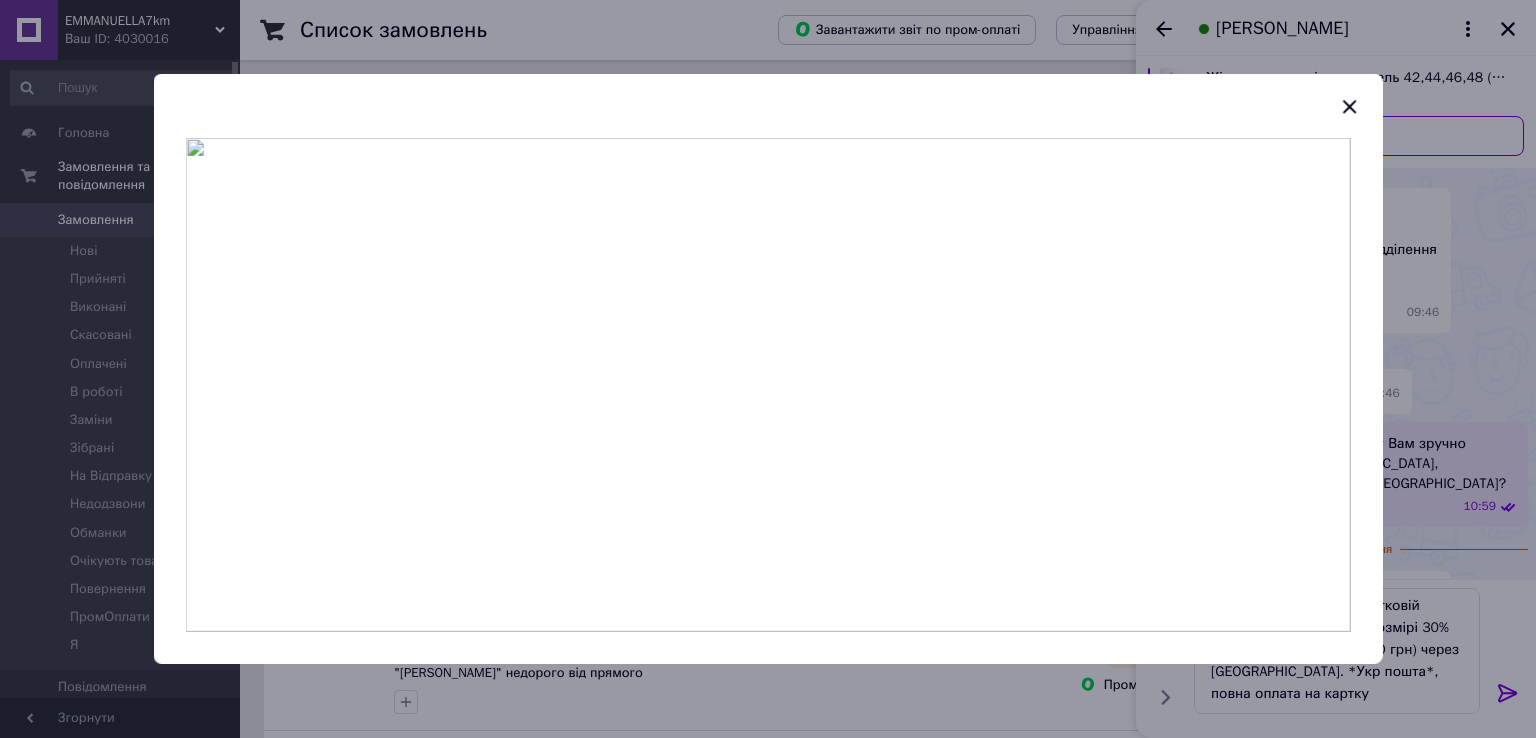 click at bounding box center (768, 369) 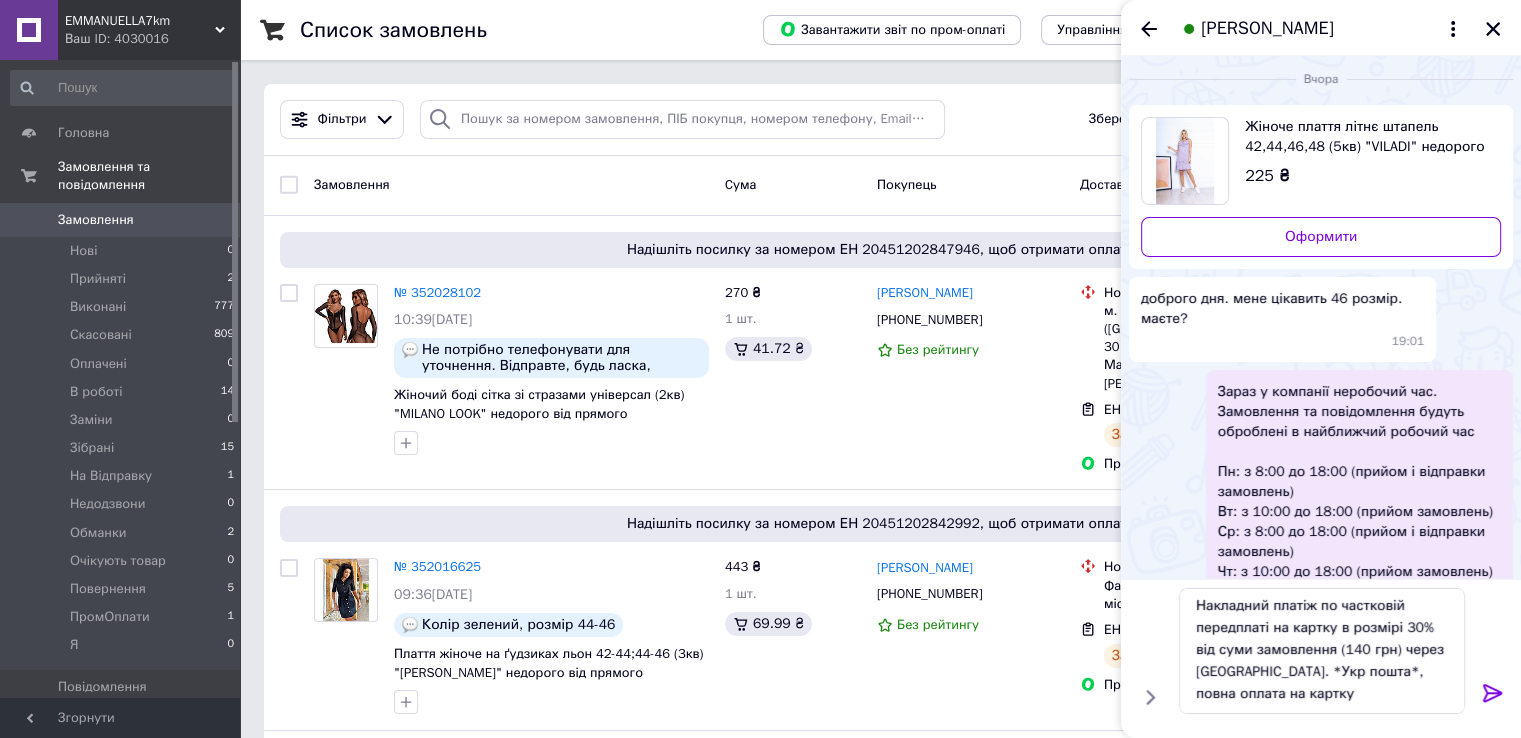 scroll, scrollTop: 0, scrollLeft: 0, axis: both 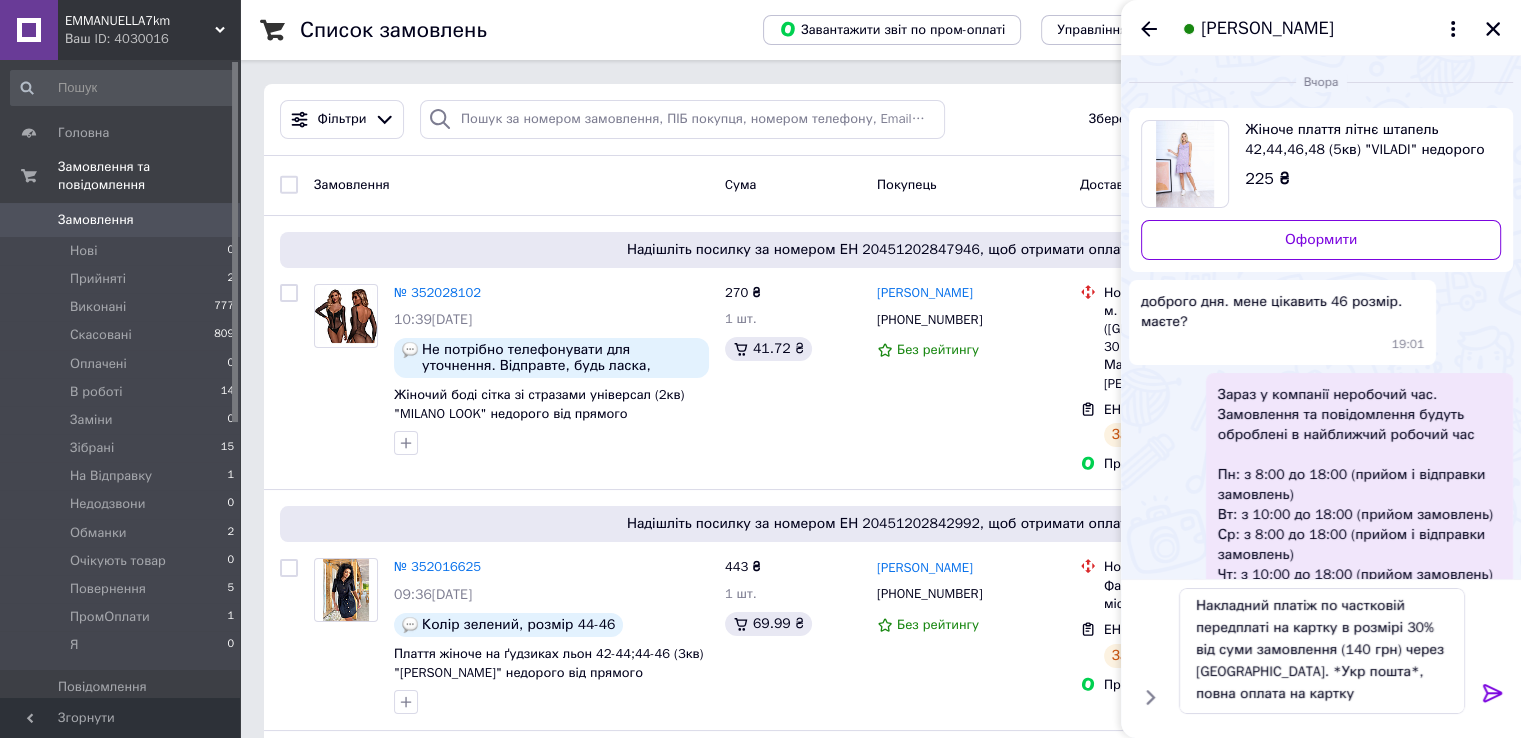 click on "Жіноче плаття літнє штапель 42,44,46,48 (5кв) "VILADI" недорого від прямого постачальника" at bounding box center [1365, 140] 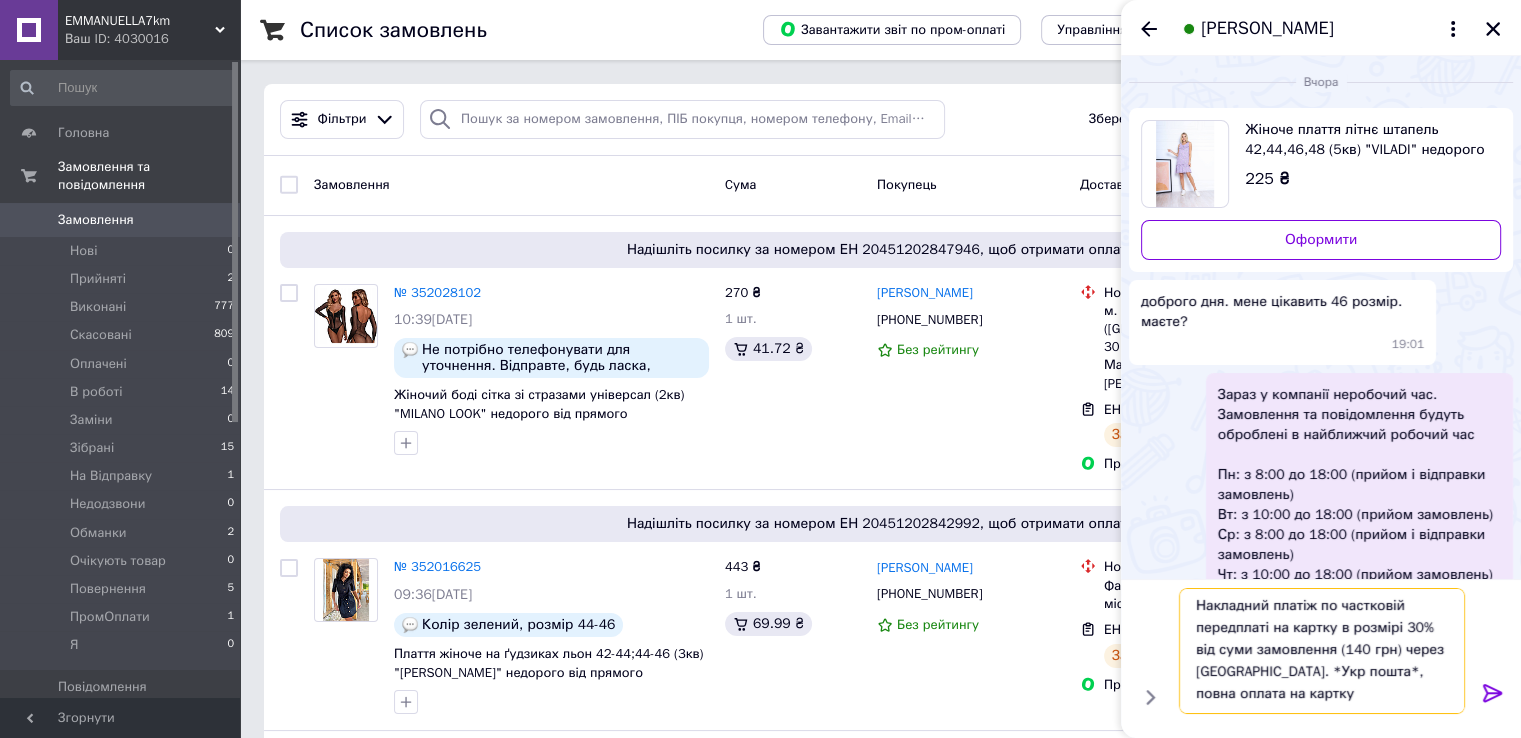 drag, startPoint x: 1370, startPoint y: 637, endPoint x: 1308, endPoint y: 636, distance: 62.008064 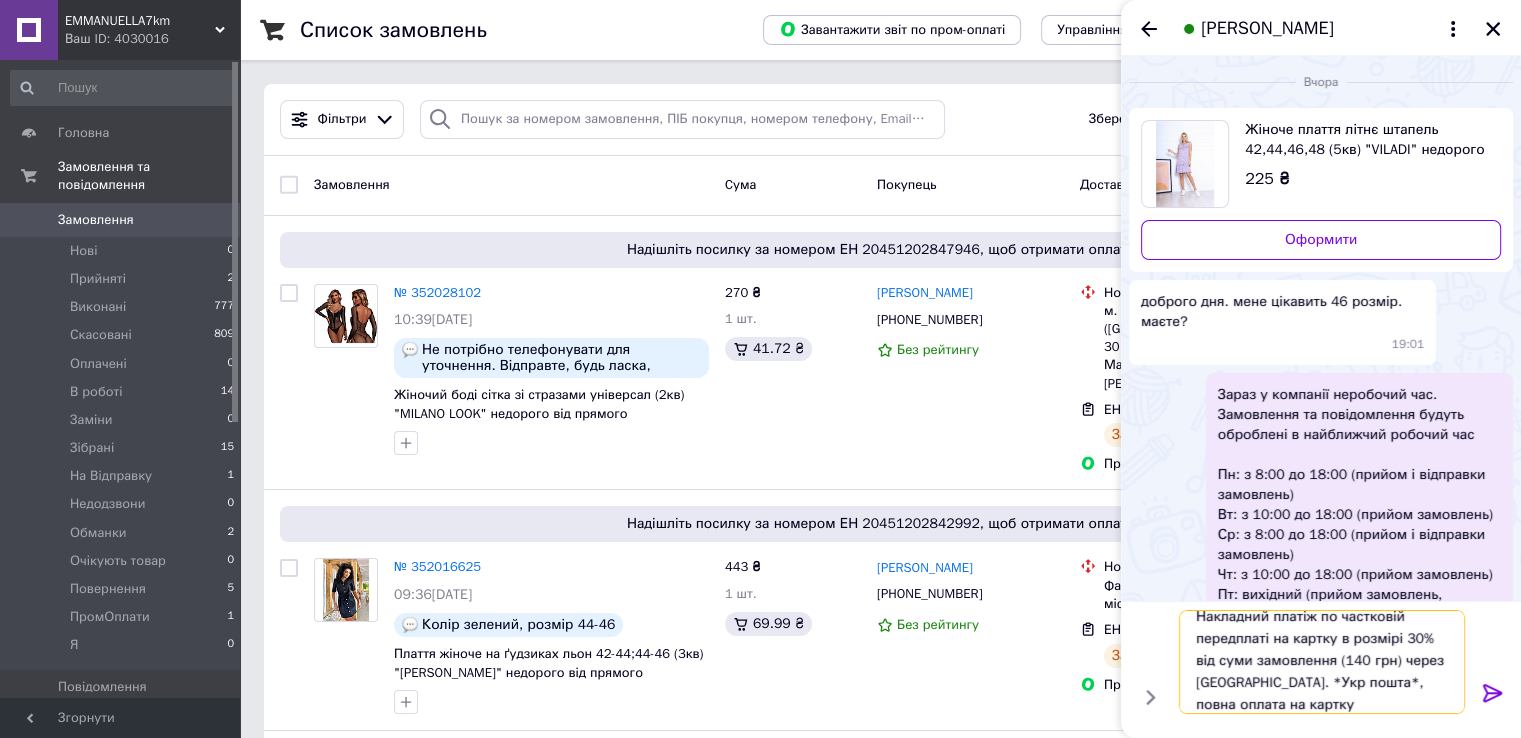 type on "Накладний платіж по частковій передплаті на картку в розмірі 30% від суми замовлення через [GEOGRAPHIC_DATA]. *Укр пошта*, повна оплата на картку" 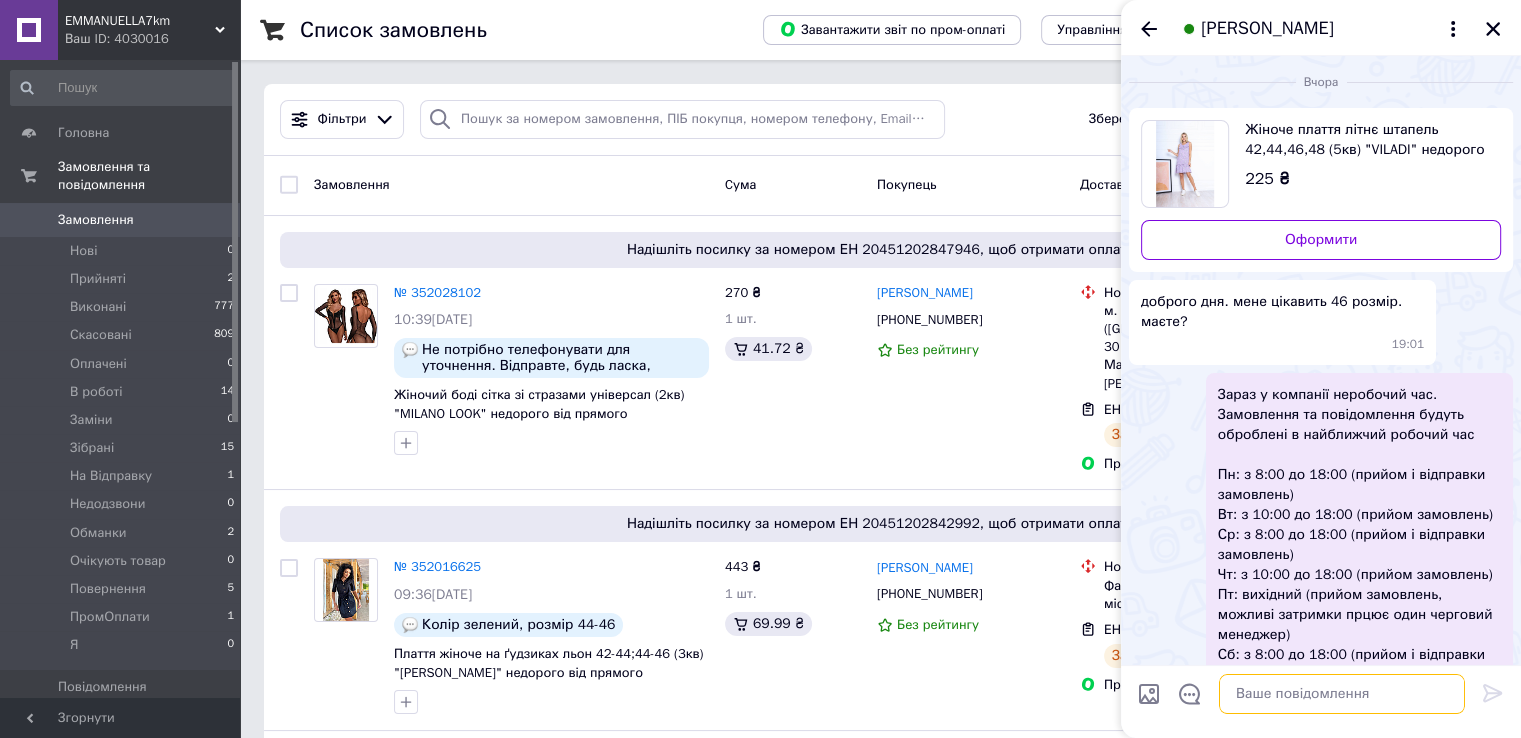 scroll, scrollTop: 0, scrollLeft: 0, axis: both 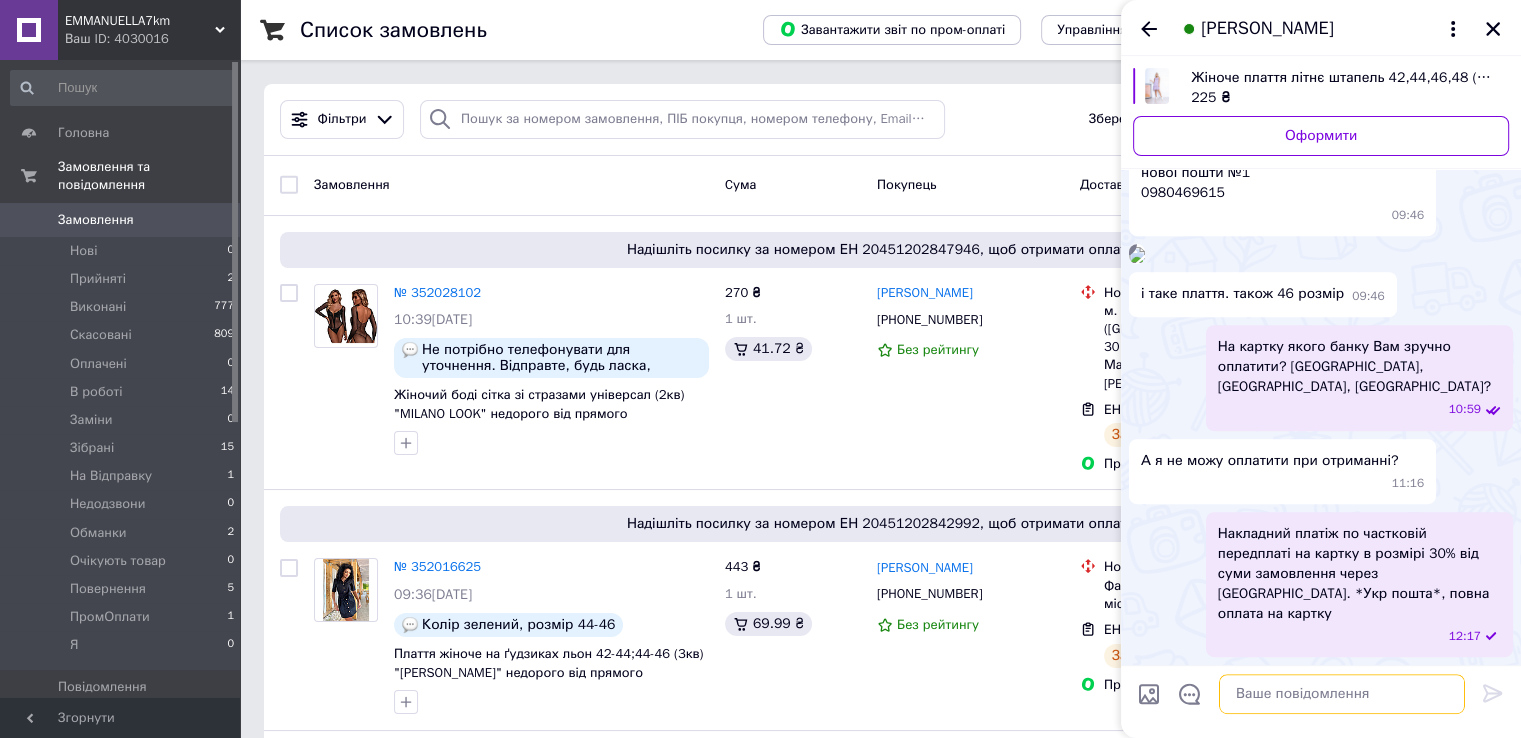 click at bounding box center (1342, 694) 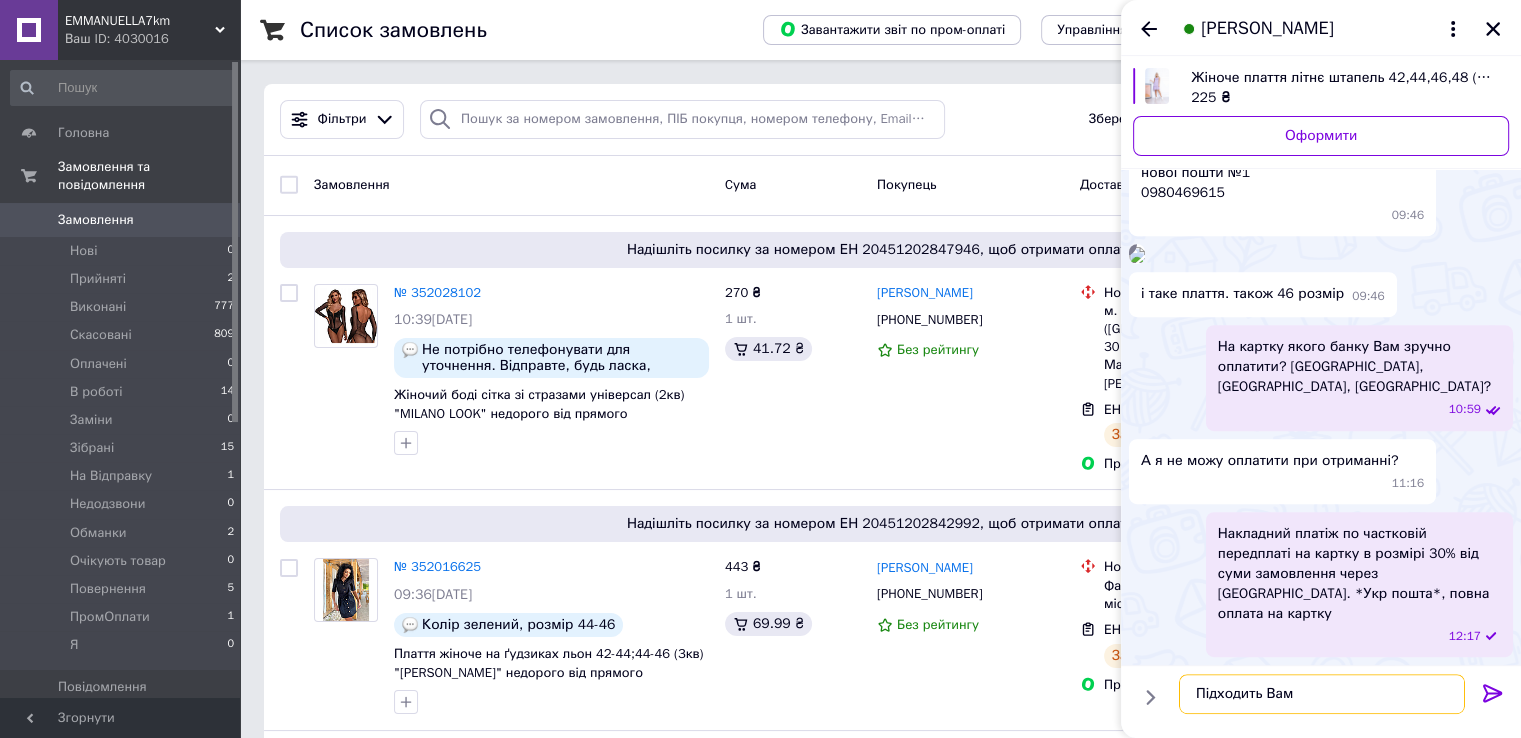 type on "Підходить Вам?" 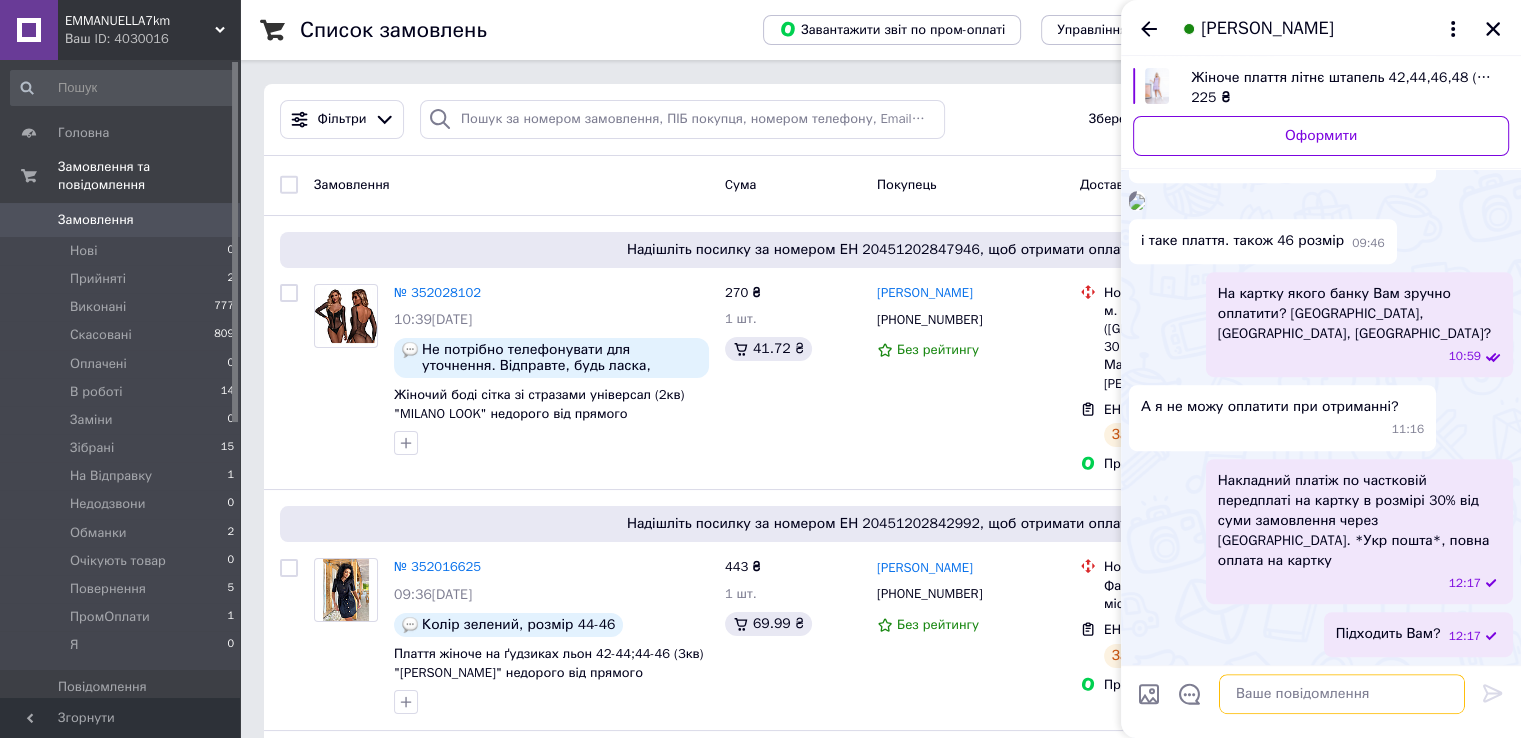 scroll, scrollTop: 1096, scrollLeft: 0, axis: vertical 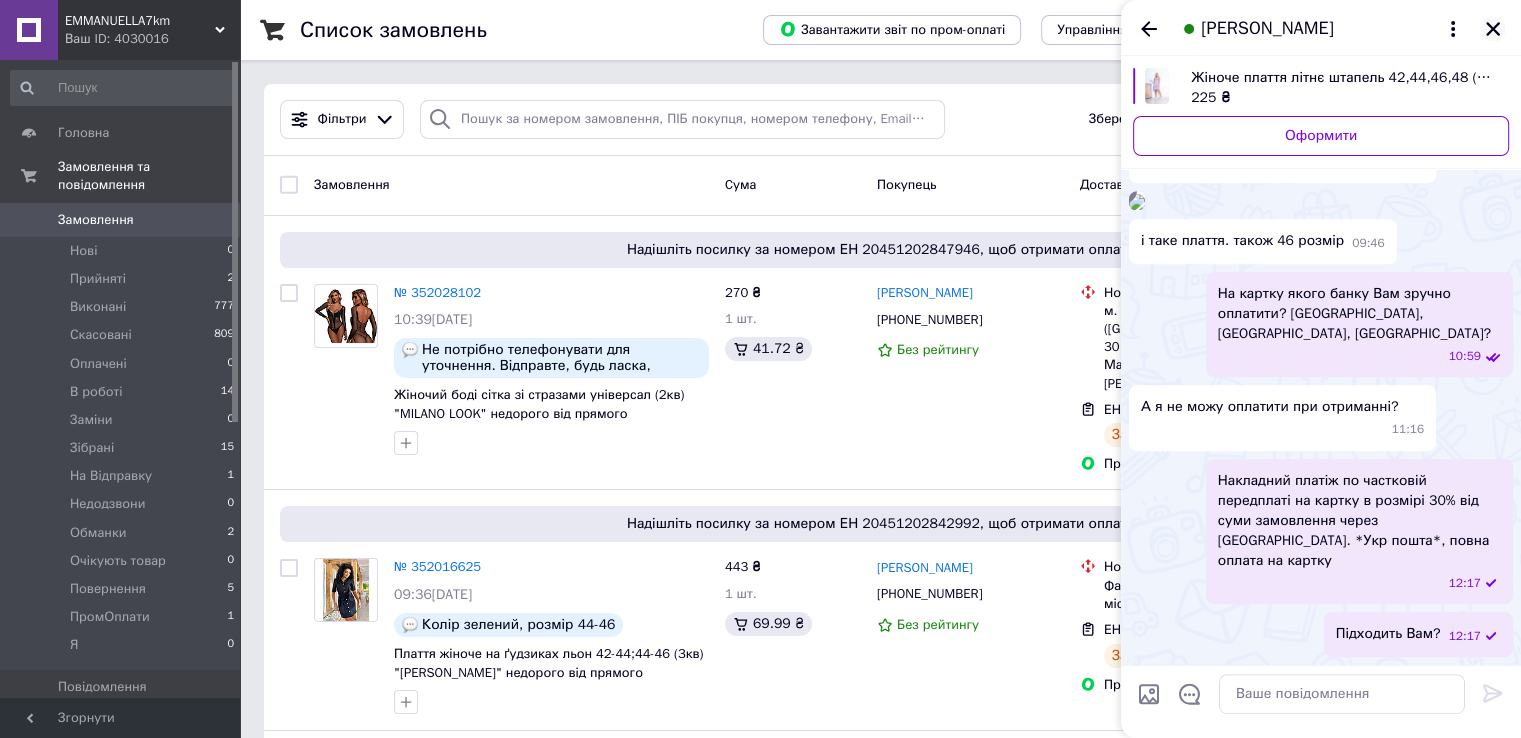 click 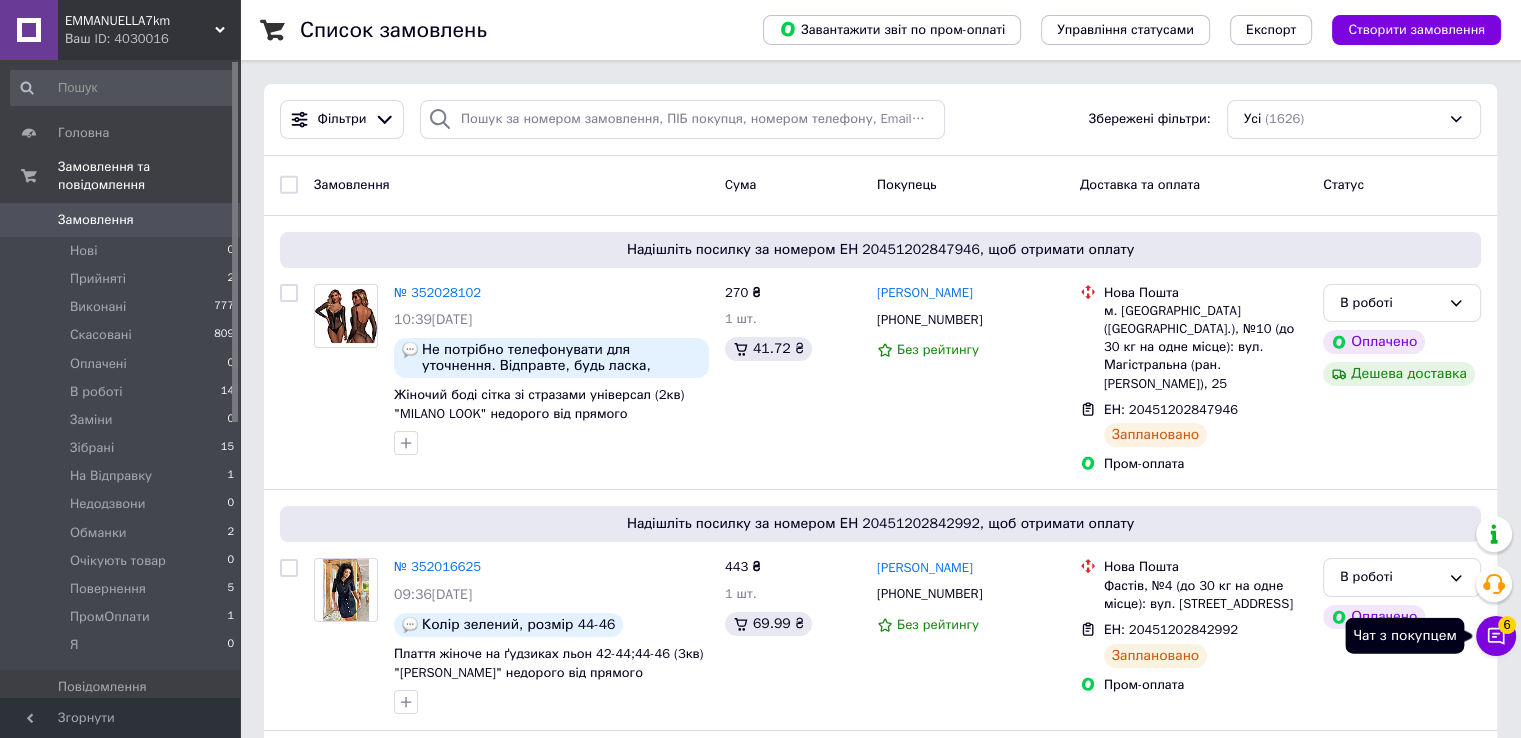click 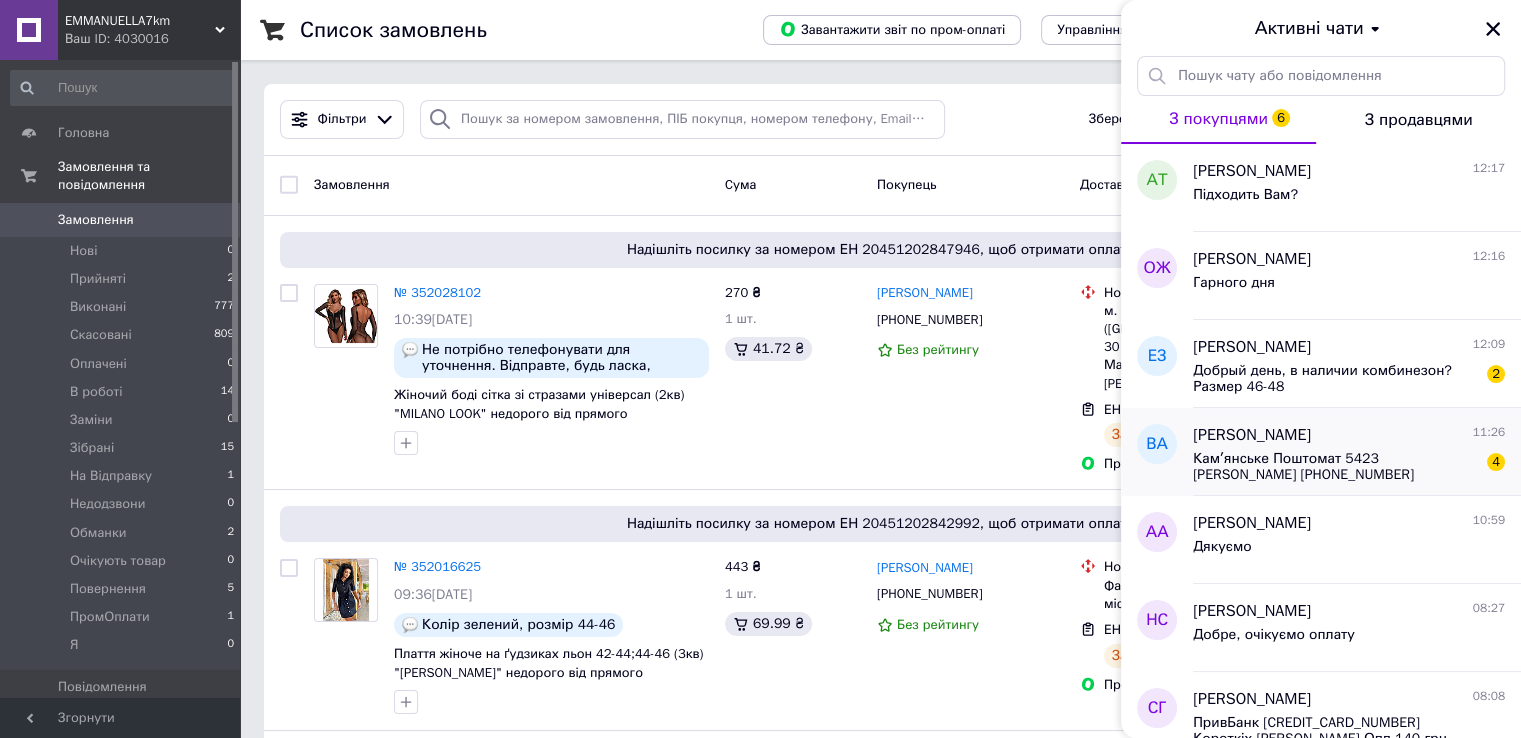 click on "Камʼянське
Поштомат 5423
[PERSON_NAME]
[PHONE_NUMBER]" at bounding box center [1335, 467] 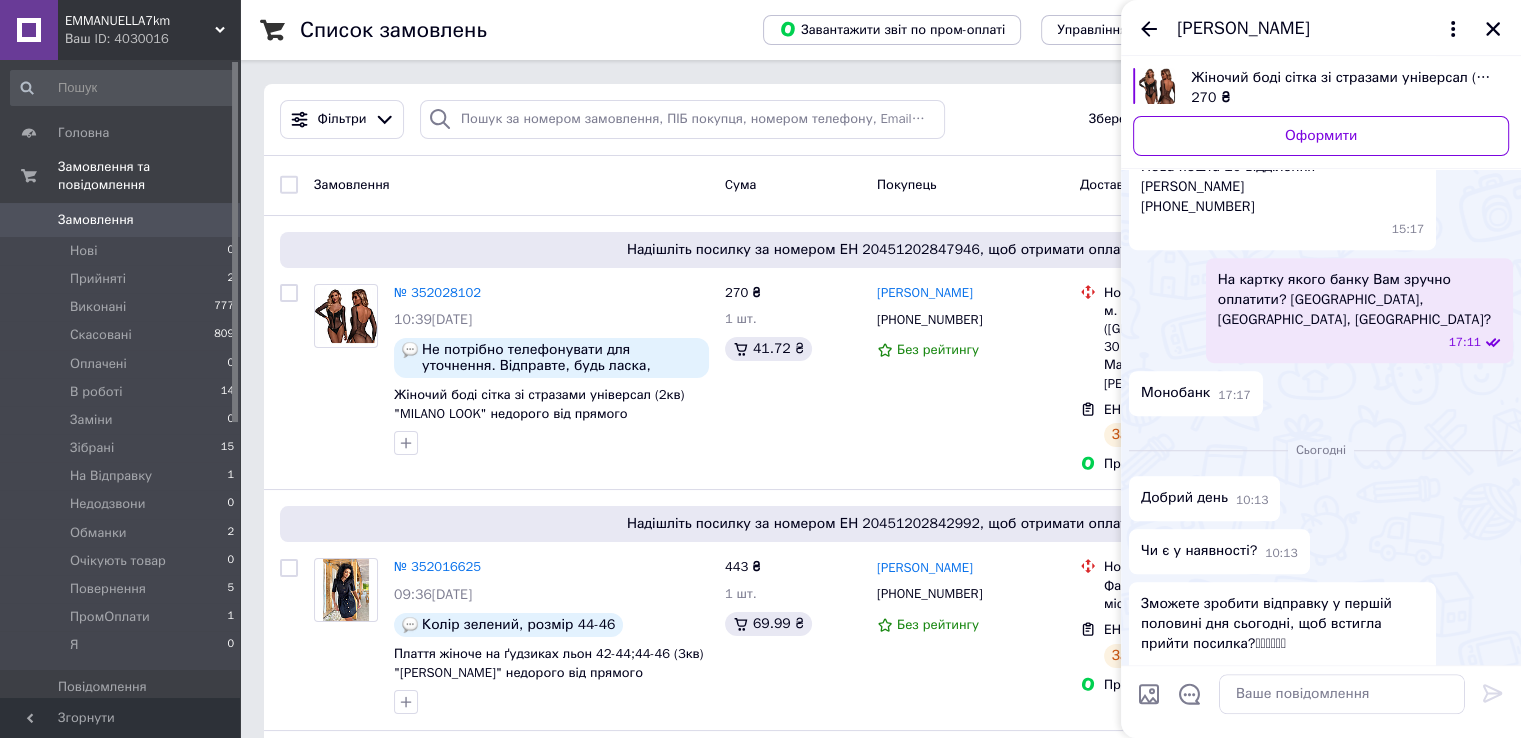 scroll, scrollTop: 1397, scrollLeft: 0, axis: vertical 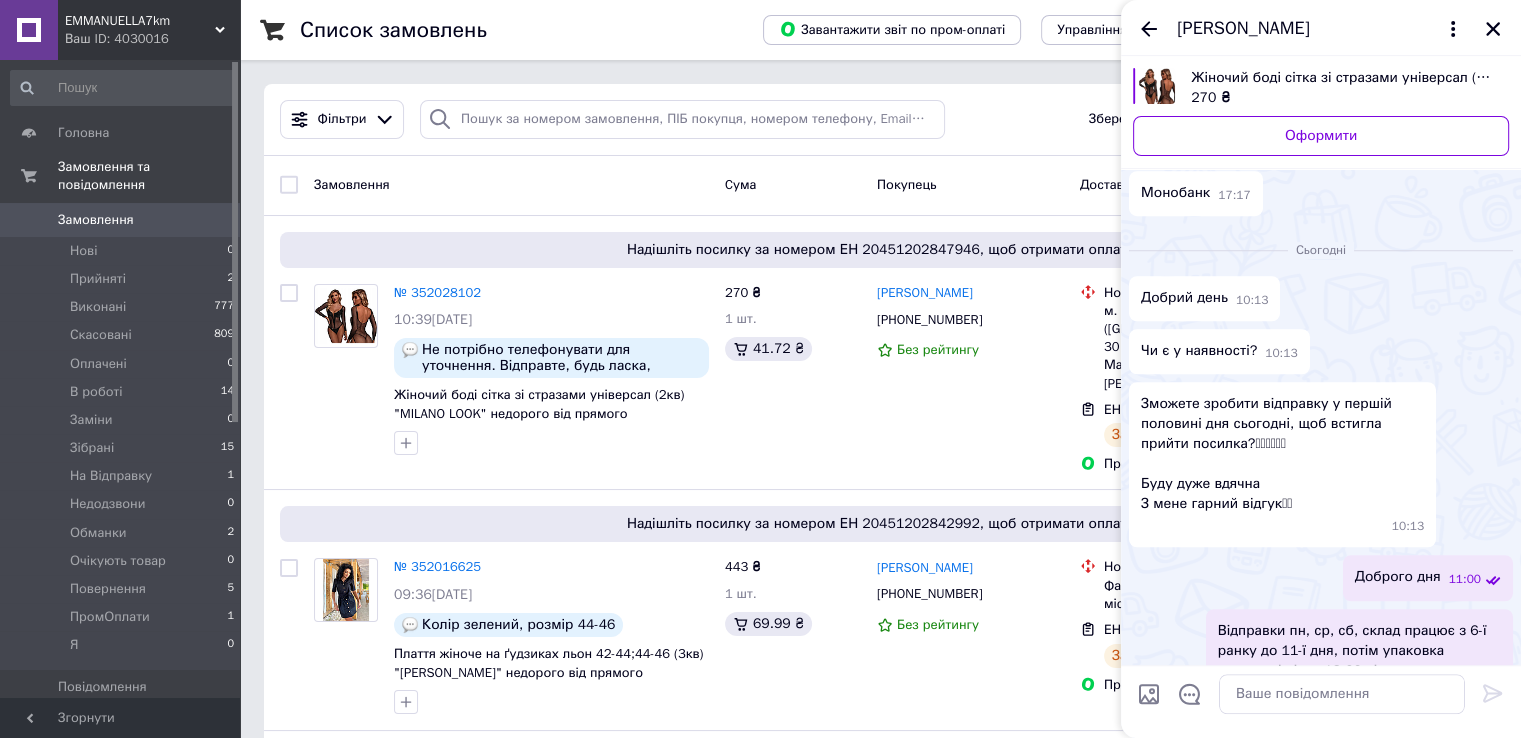 click on "Побачила, що мені доступна безкоштовна доставка НП Давайте тоді на НП Нова пошта 10 відділення [PERSON_NAME] [PHONE_NUMBER]" at bounding box center [1282, -63] 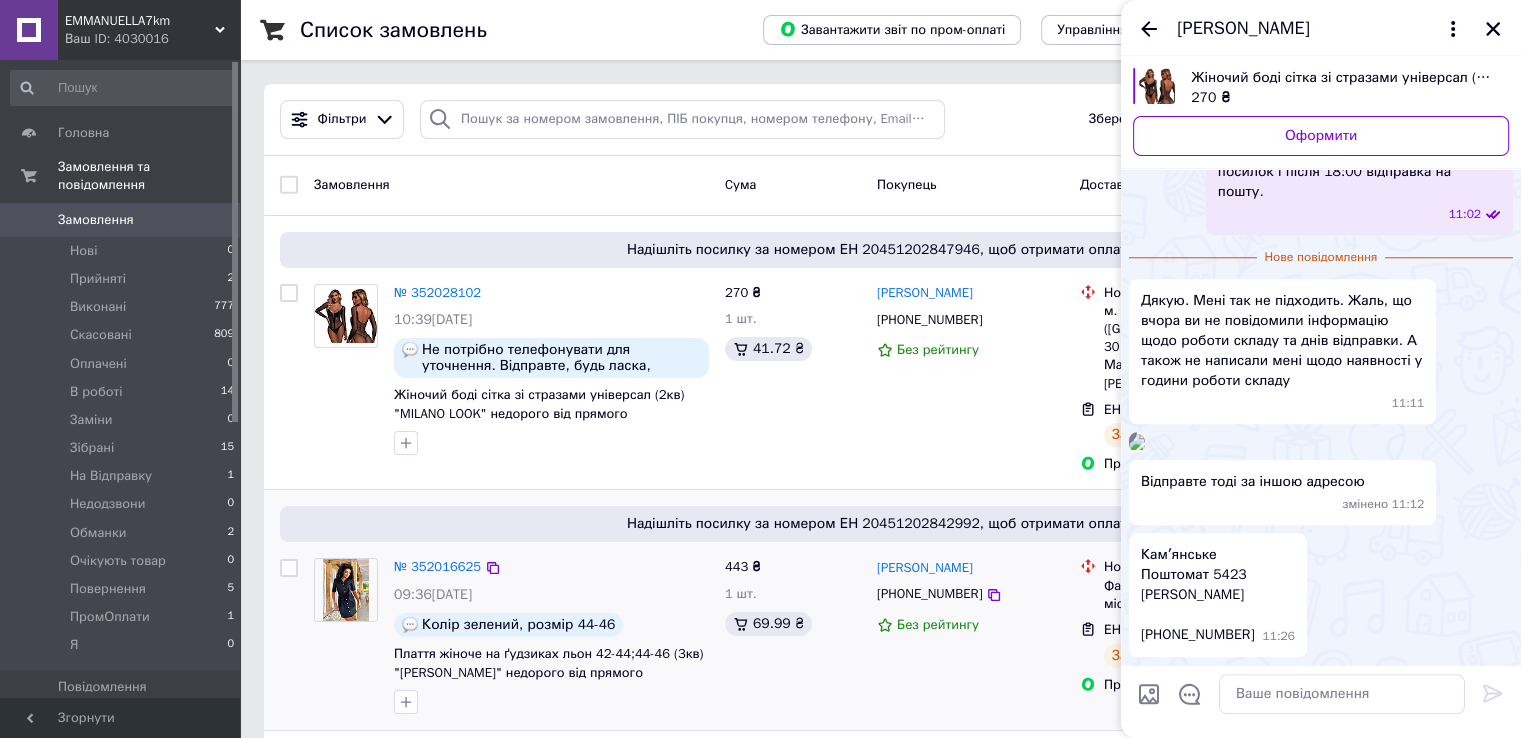 scroll, scrollTop: 2297, scrollLeft: 0, axis: vertical 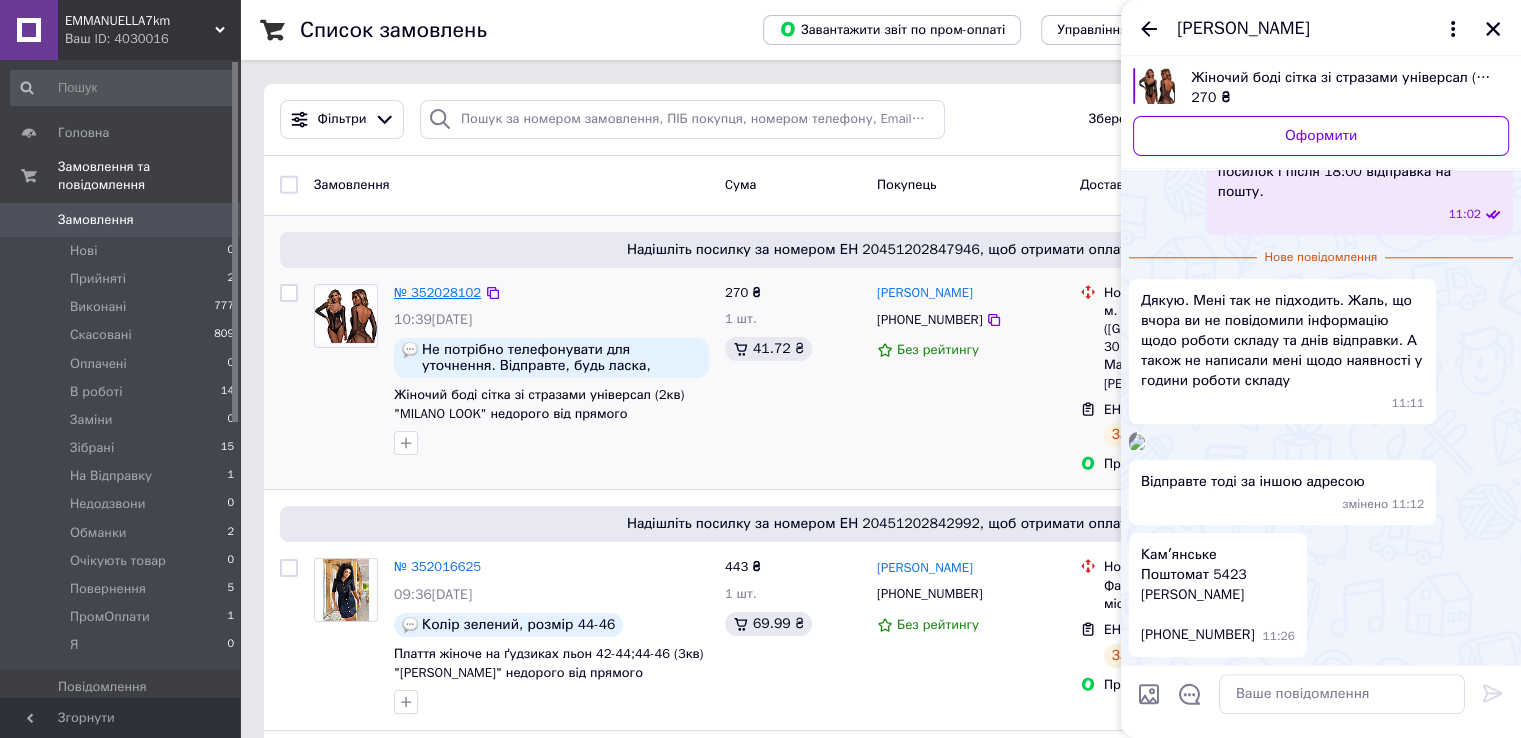 click on "№ 352028102" at bounding box center [437, 292] 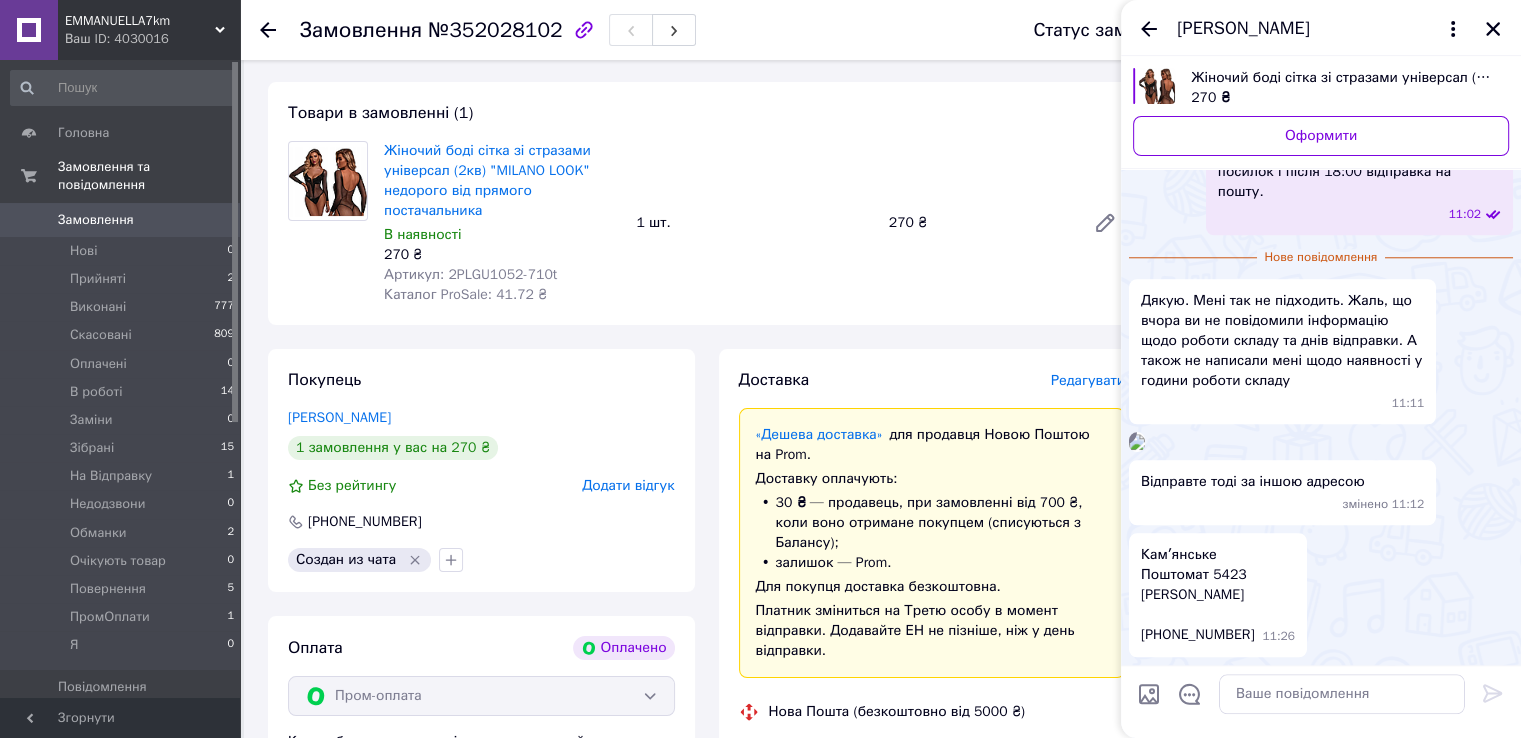 scroll, scrollTop: 300, scrollLeft: 0, axis: vertical 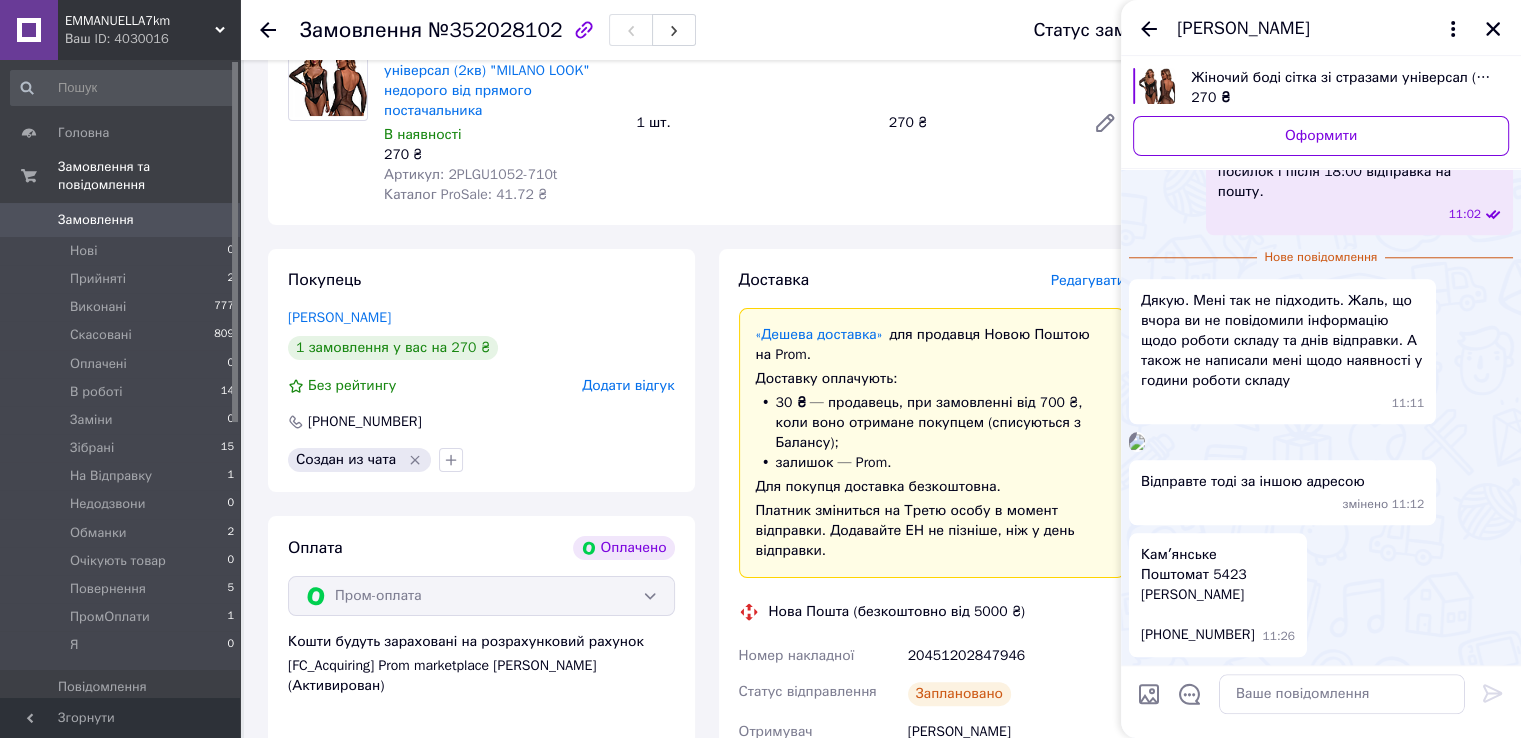 click on "Камʼянське Поштомат 5423 [PERSON_NAME] [PHONE_NUMBER]" at bounding box center (1198, 595) 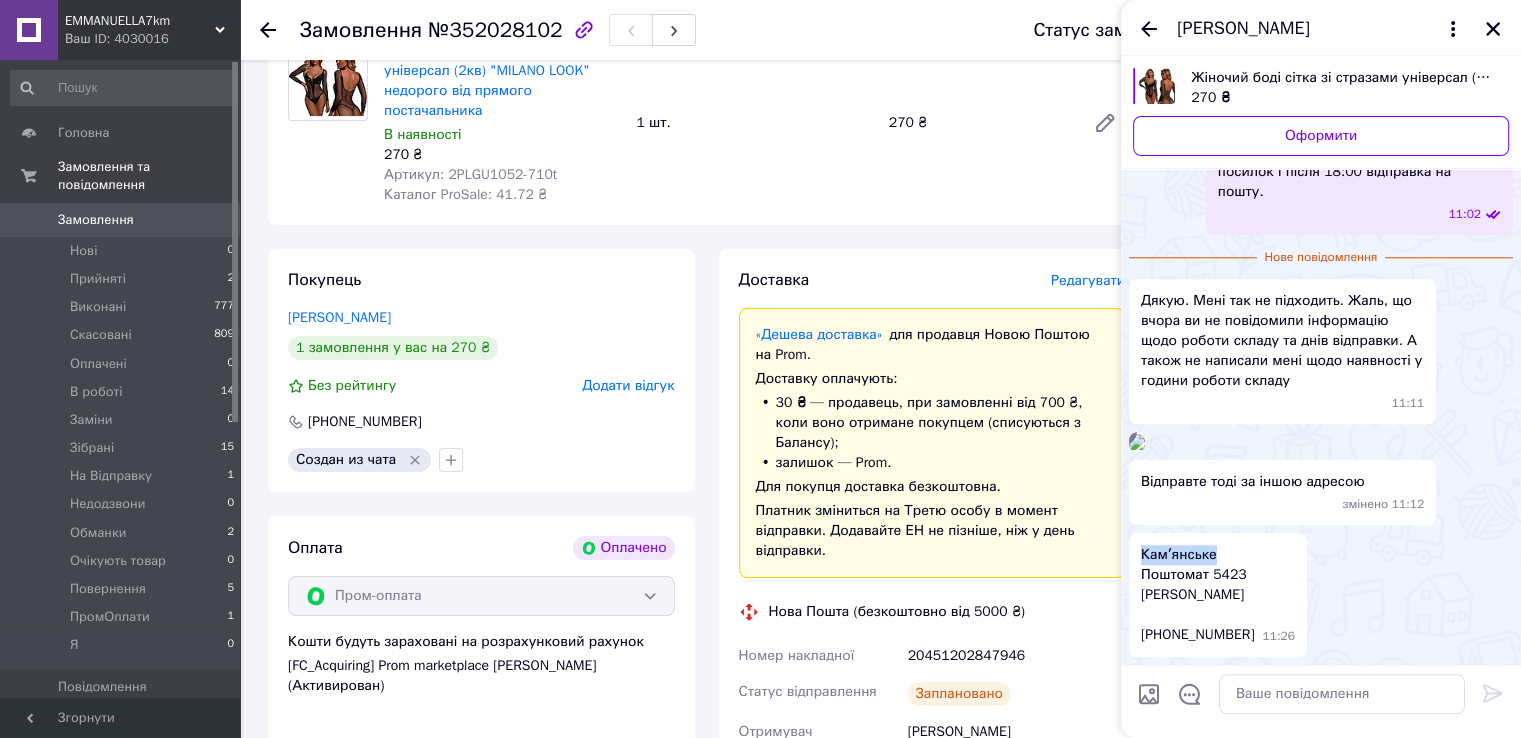 click on "Камʼянське Поштомат 5423 [PERSON_NAME] [PHONE_NUMBER]" at bounding box center (1198, 595) 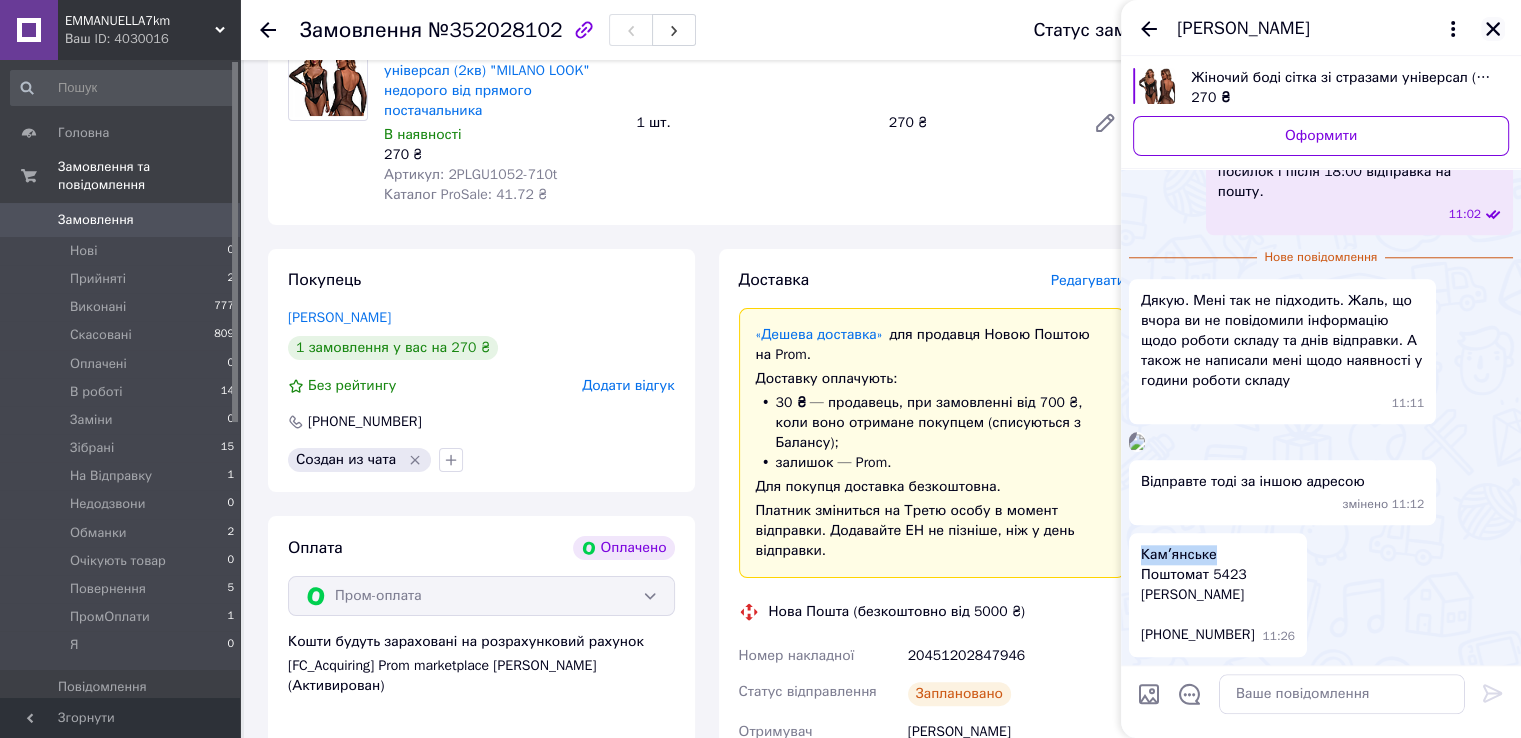 click 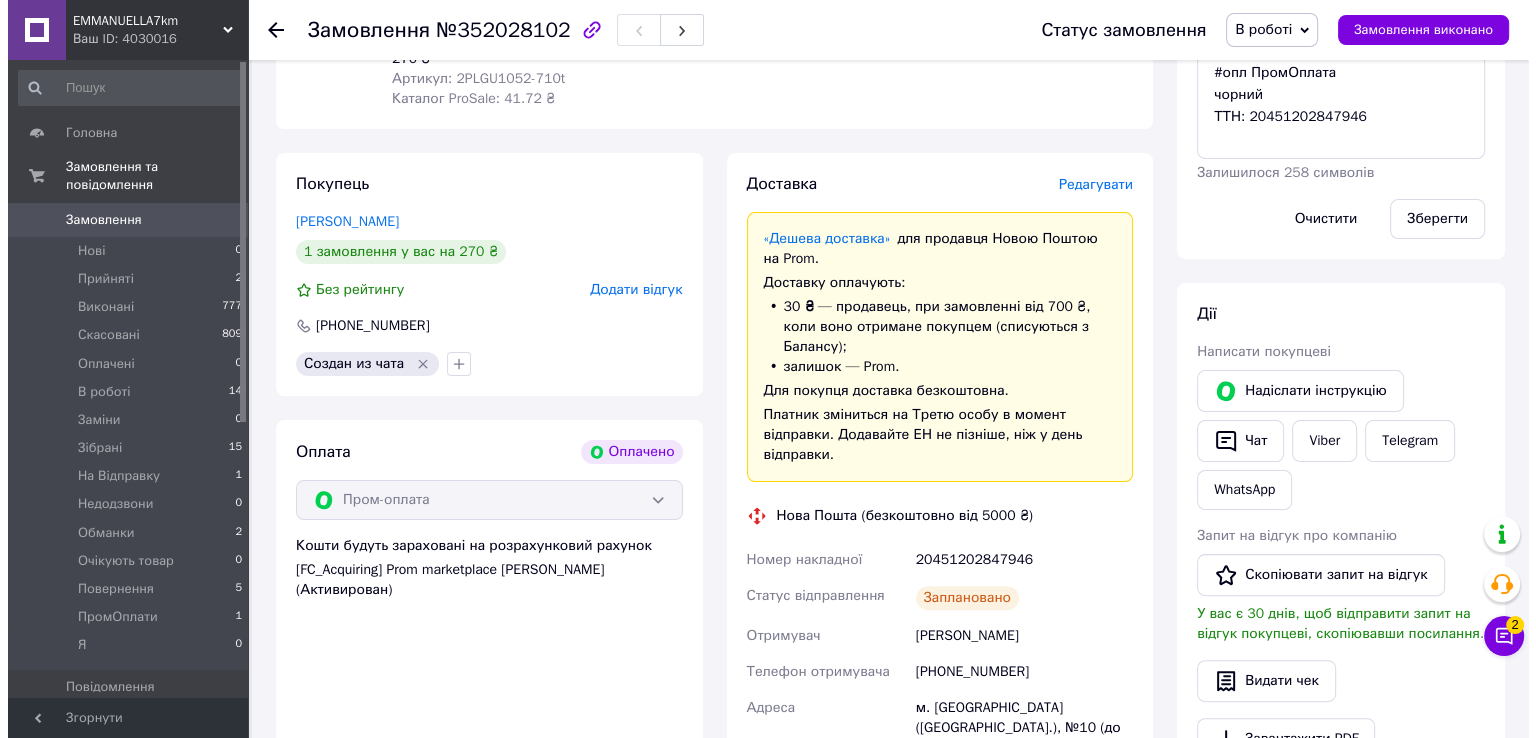 scroll, scrollTop: 500, scrollLeft: 0, axis: vertical 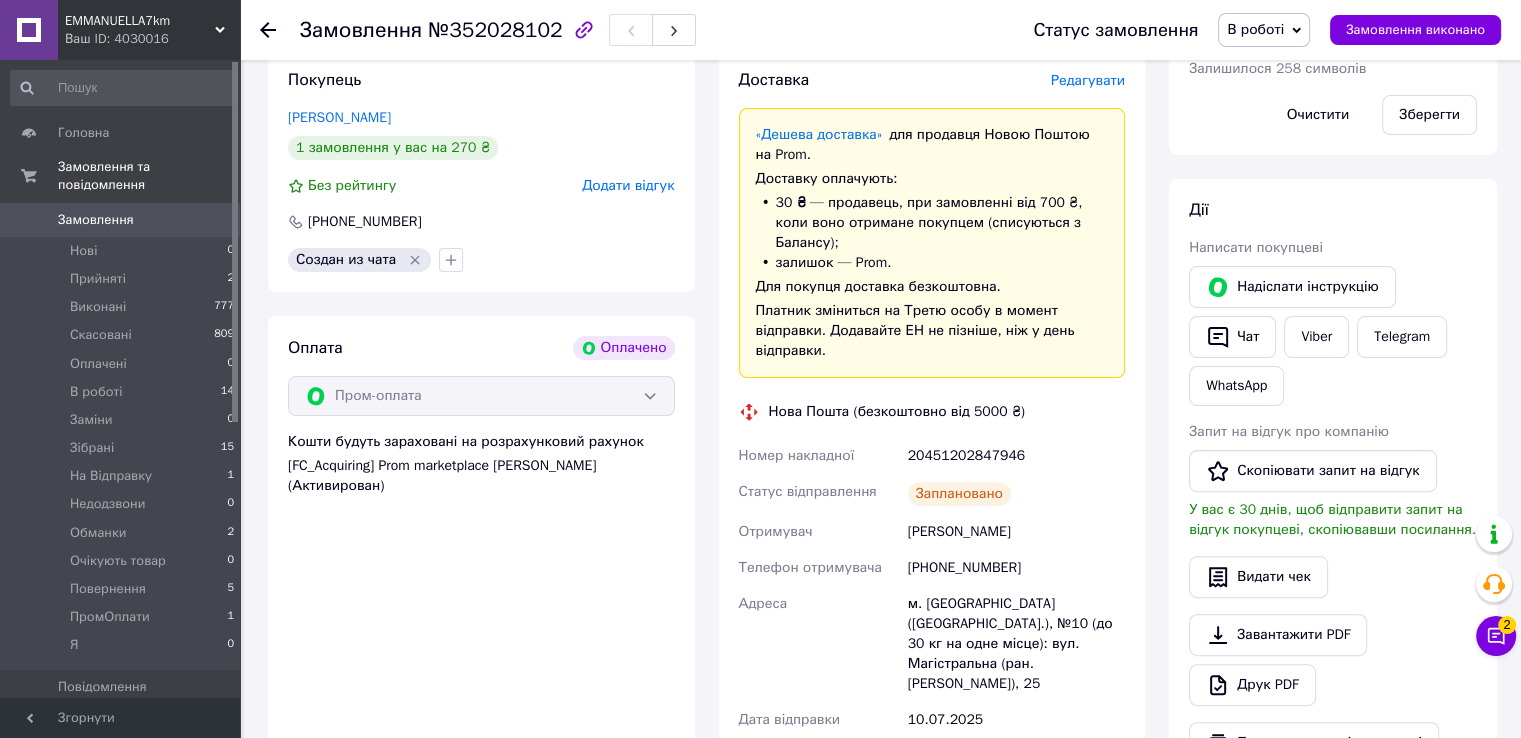 click on "Редагувати" at bounding box center [1088, 80] 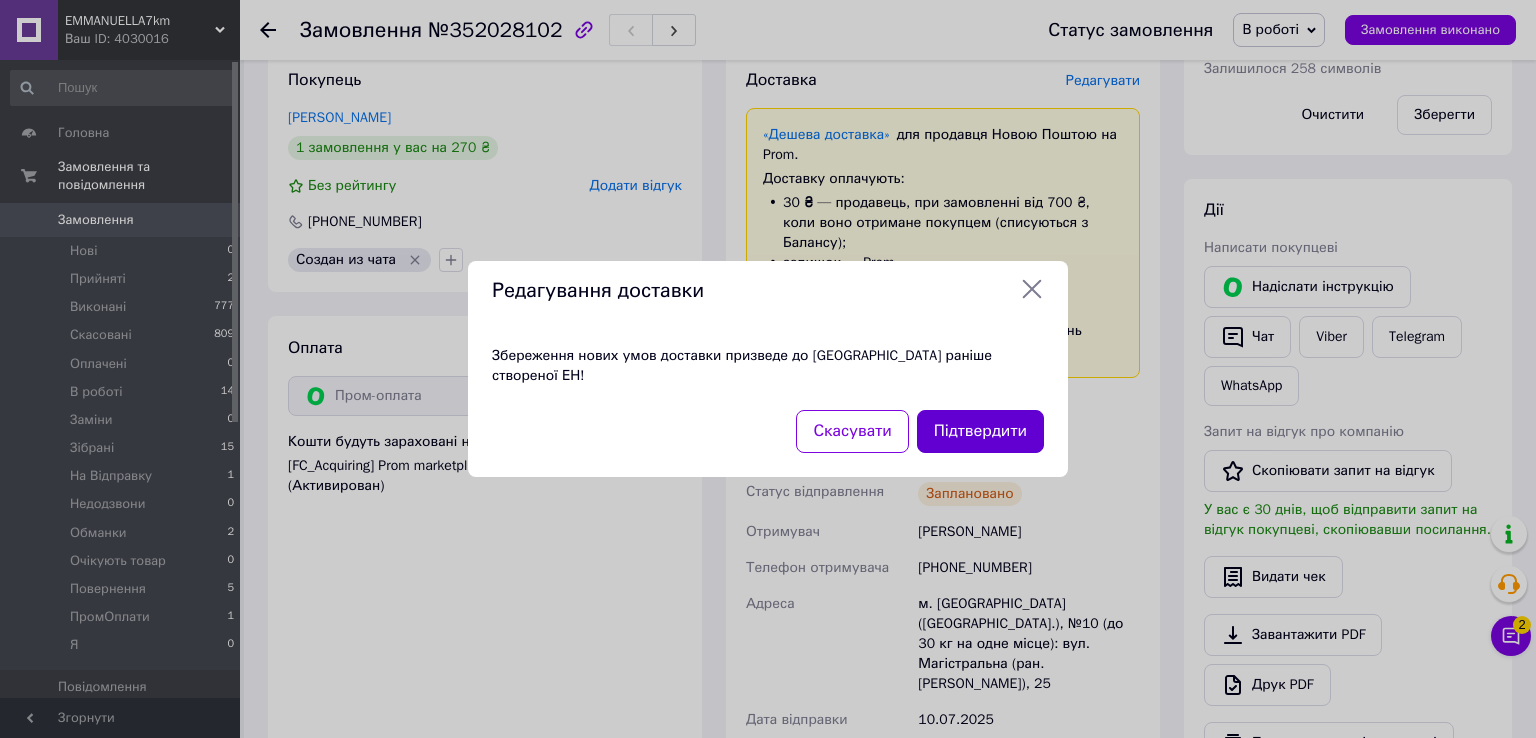 click on "Підтвердити" at bounding box center [980, 431] 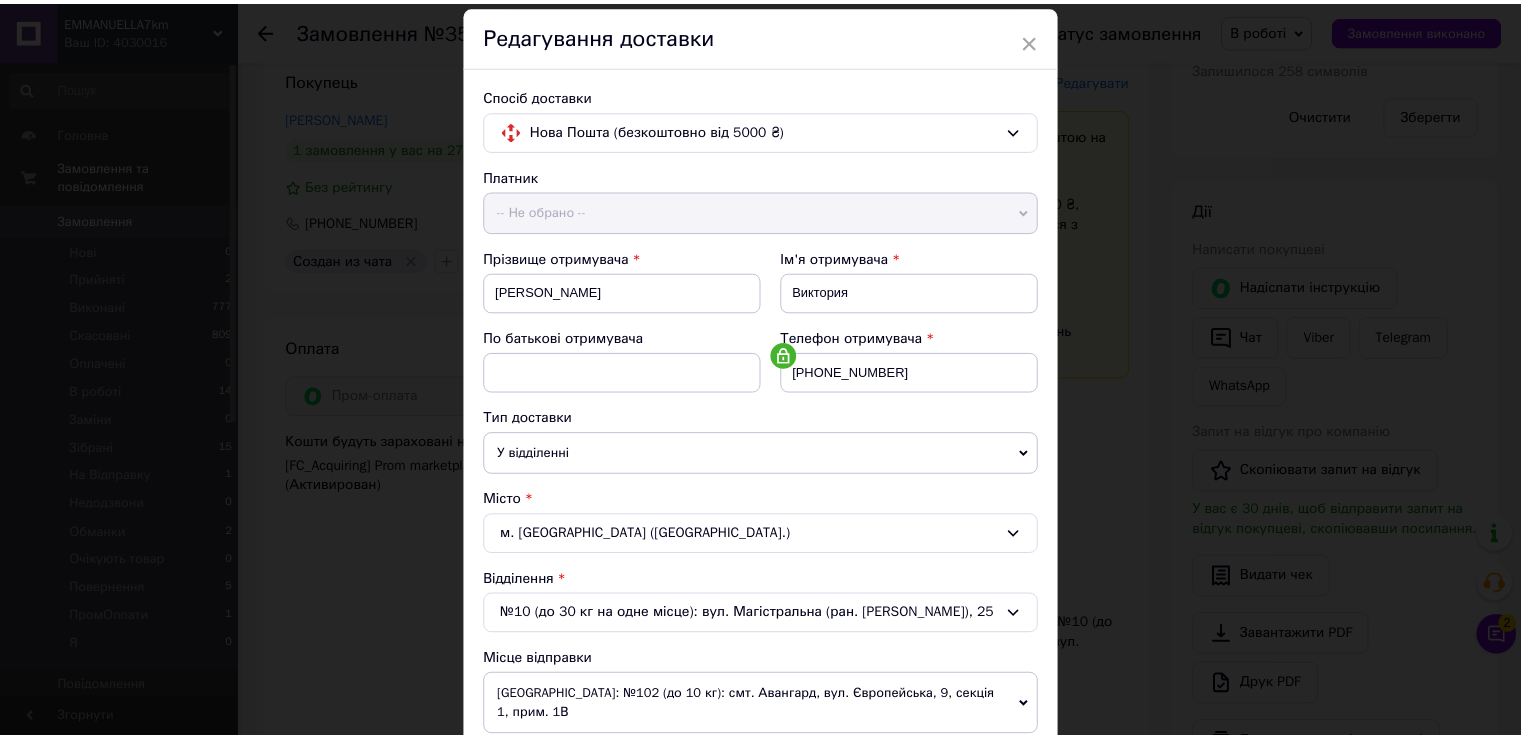 scroll, scrollTop: 100, scrollLeft: 0, axis: vertical 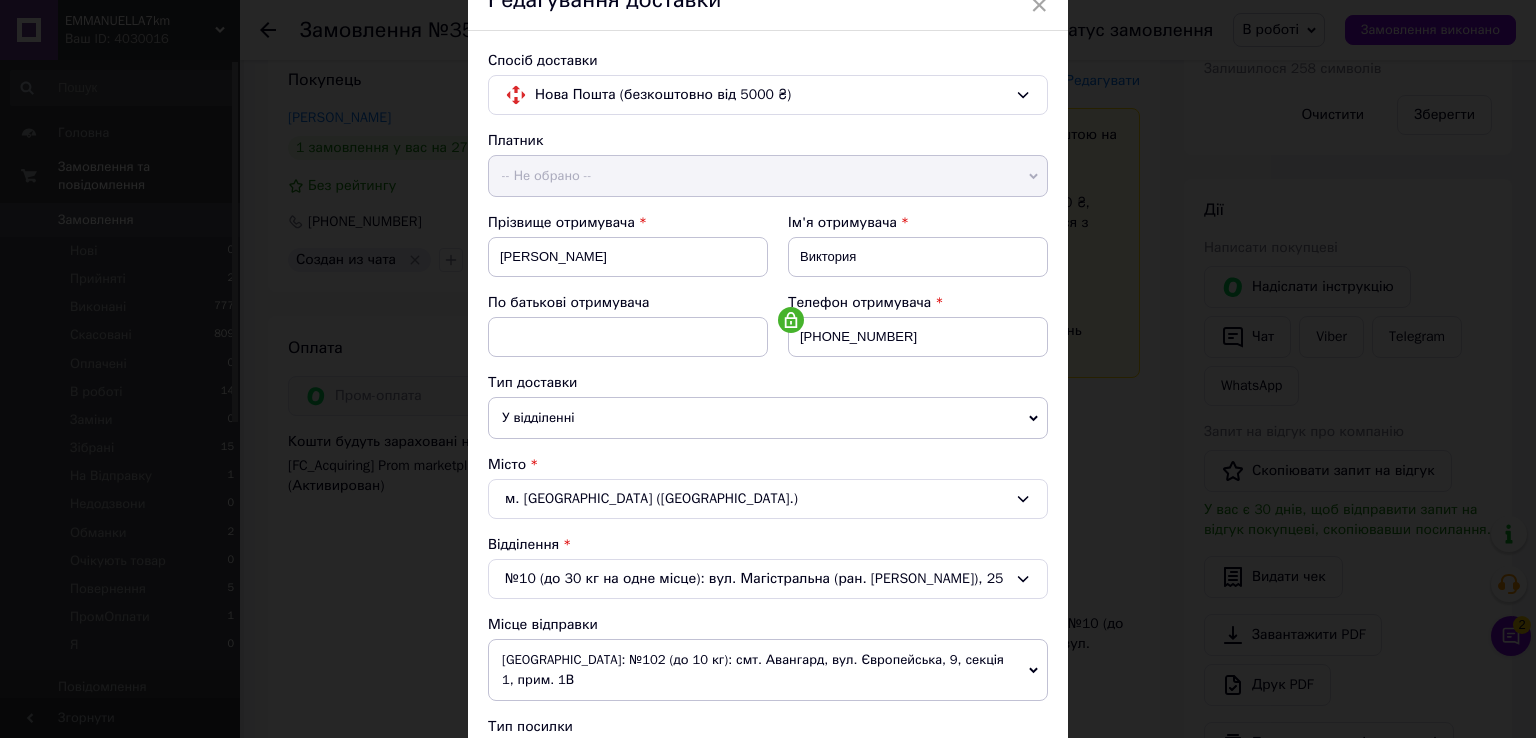 click on "м. [GEOGRAPHIC_DATA] ([GEOGRAPHIC_DATA].)" at bounding box center [768, 499] 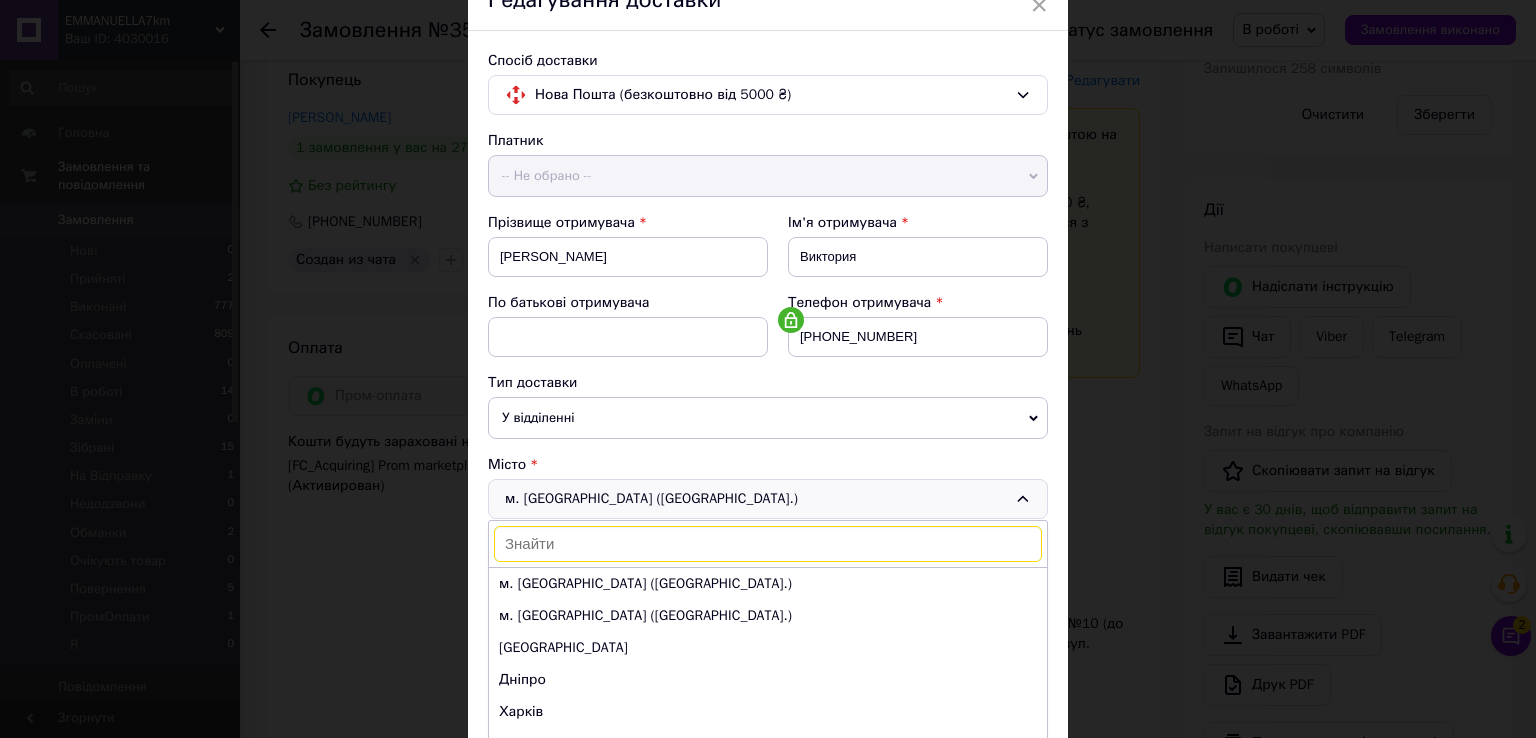 click at bounding box center [768, 544] 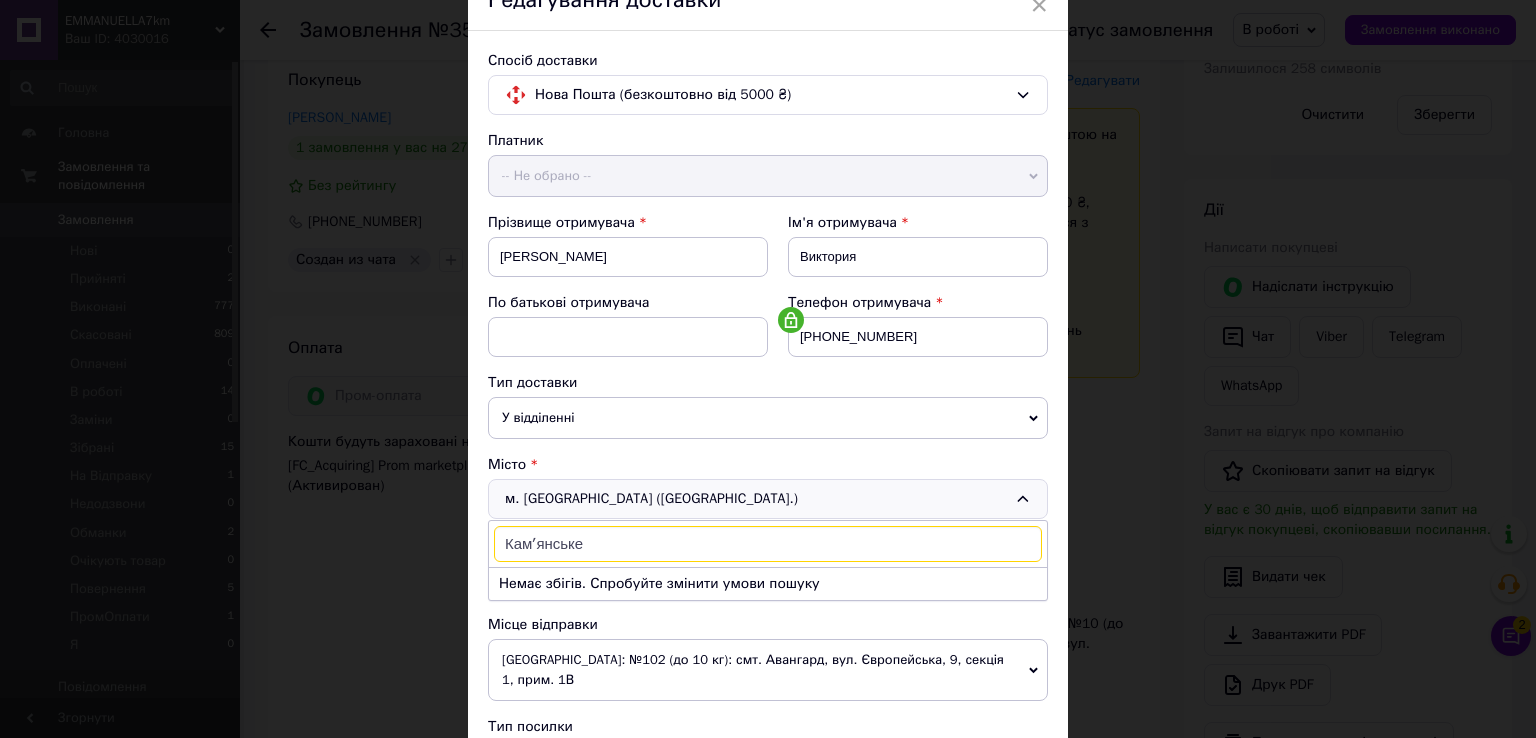 type on "Камʼянське" 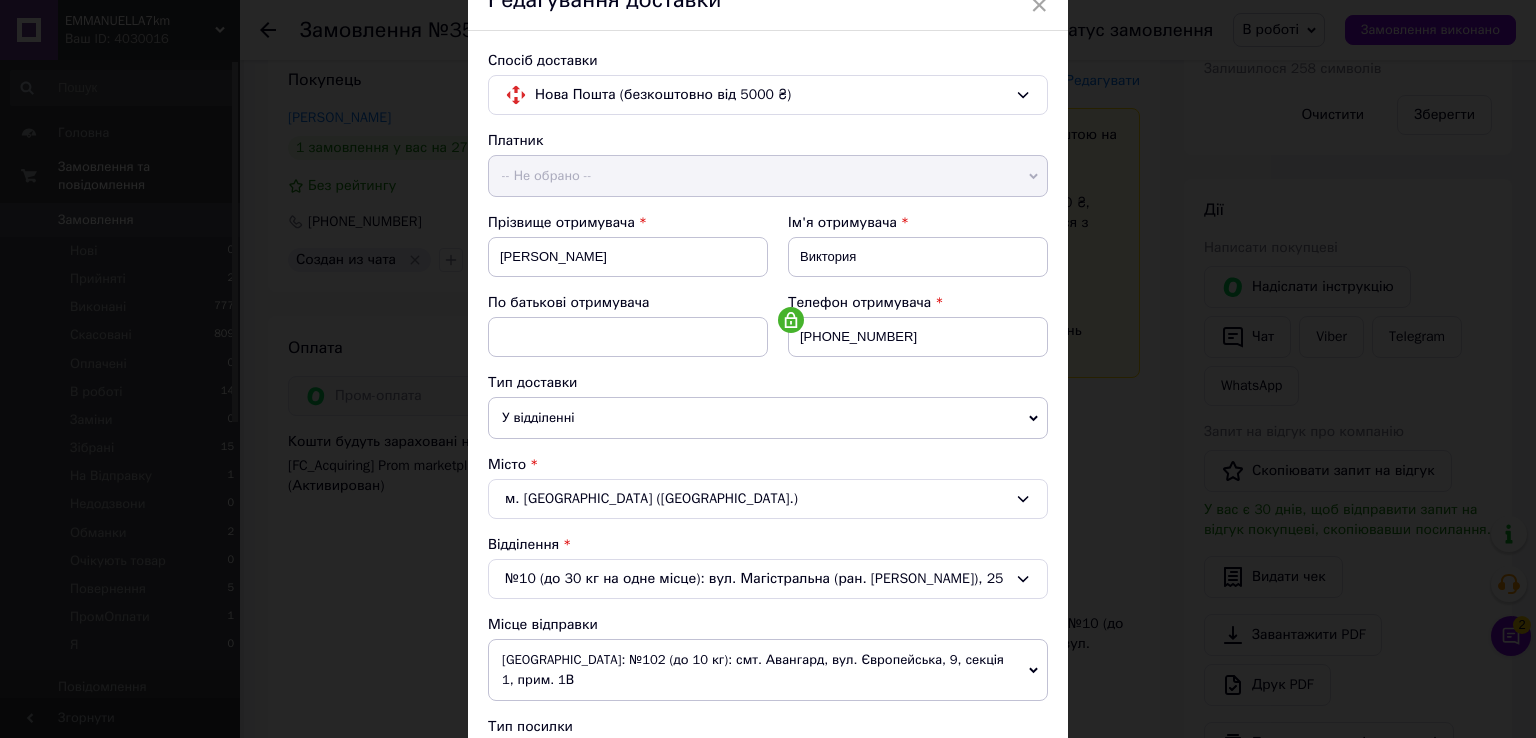 click on "У відділенні" at bounding box center (768, 418) 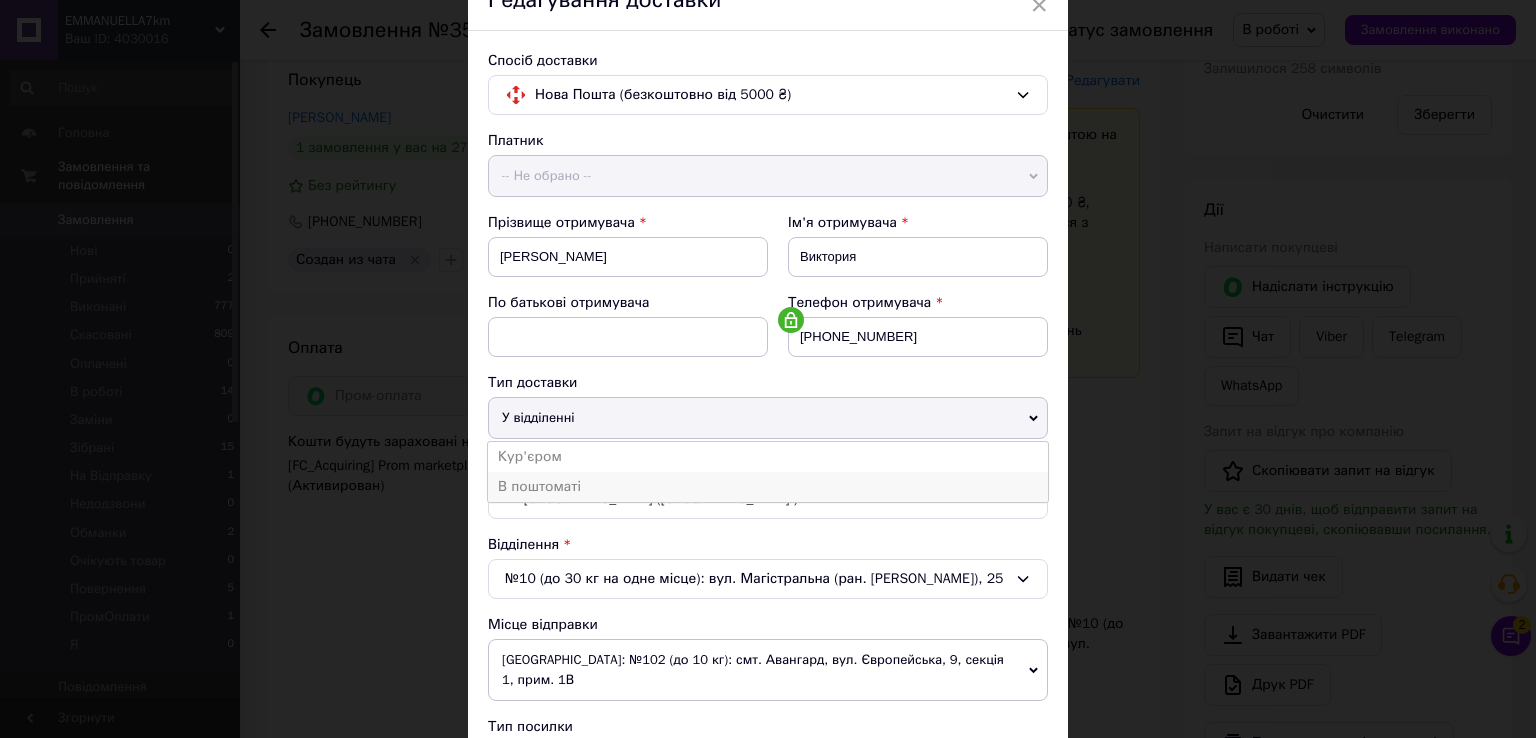 click on "В поштоматі" at bounding box center [768, 487] 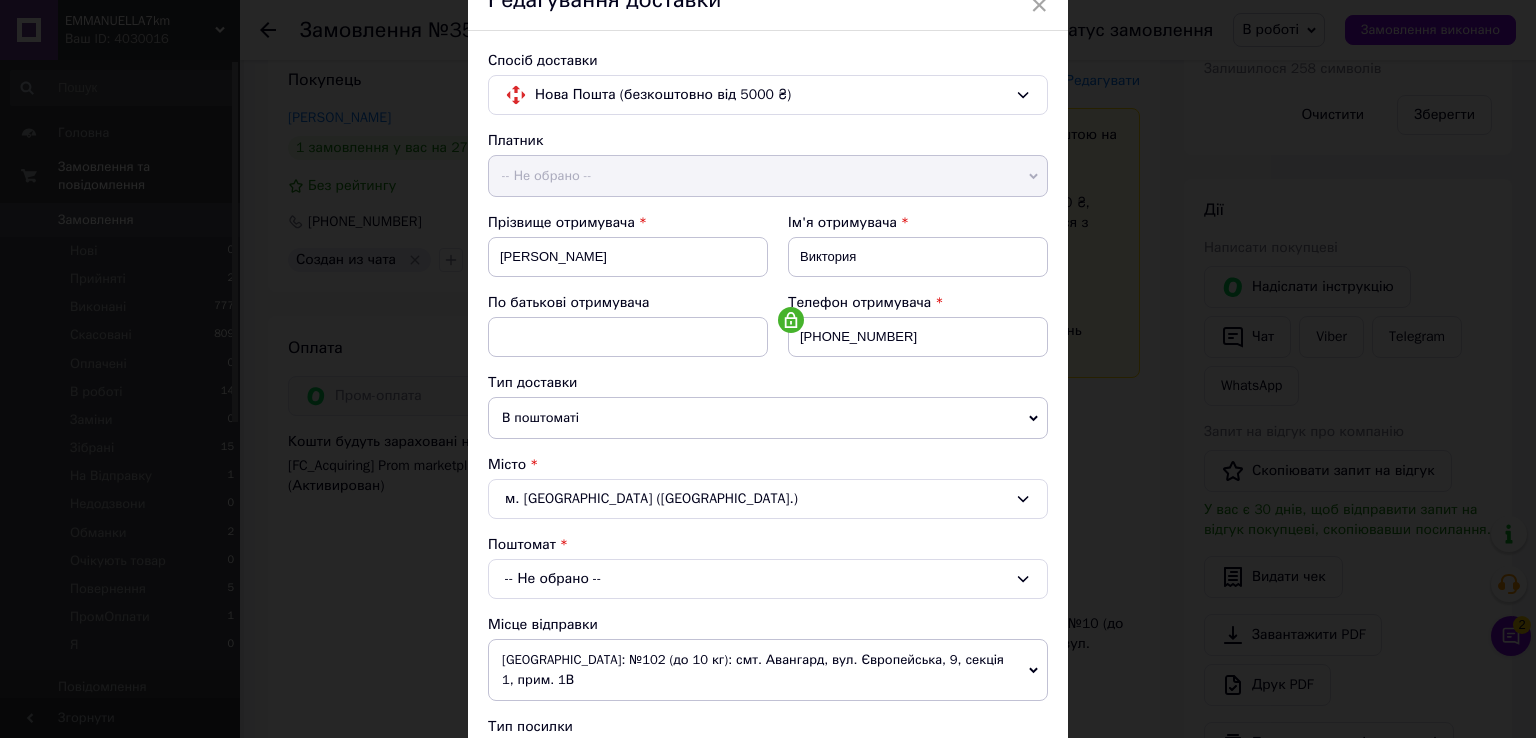 click on "м. [GEOGRAPHIC_DATA] ([GEOGRAPHIC_DATA].)" at bounding box center (768, 499) 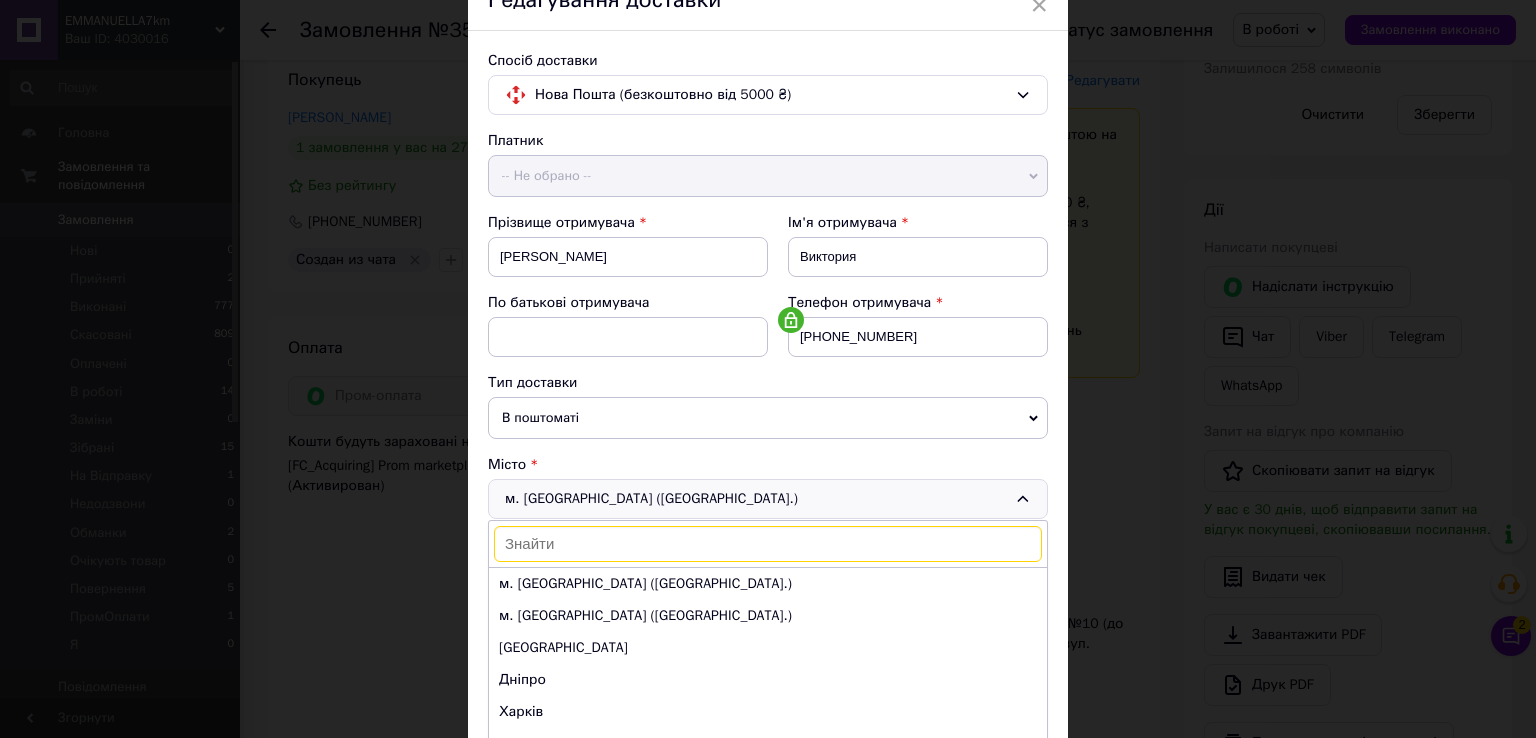 click at bounding box center (768, 544) 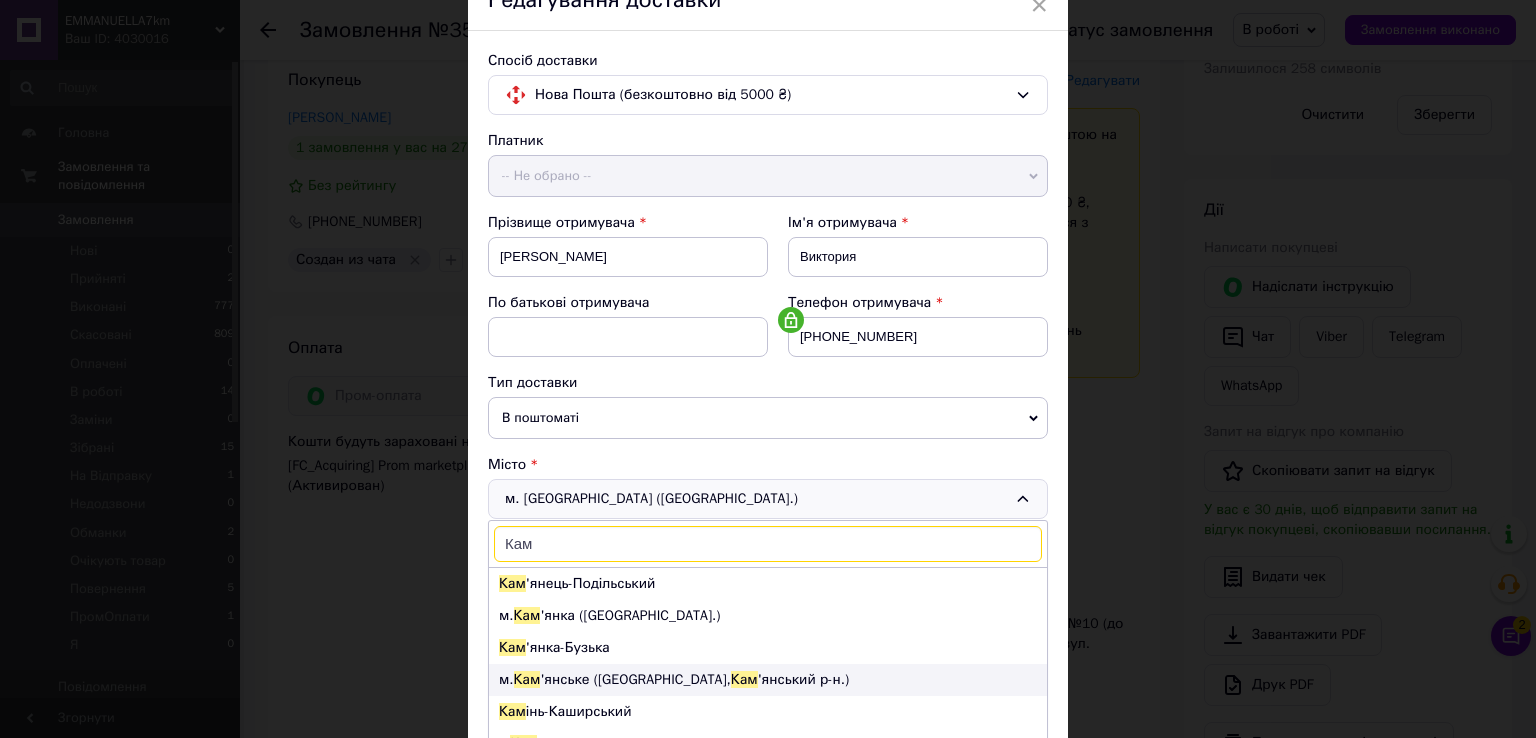 type on "Кам" 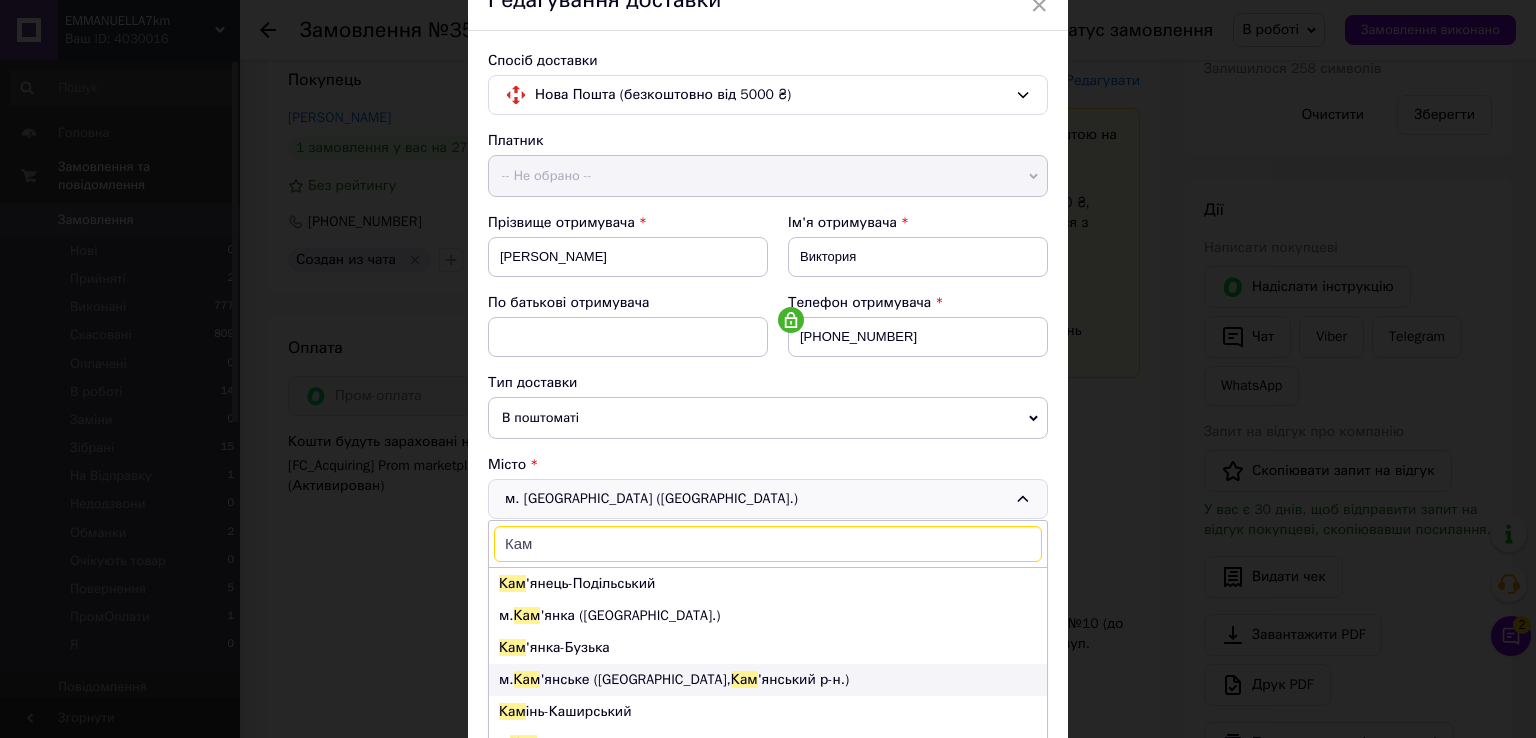 click on "м.  [GEOGRAPHIC_DATA] ([GEOGRAPHIC_DATA],  [GEOGRAPHIC_DATA].)" at bounding box center (768, 680) 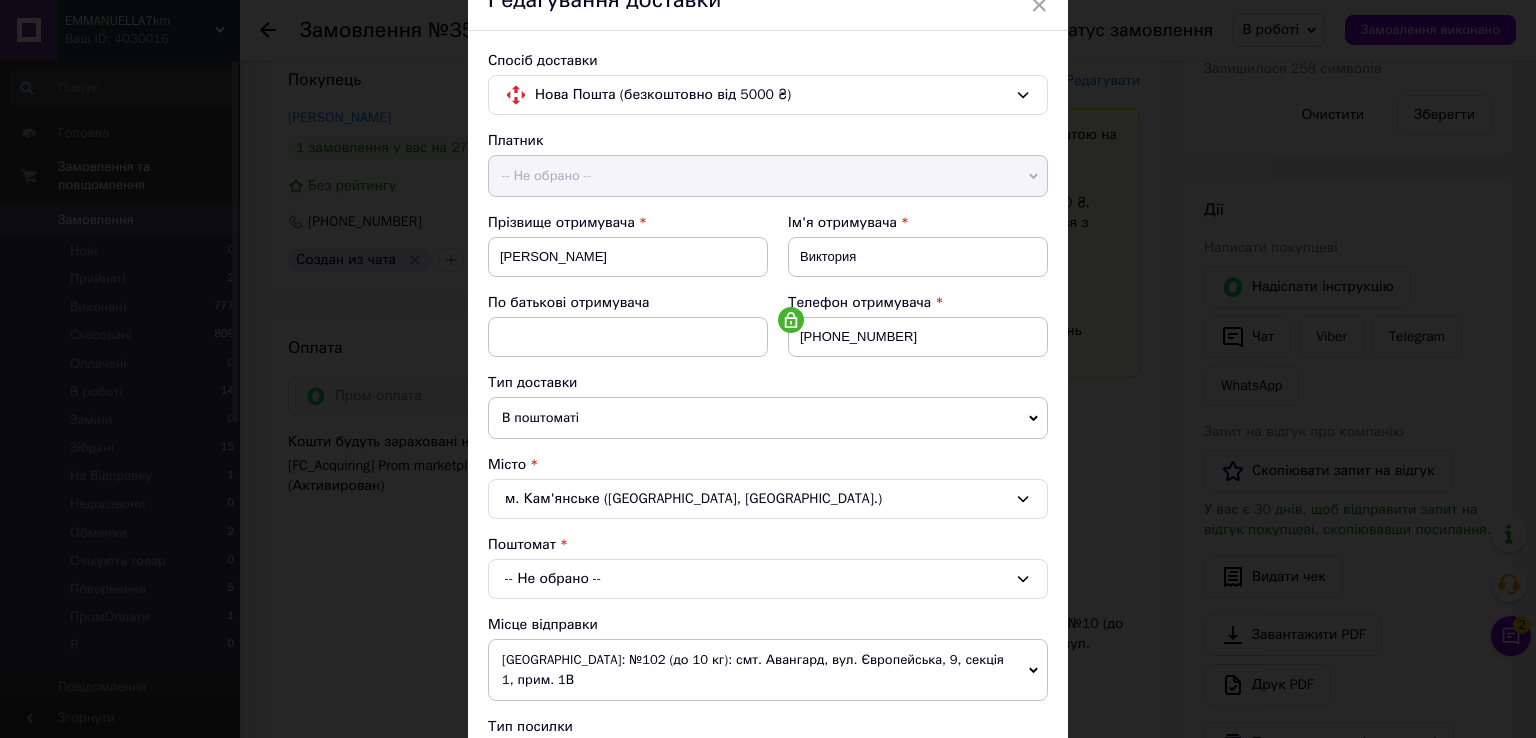 click on "× Редагування доставки Спосіб доставки Нова Пошта (безкоштовно від 5000 ₴) Платник -- Не обрано -- Відправник Отримувач Прізвище отримувача [PERSON_NAME] Ім'я отримувача [PERSON_NAME] батькові отримувача Телефон отримувача [PHONE_NUMBER] Тип доставки В поштоматі У відділенні Кур'єром Місто м. Кам'янське ([GEOGRAPHIC_DATA], [GEOGRAPHIC_DATA].) Поштомат -- Не обрано -- Місце відправки [GEOGRAPHIC_DATA]: №102 (до 10 кг): смт. Авангард, вул. Європейська, 9, секція 1, прим. 1В Немає збігів. Спробуйте змінити умови пошуку Додати ще місце відправки Тип посилки Вантаж Документи Оціночна вартість 270 <" at bounding box center (768, 369) 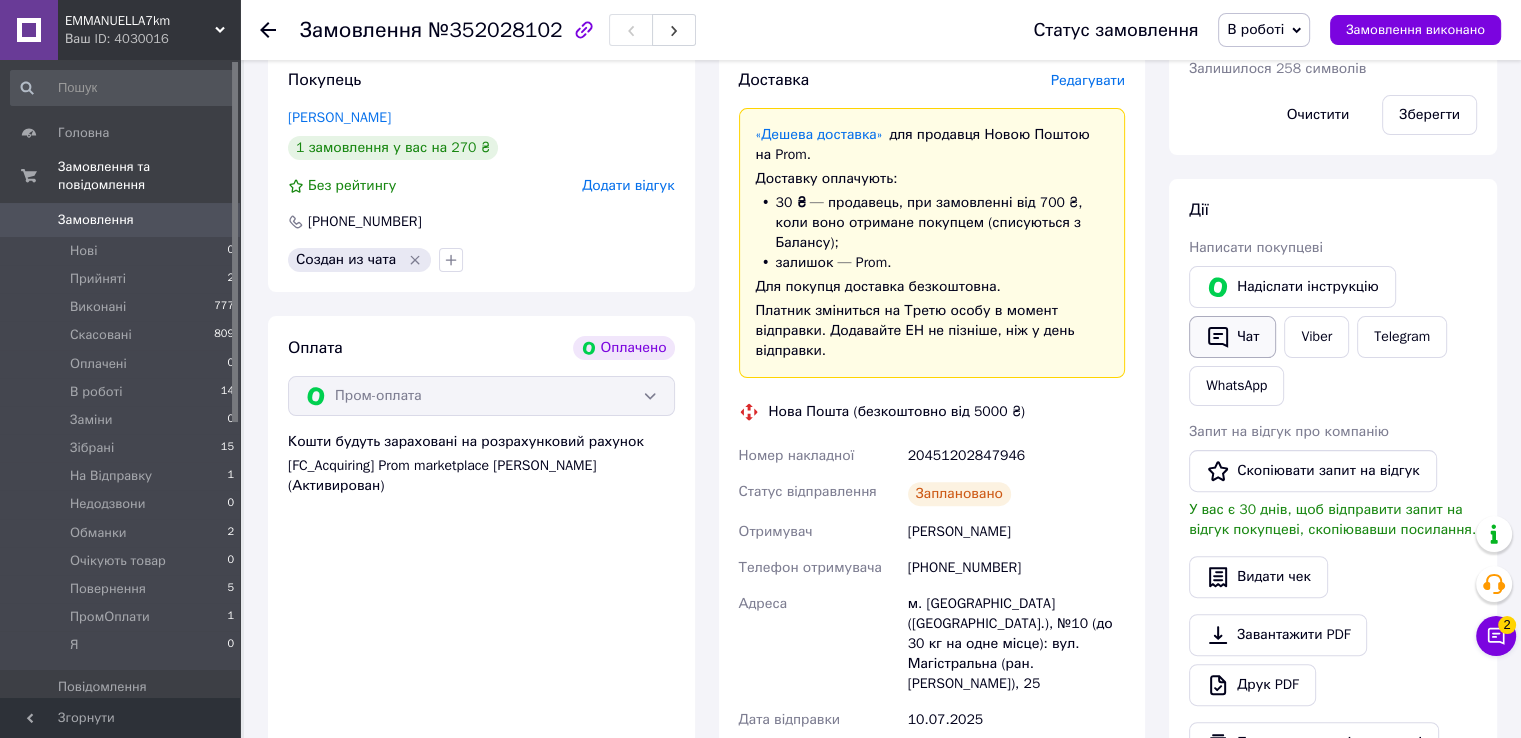 click on "Чат" at bounding box center (1232, 337) 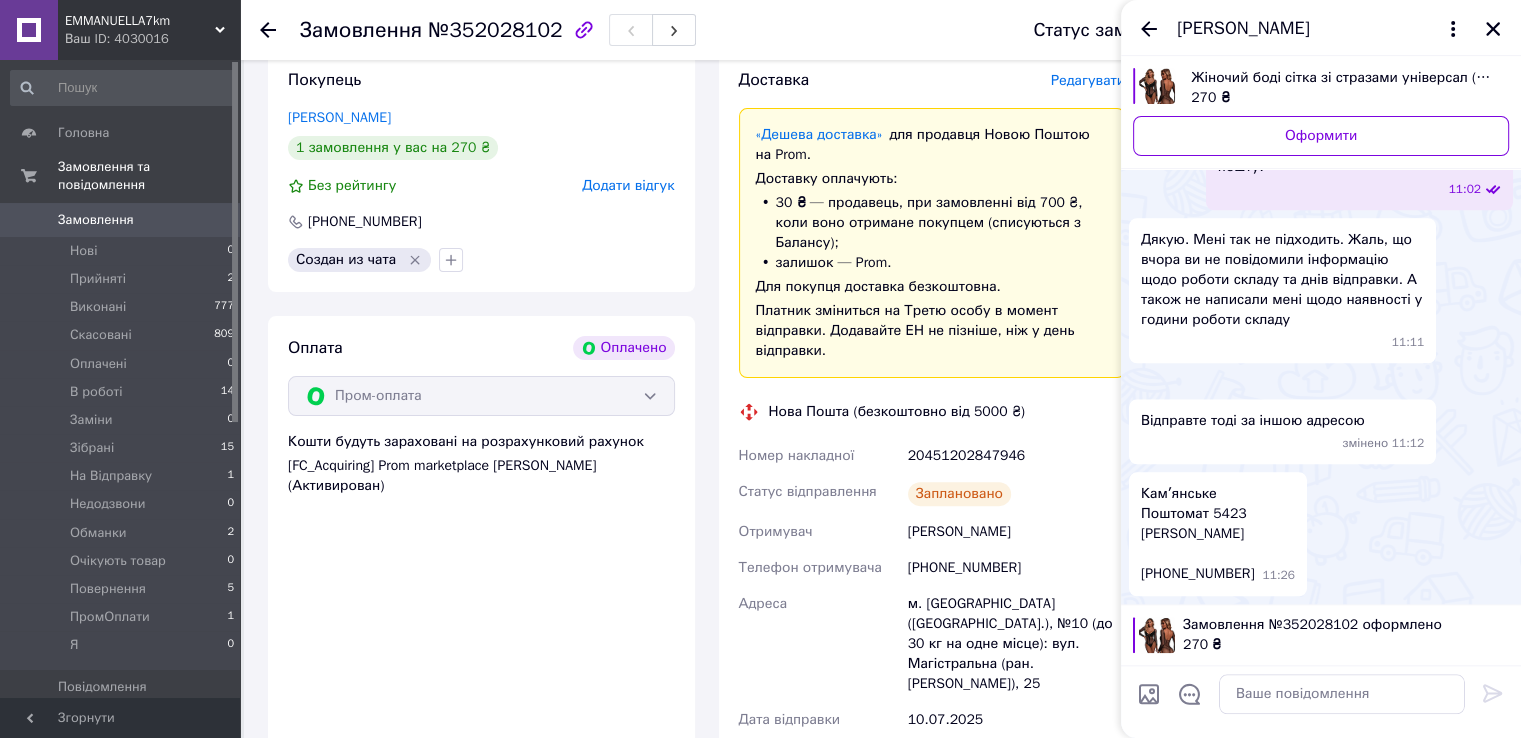 scroll, scrollTop: 2421, scrollLeft: 0, axis: vertical 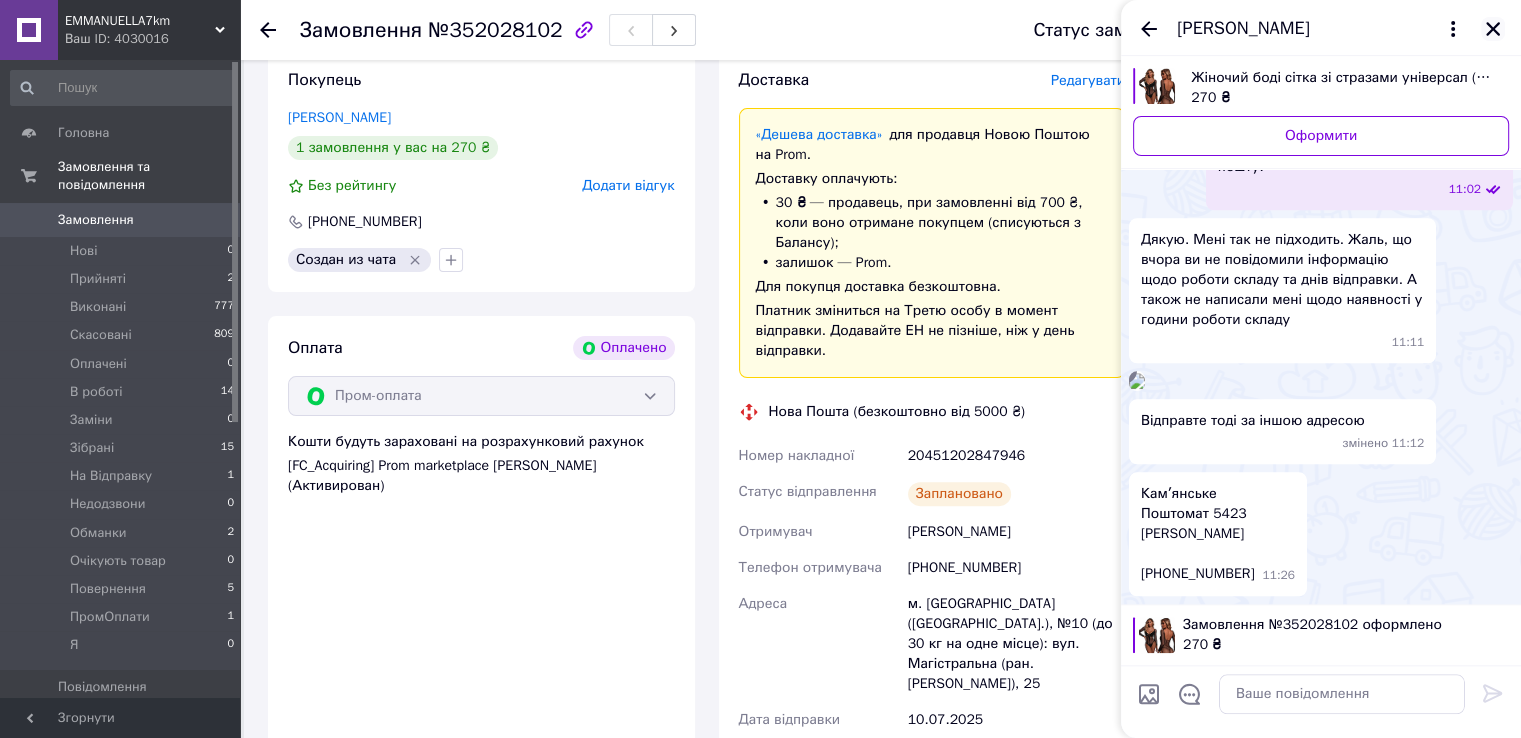 click 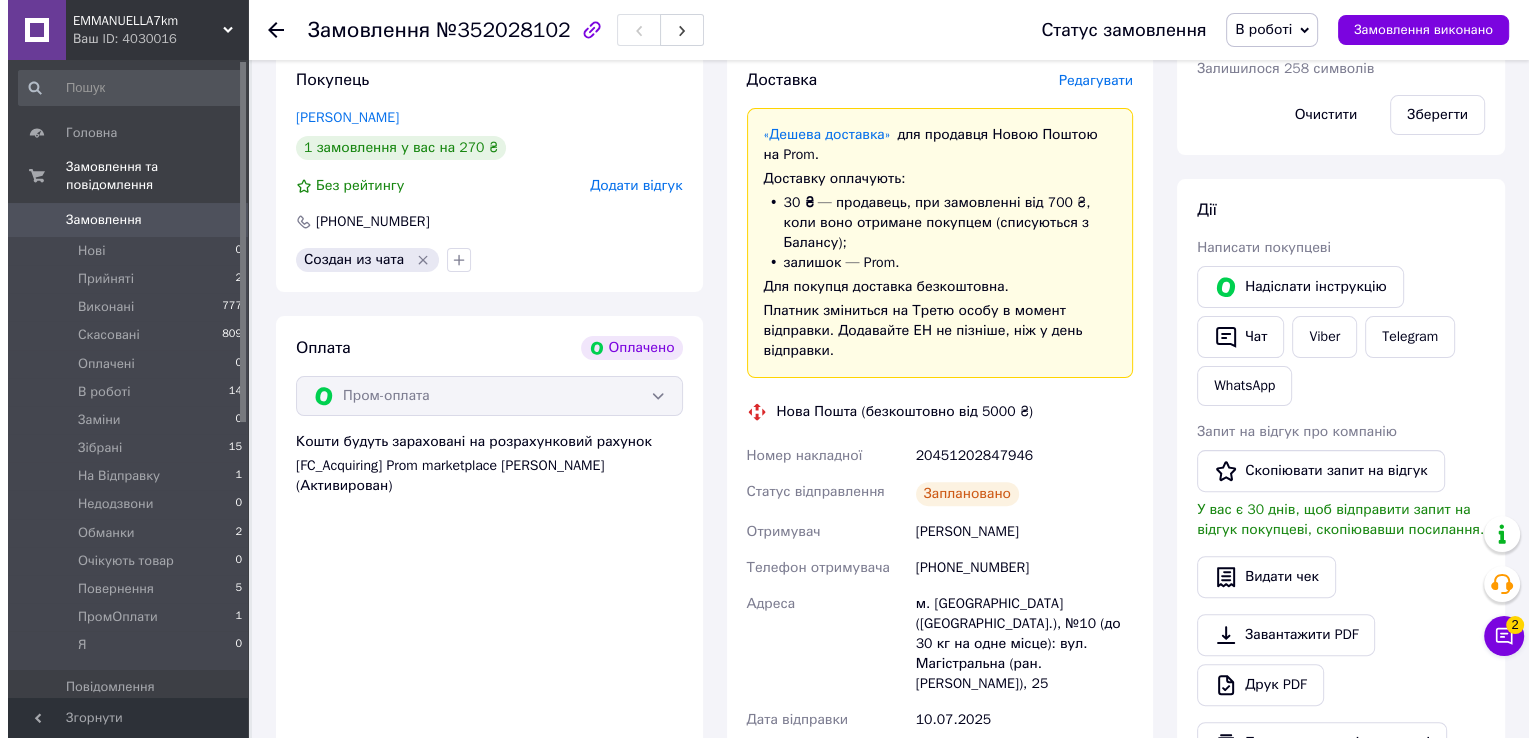 scroll, scrollTop: 100, scrollLeft: 0, axis: vertical 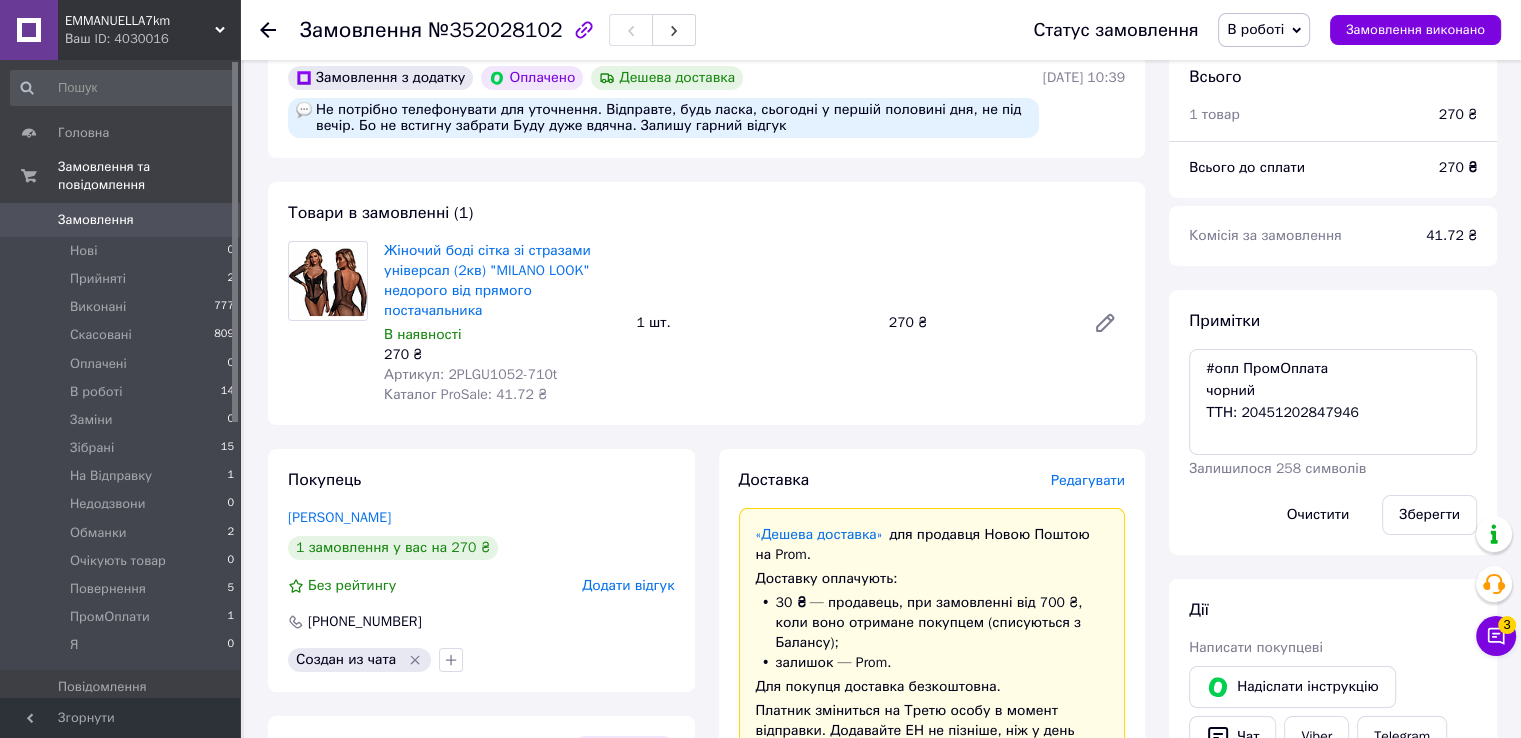 click on "Редагувати" at bounding box center (1088, 480) 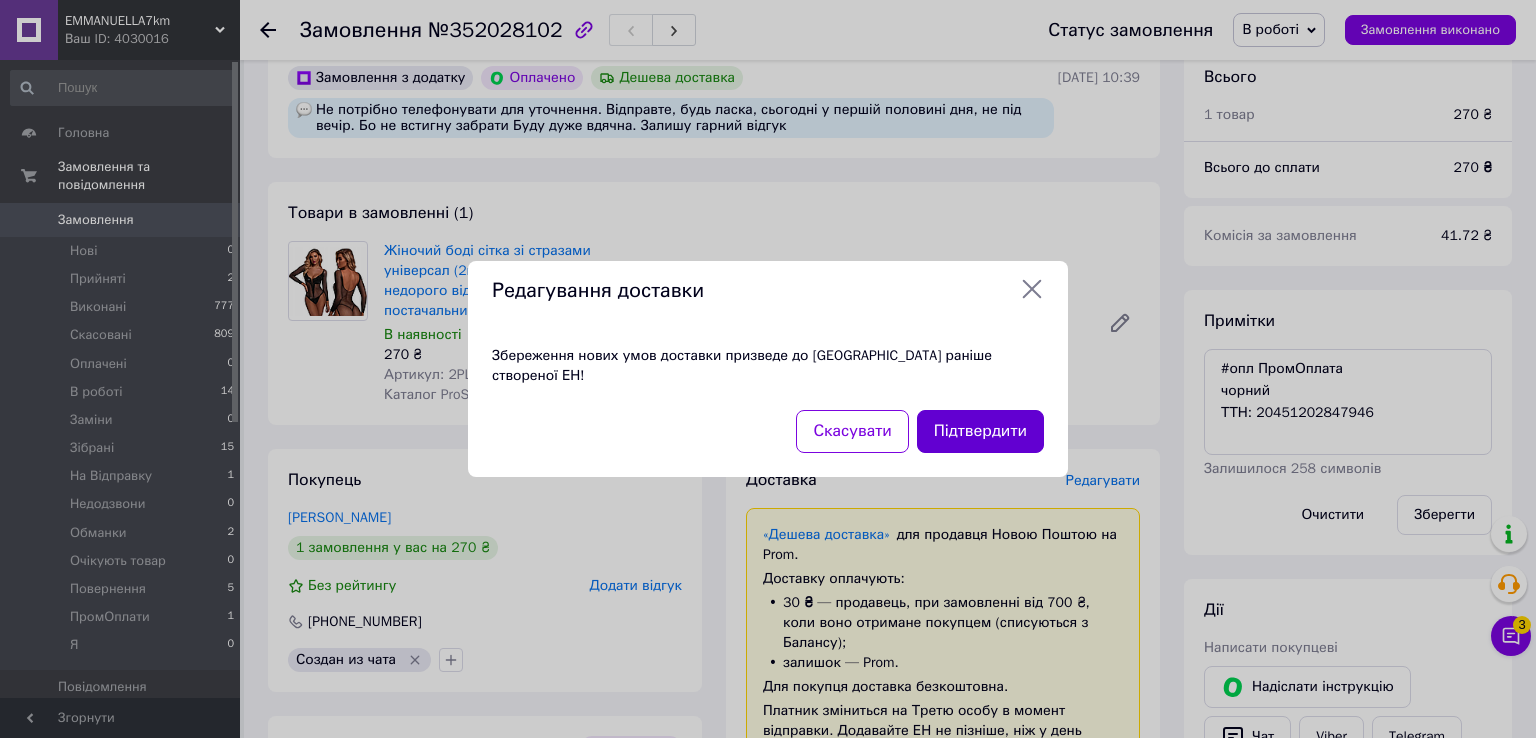click on "Підтвердити" at bounding box center [980, 431] 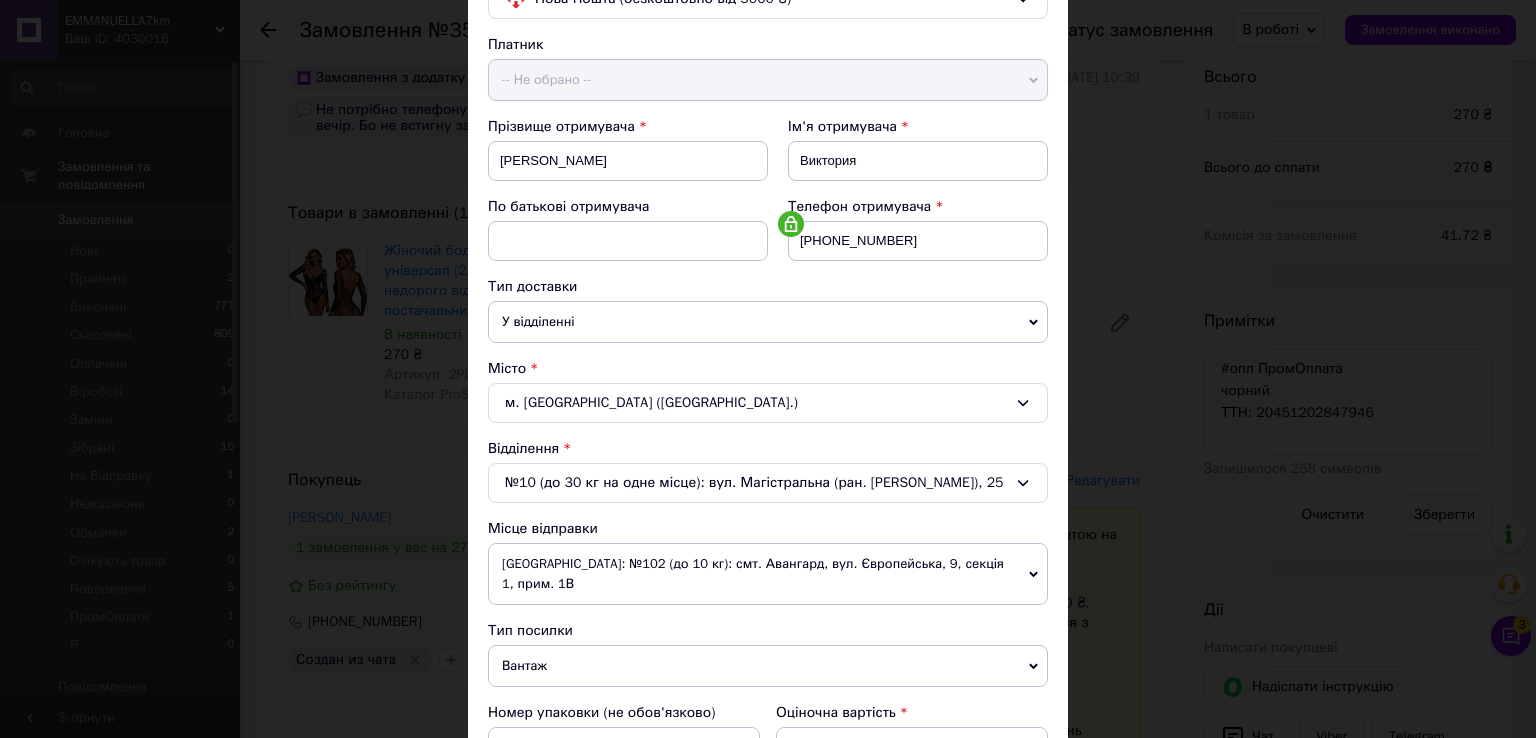 scroll, scrollTop: 300, scrollLeft: 0, axis: vertical 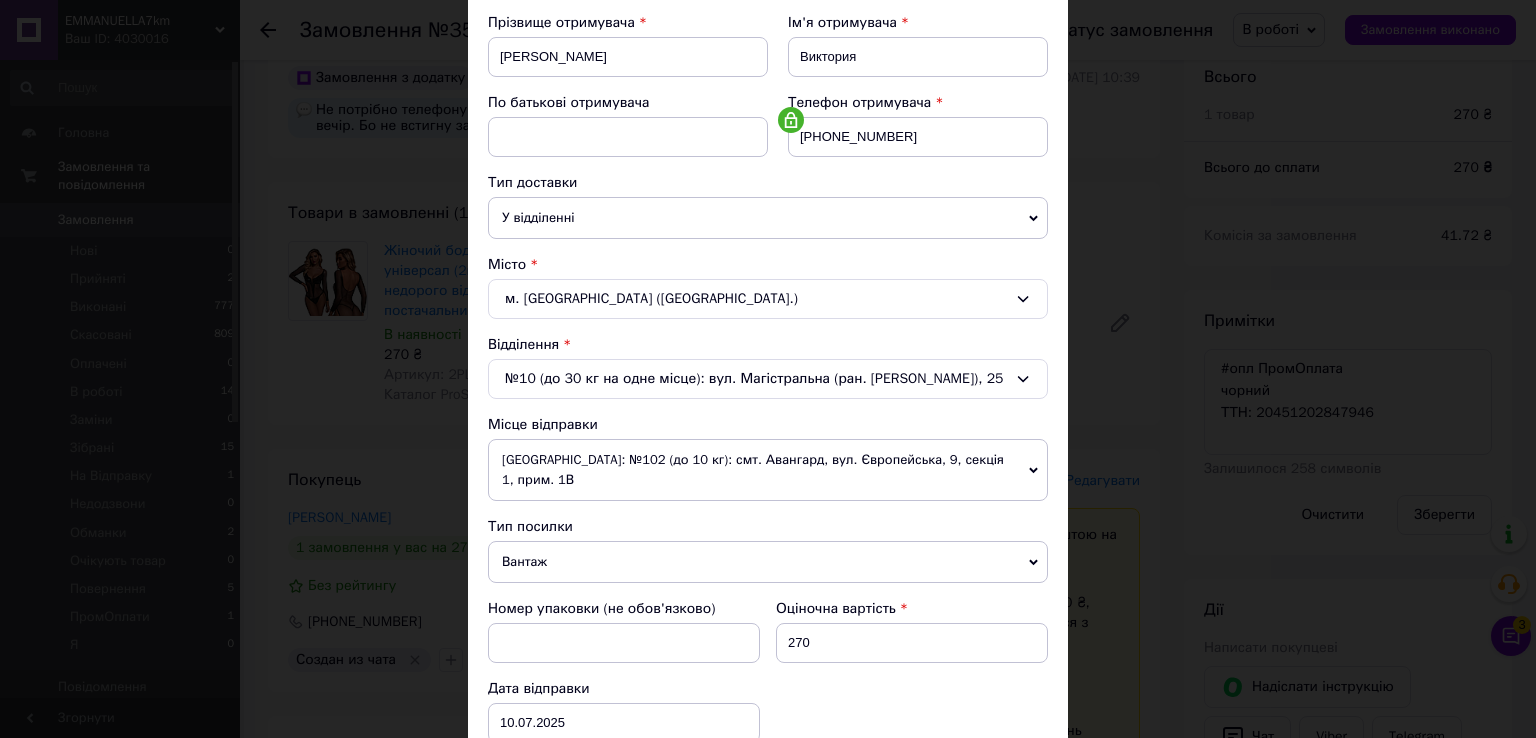 click on "У відділенні" at bounding box center [768, 218] 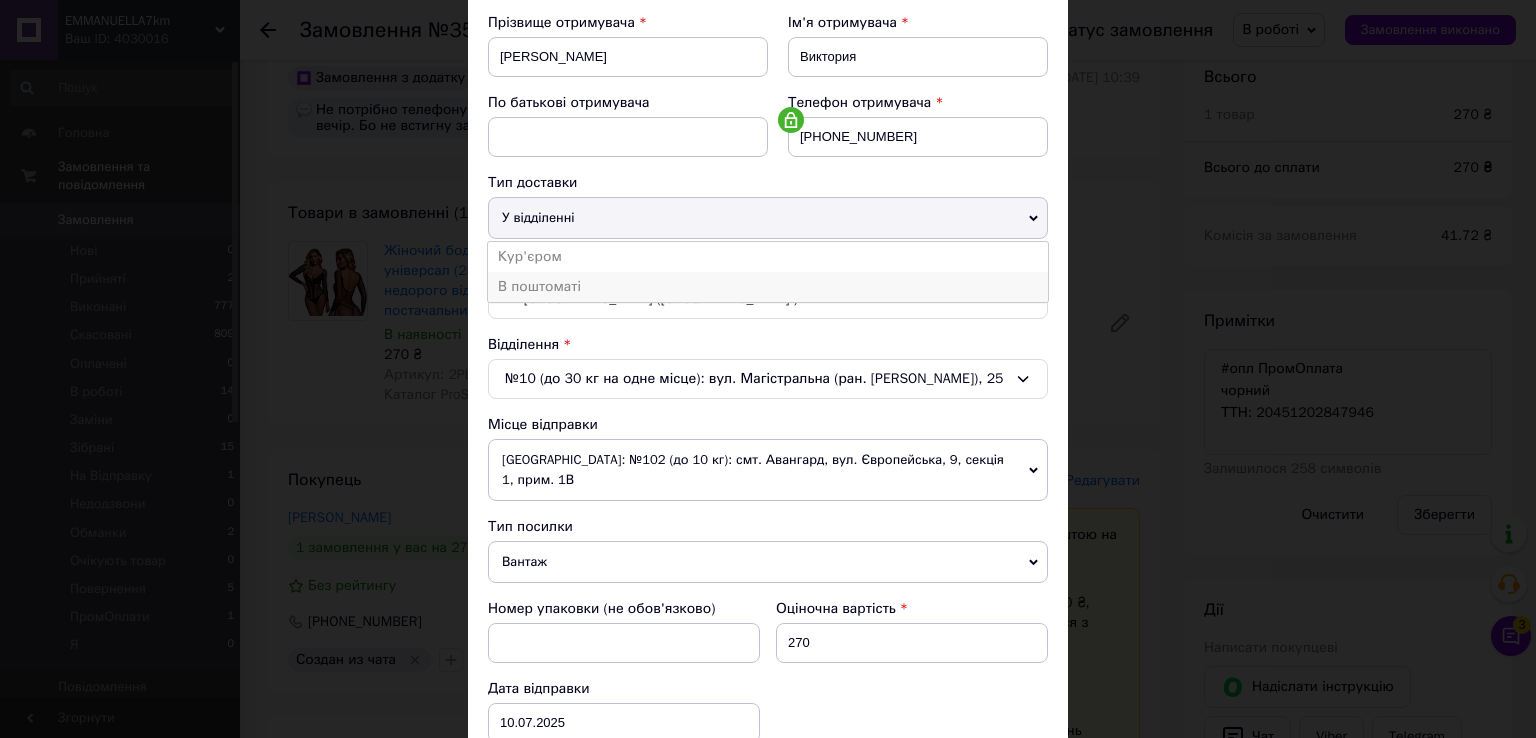 click on "В поштоматі" at bounding box center (768, 287) 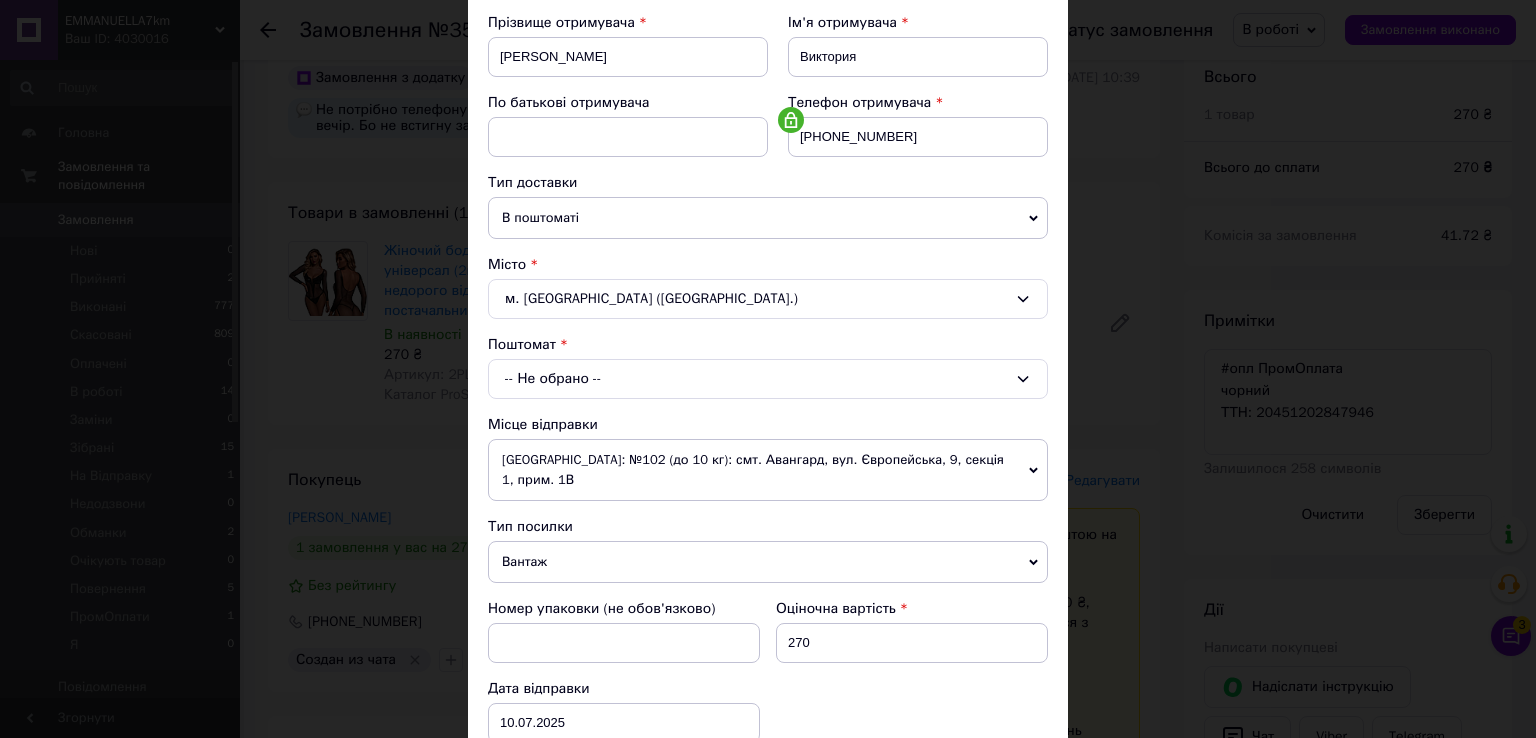 click on "м. [GEOGRAPHIC_DATA] ([GEOGRAPHIC_DATA].)" at bounding box center (768, 299) 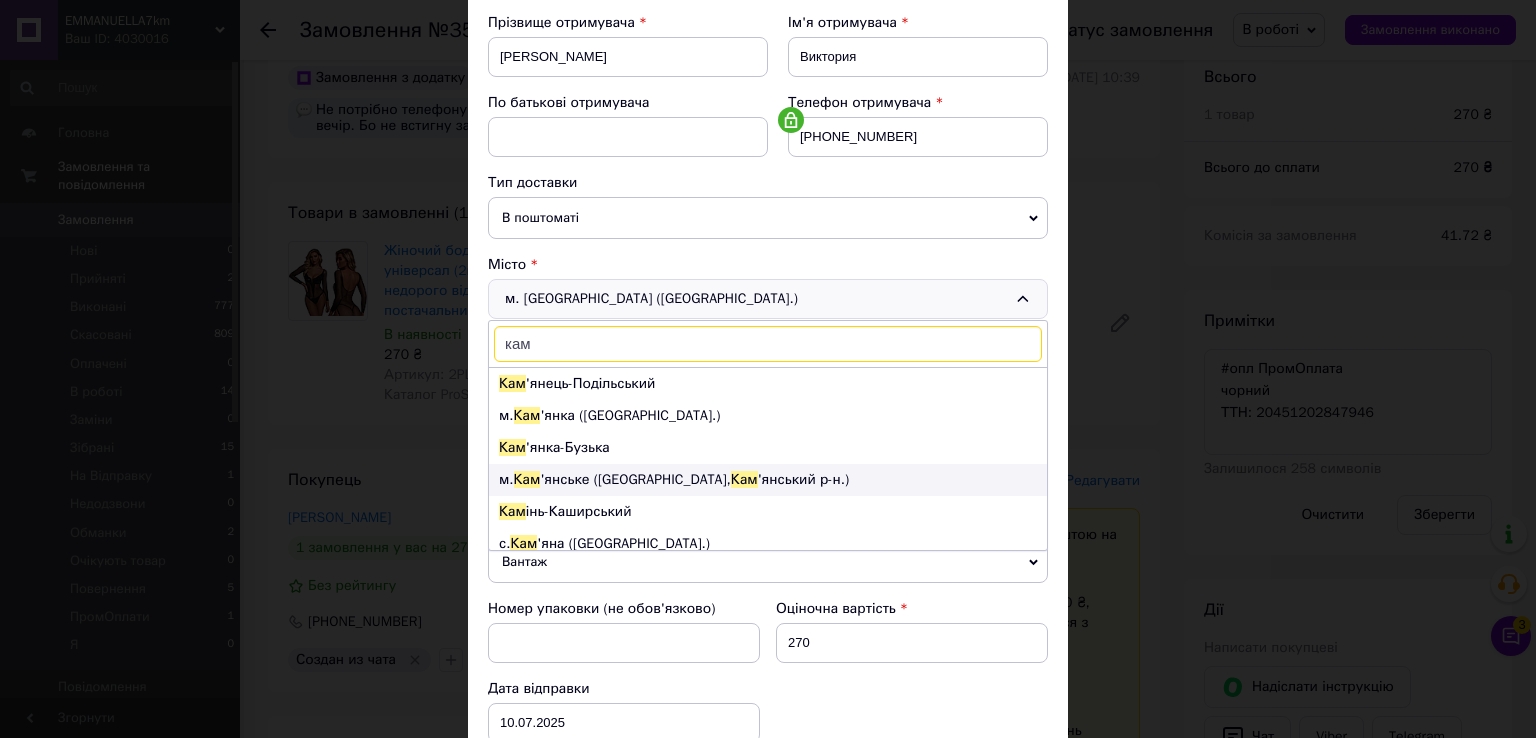 type on "кам" 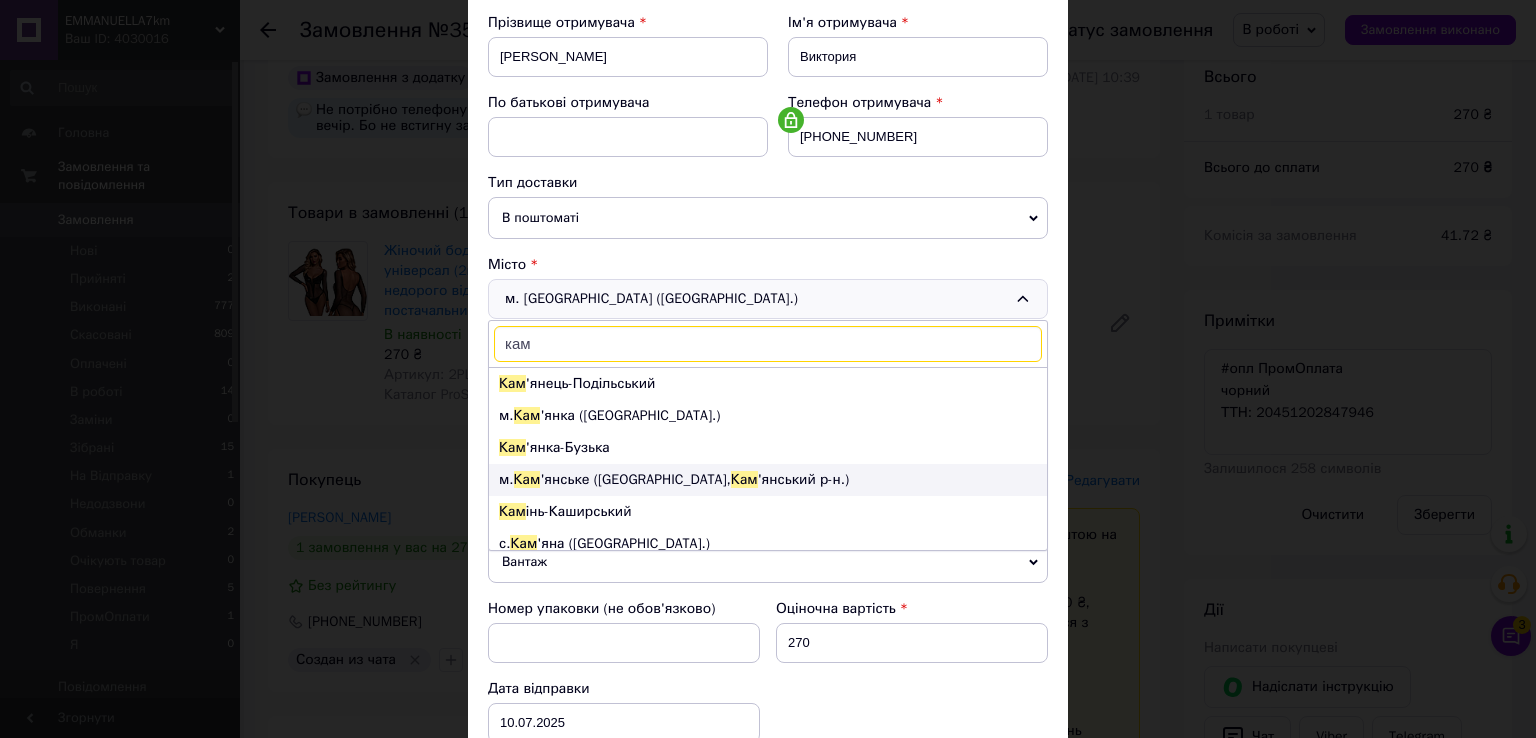 click on "м.  [GEOGRAPHIC_DATA] ([GEOGRAPHIC_DATA],  [GEOGRAPHIC_DATA].)" at bounding box center (768, 480) 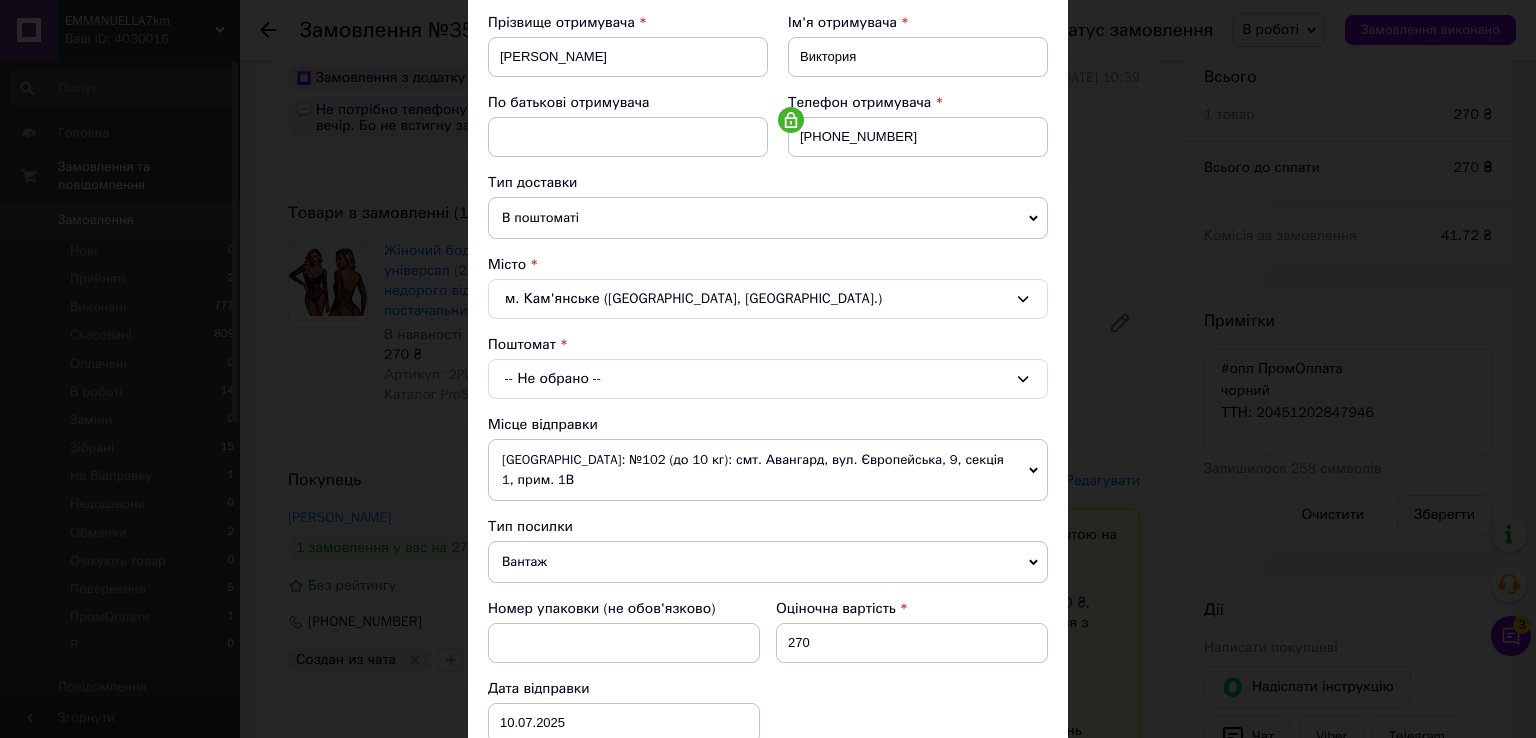 click on "-- Не обрано --" at bounding box center [768, 379] 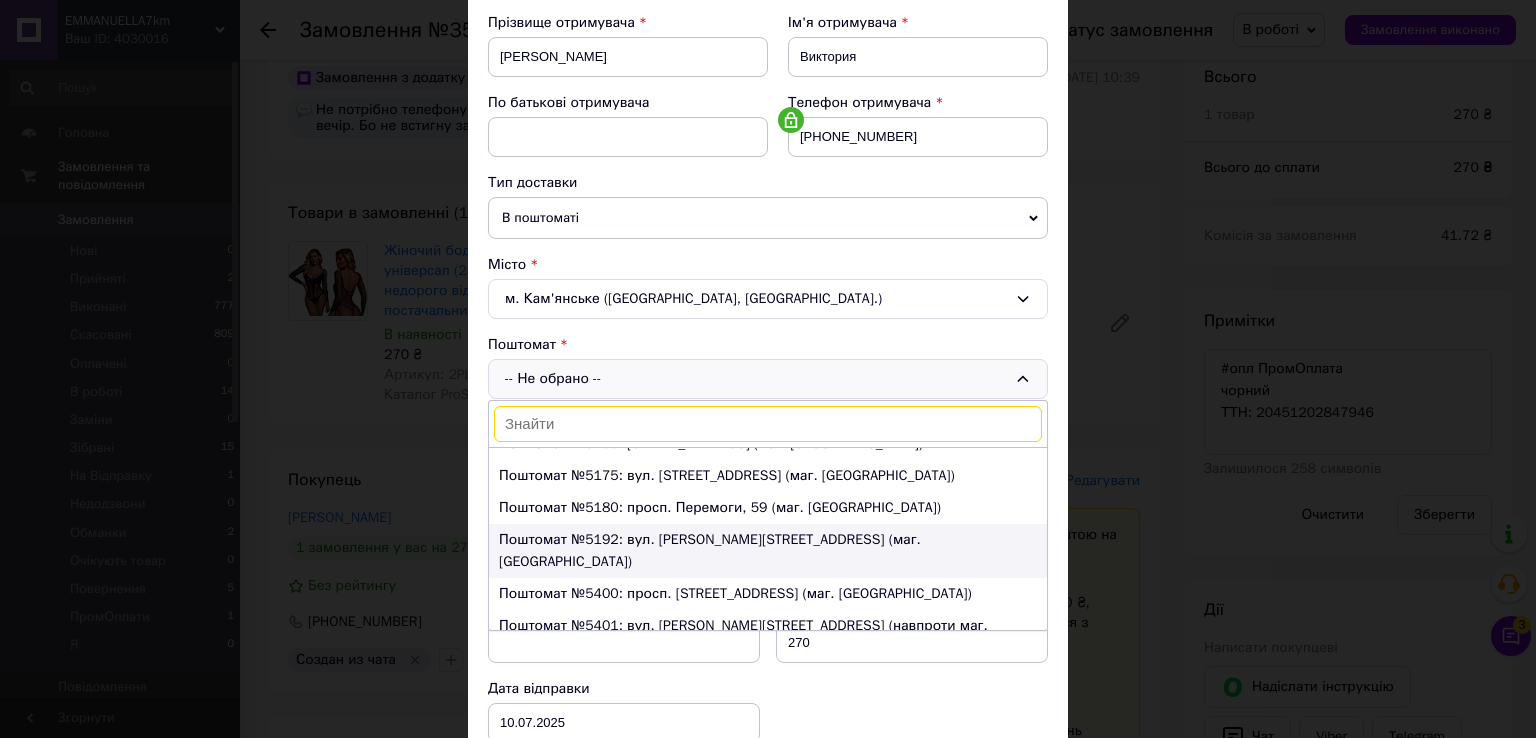 scroll, scrollTop: 100, scrollLeft: 0, axis: vertical 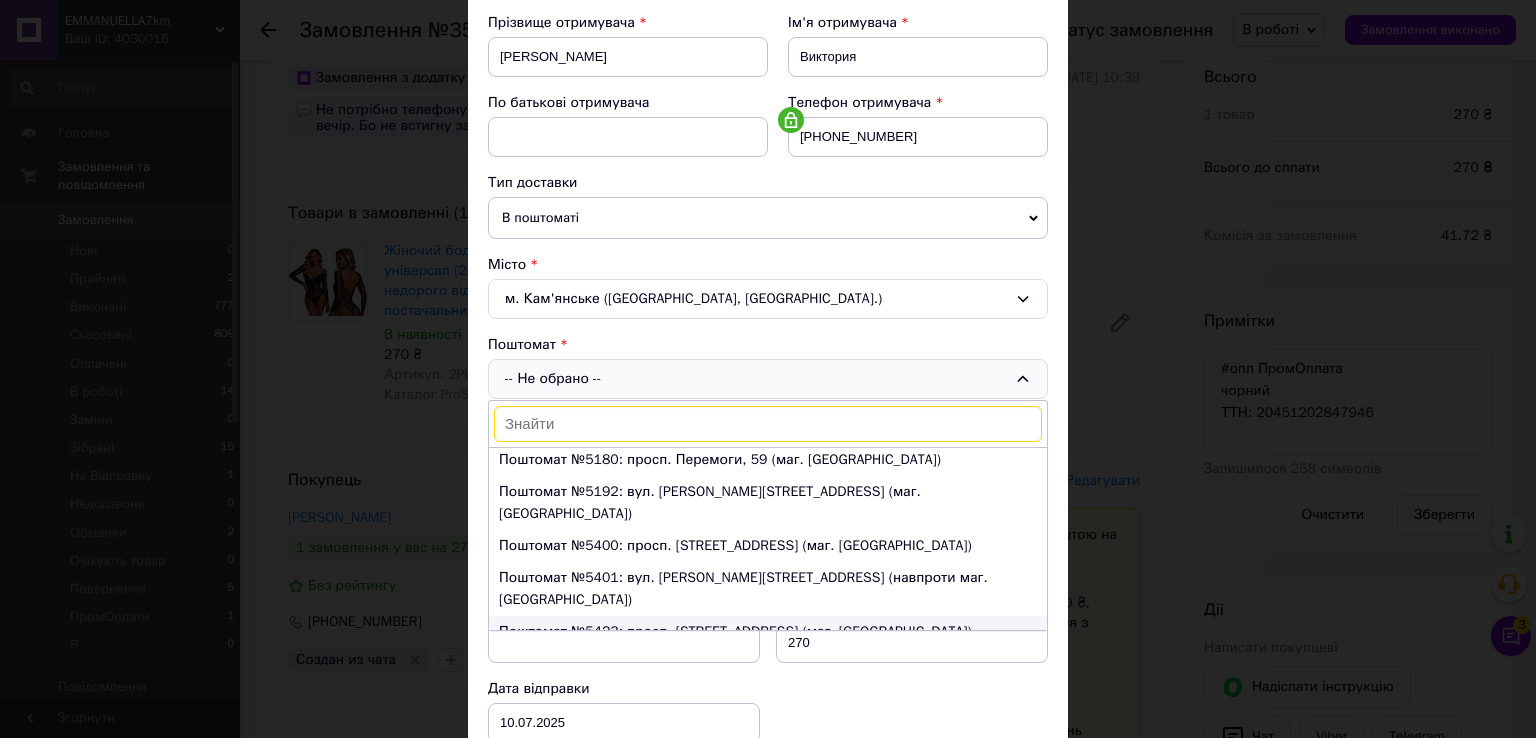 click on "Поштомат №5423: просп. [STREET_ADDRESS] (маг. [GEOGRAPHIC_DATA])" at bounding box center [768, 632] 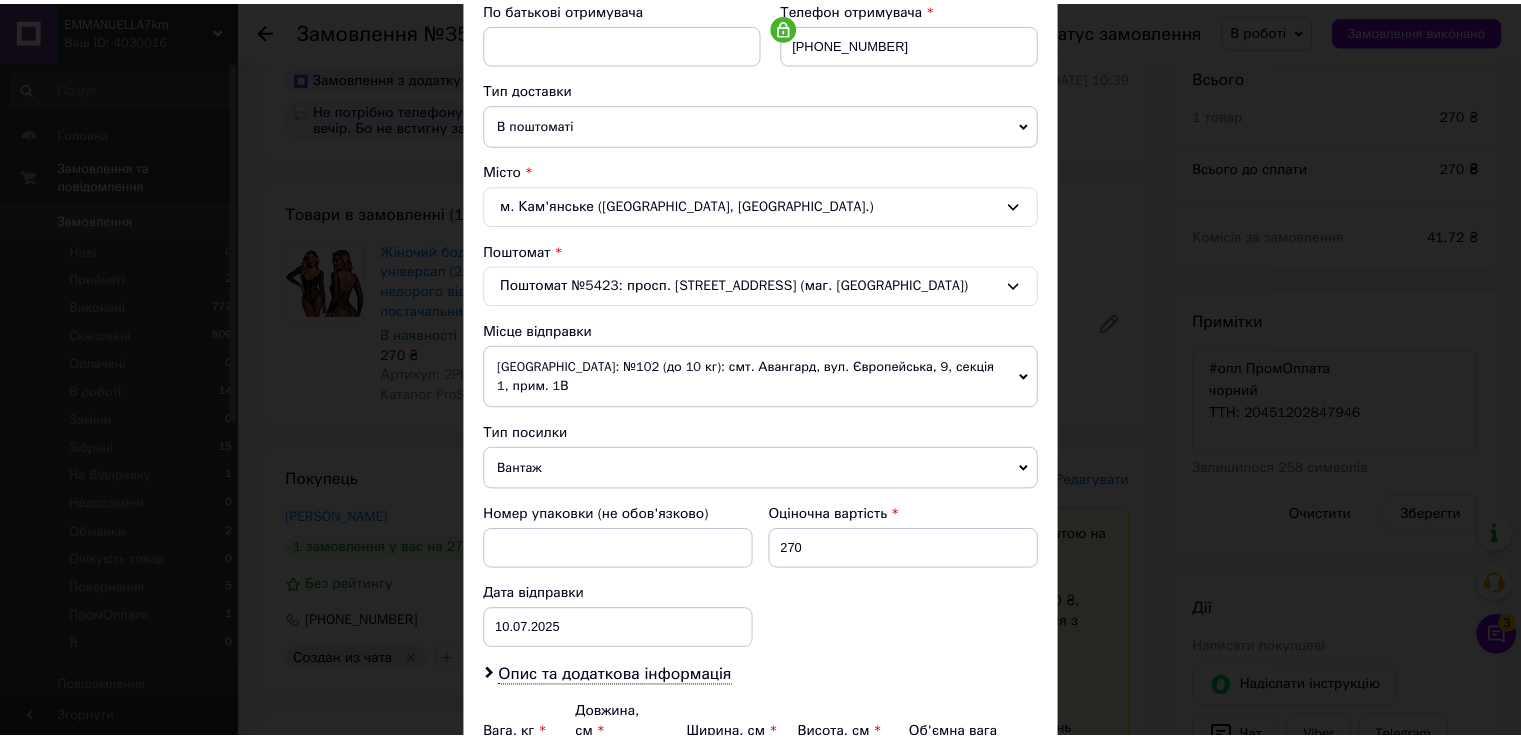 scroll, scrollTop: 500, scrollLeft: 0, axis: vertical 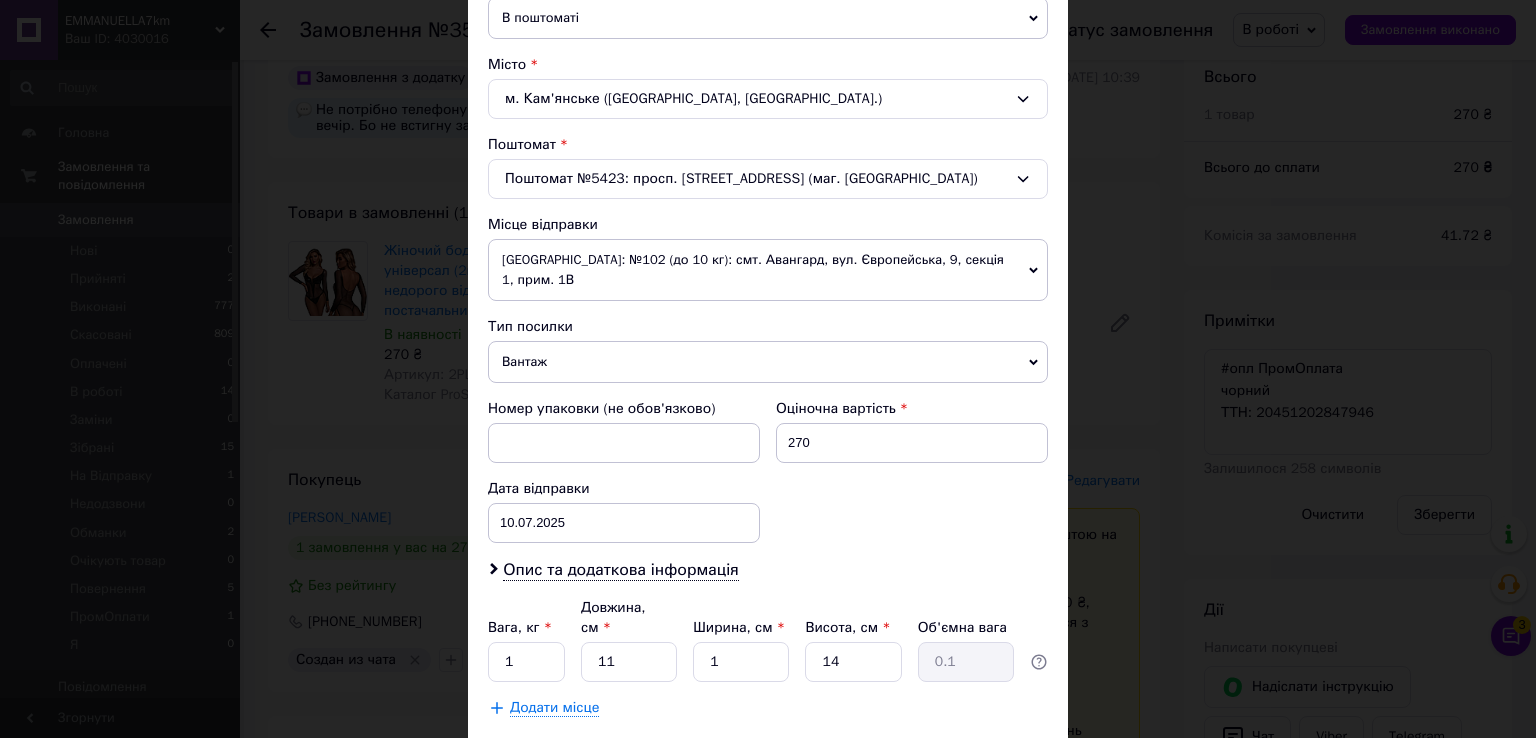 click on "Зберегти" at bounding box center (999, 758) 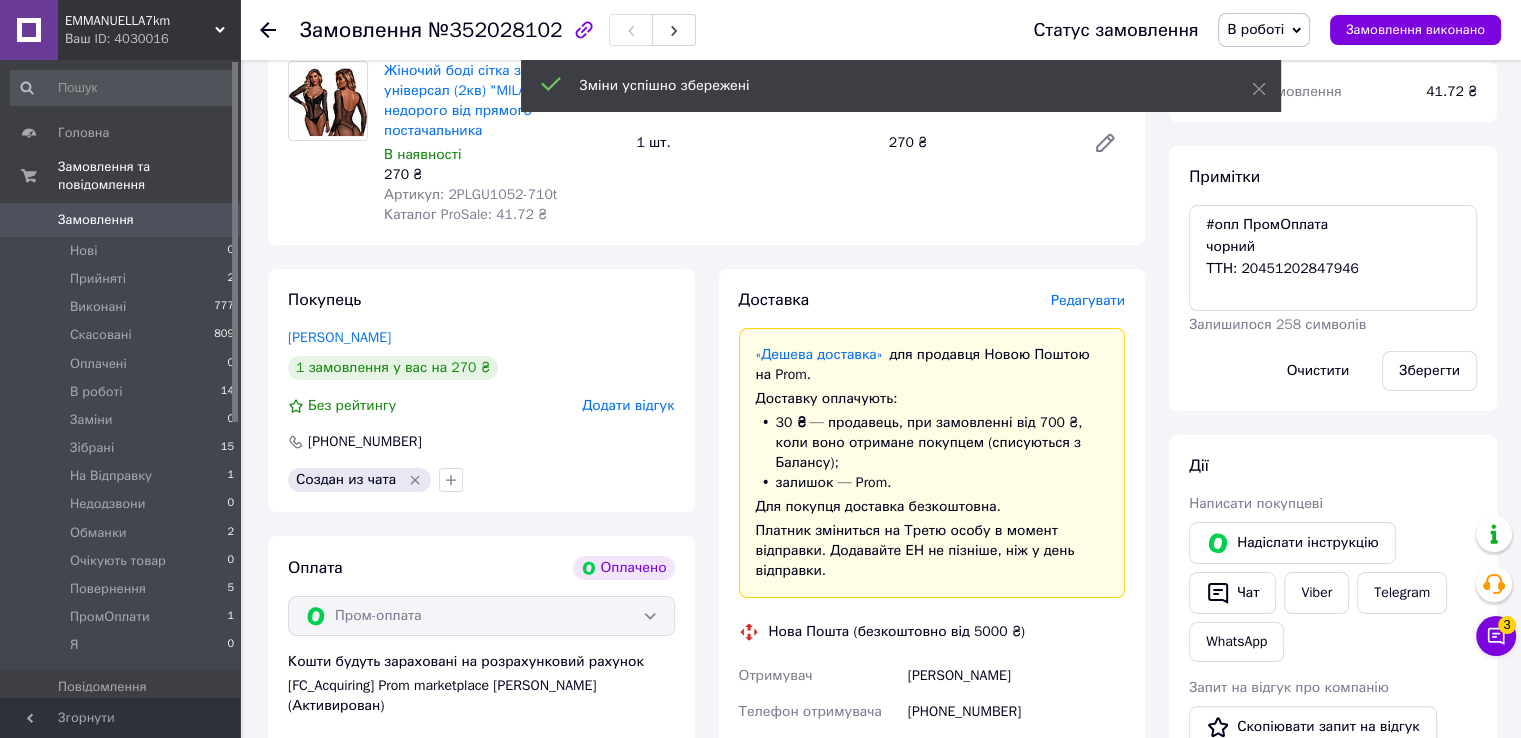 scroll, scrollTop: 400, scrollLeft: 0, axis: vertical 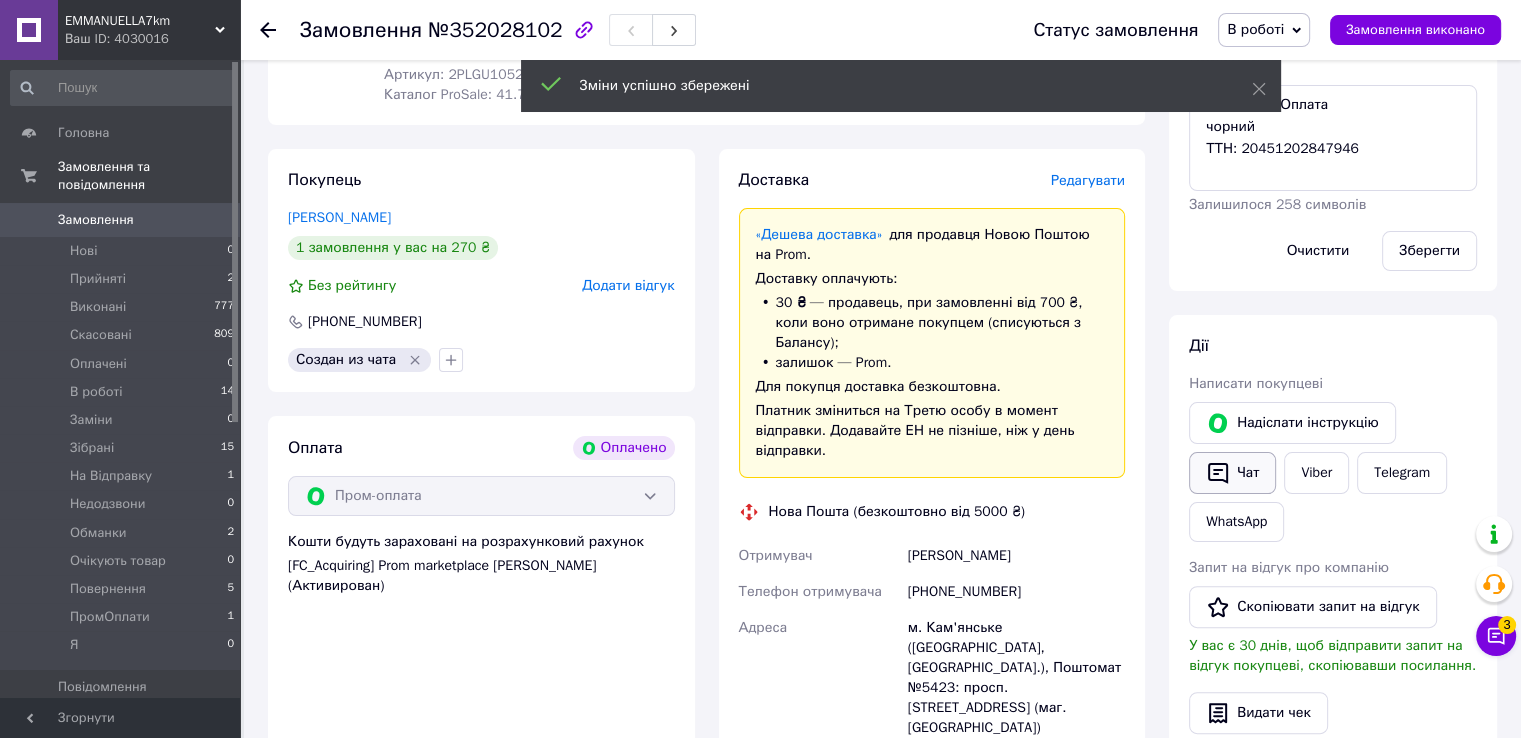 click on "Чат" at bounding box center [1232, 473] 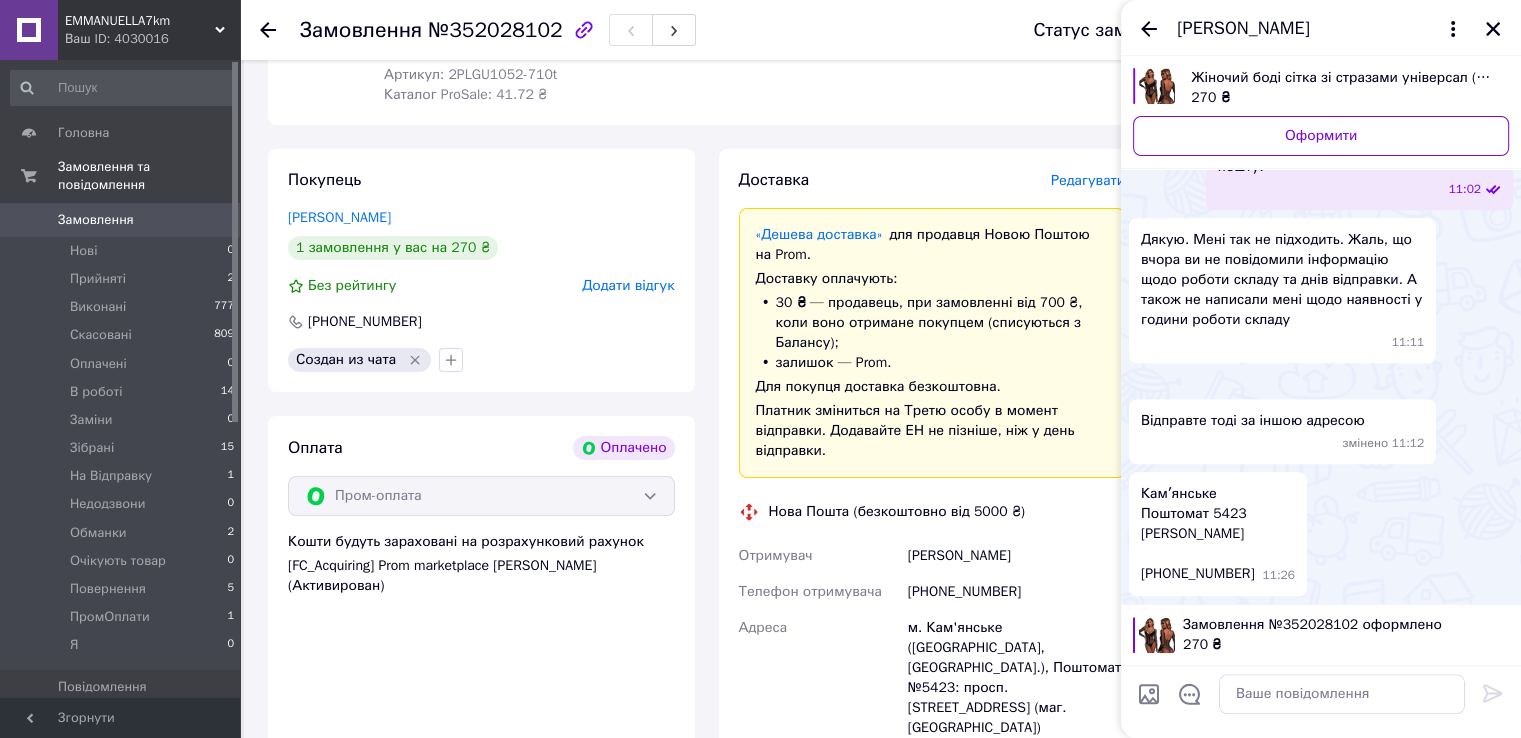 scroll, scrollTop: 2421, scrollLeft: 0, axis: vertical 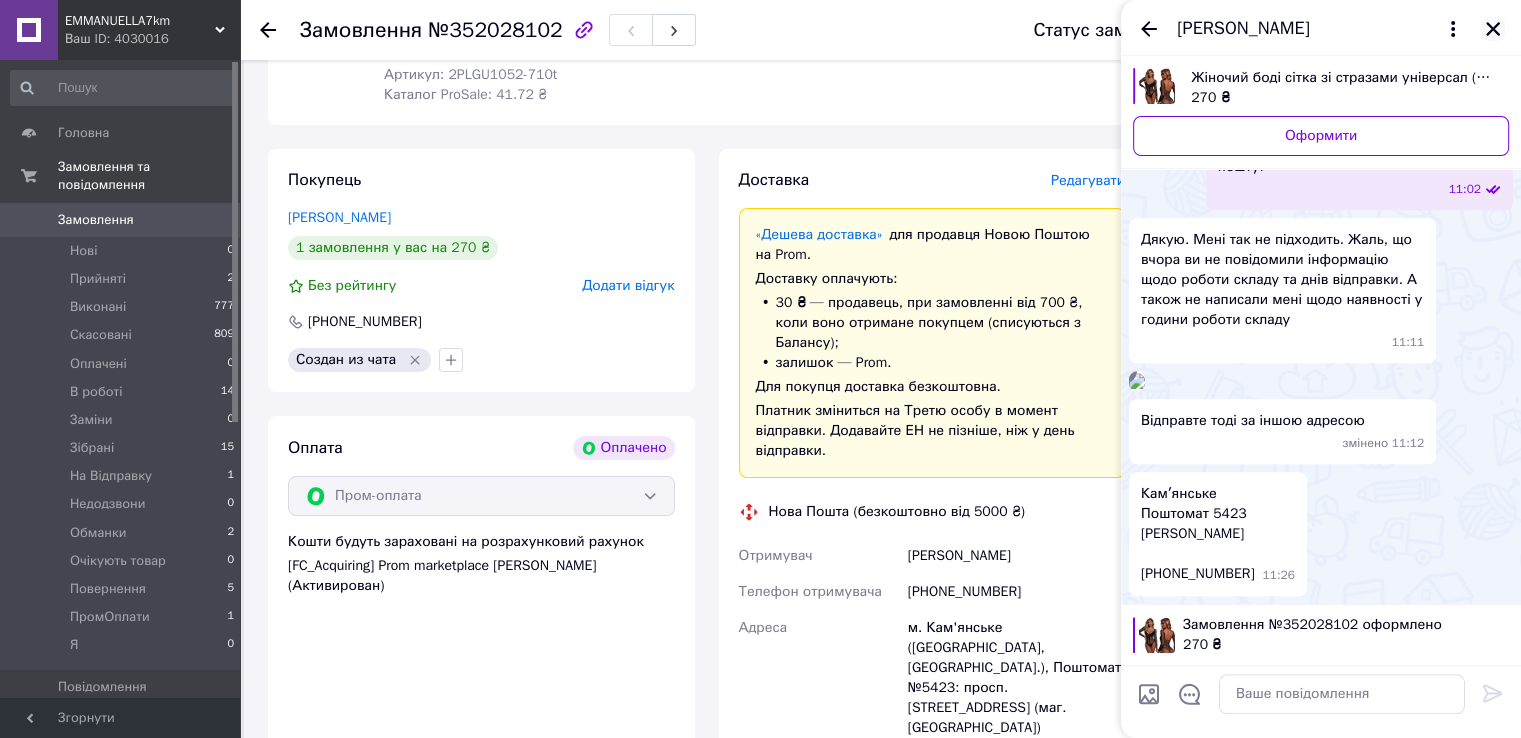 click 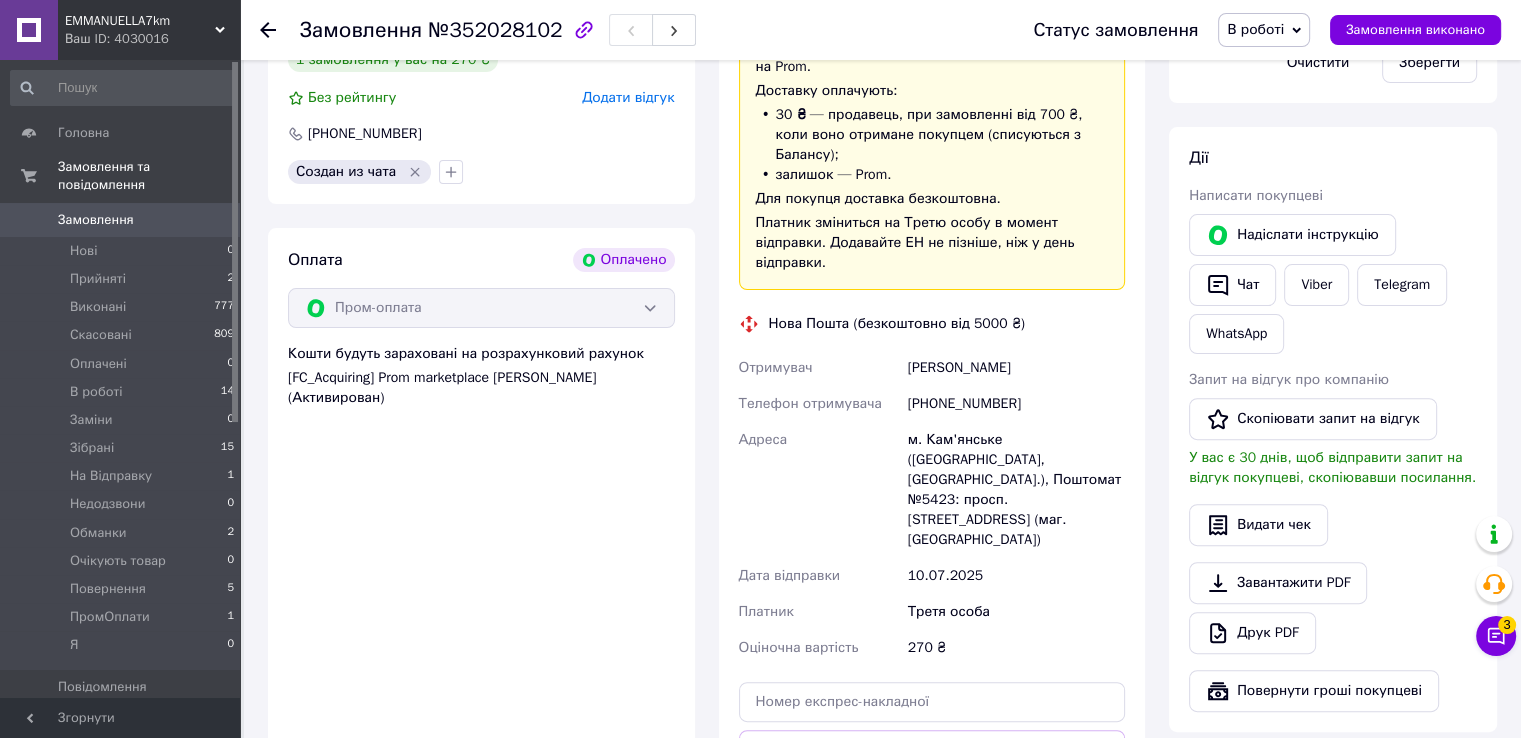 scroll, scrollTop: 700, scrollLeft: 0, axis: vertical 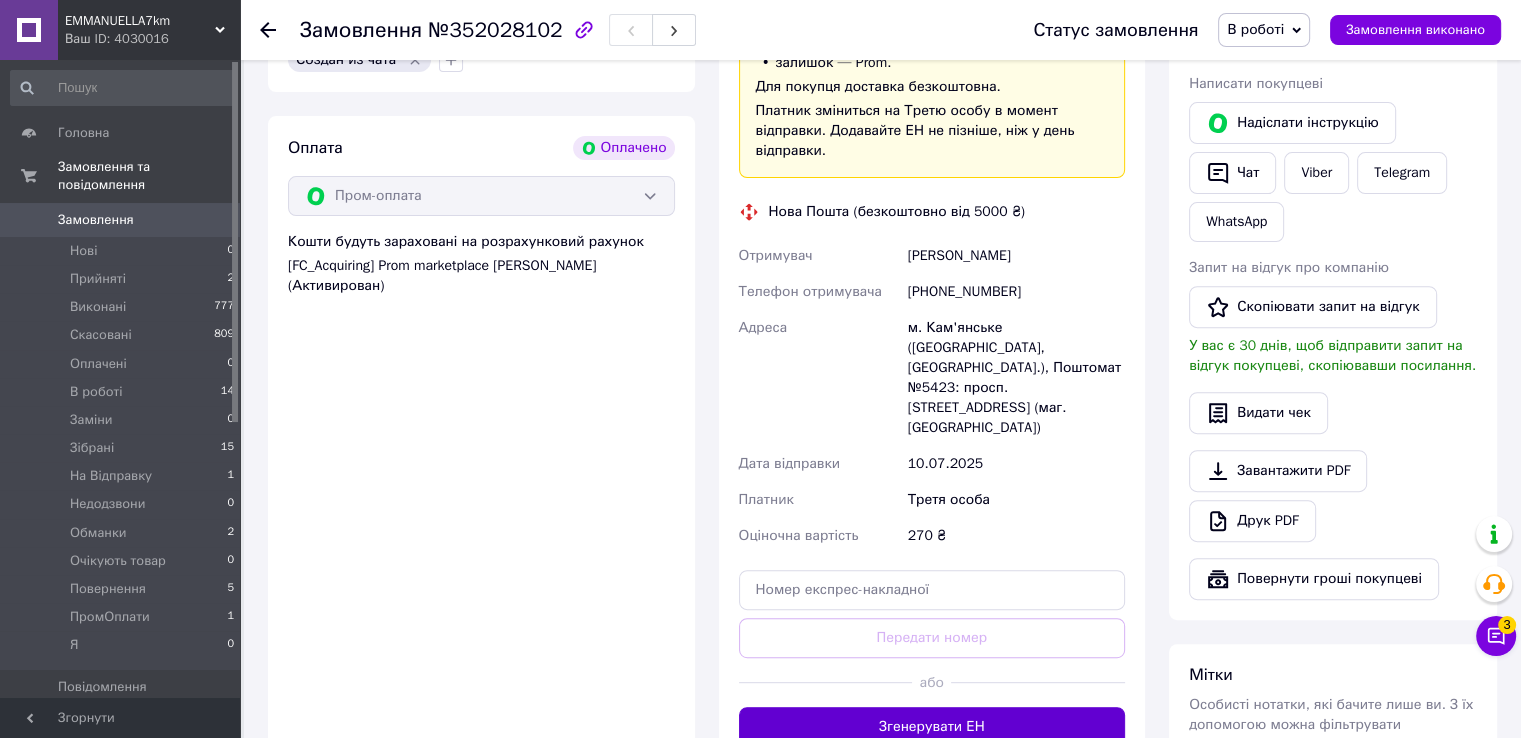 click on "Згенерувати ЕН" at bounding box center (932, 727) 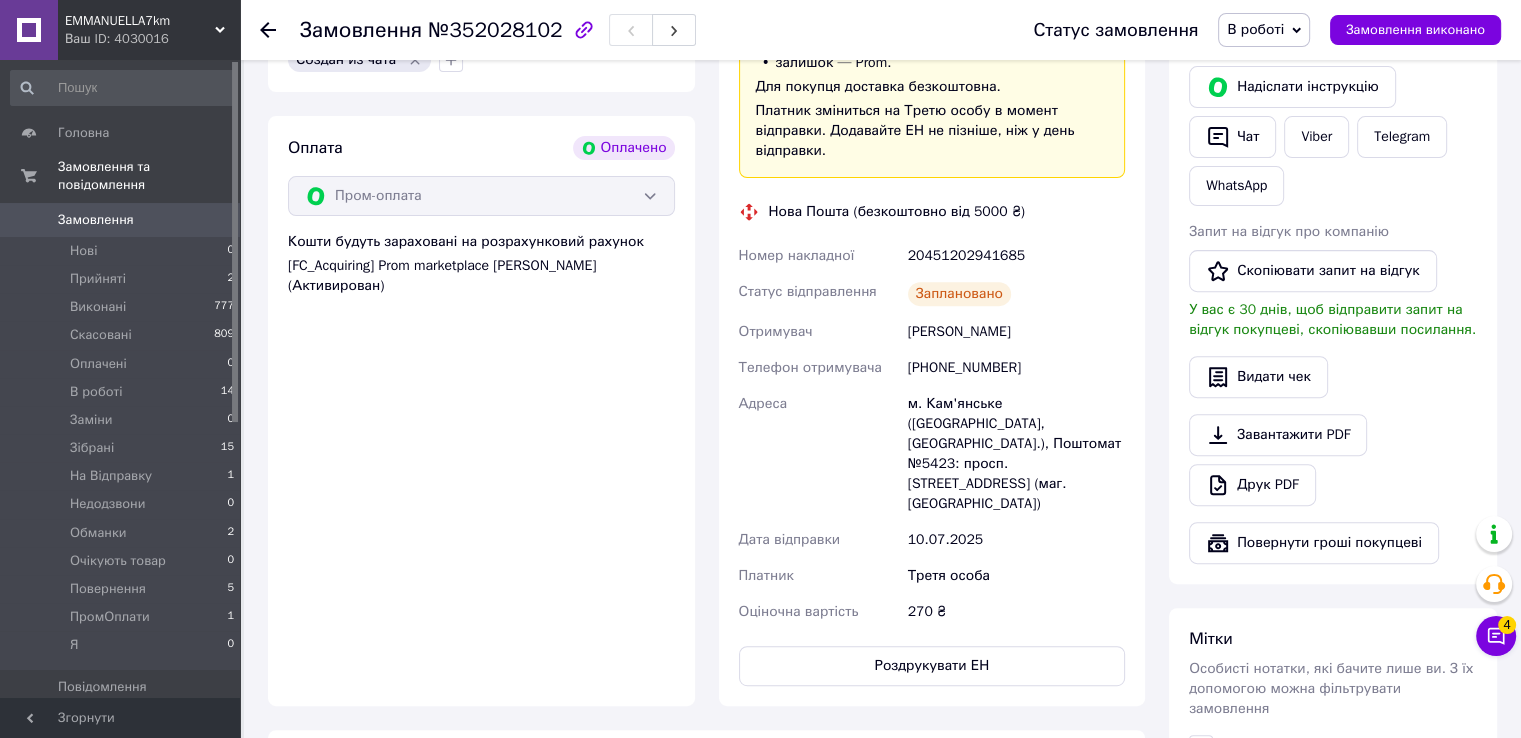 scroll, scrollTop: 92, scrollLeft: 0, axis: vertical 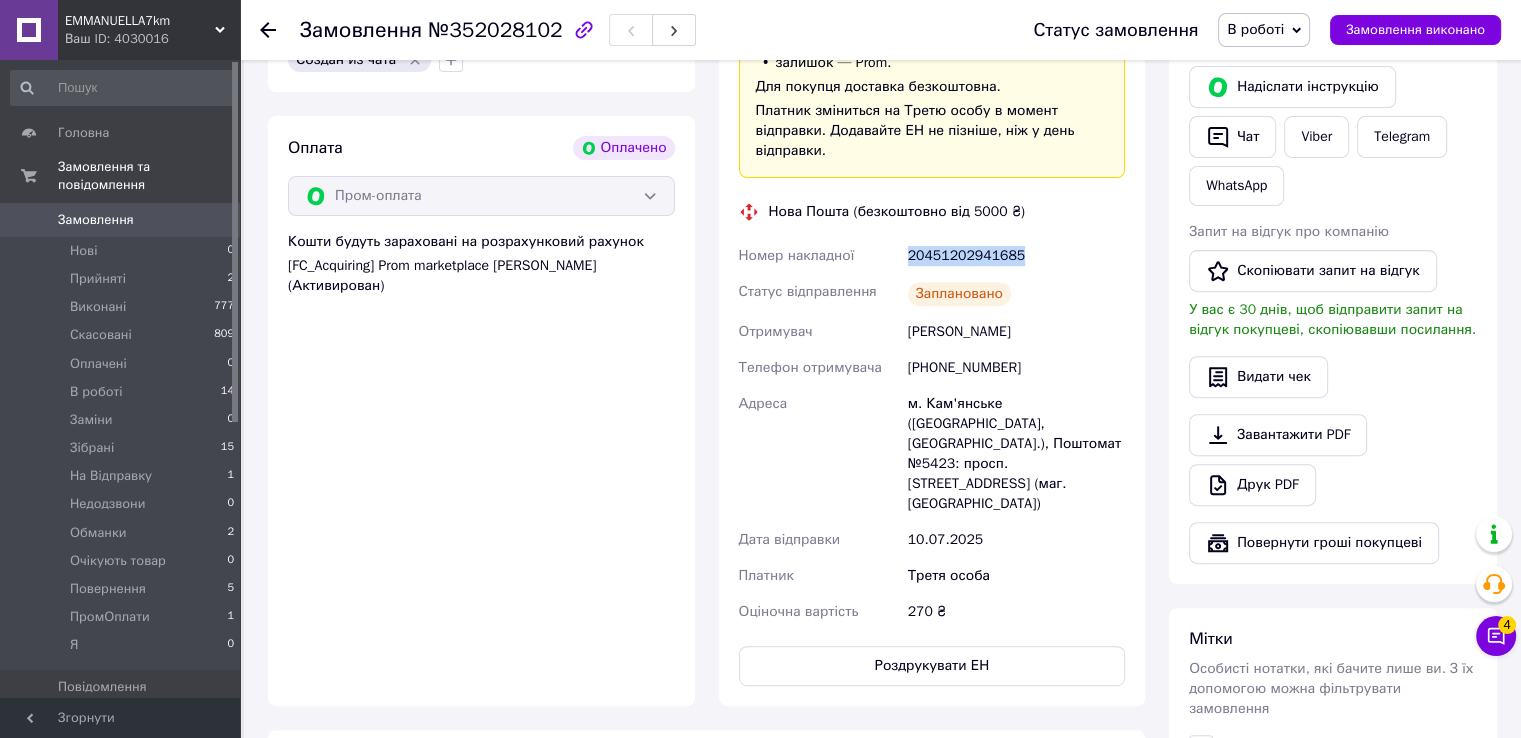 click on "20451202941685" at bounding box center [1016, 256] 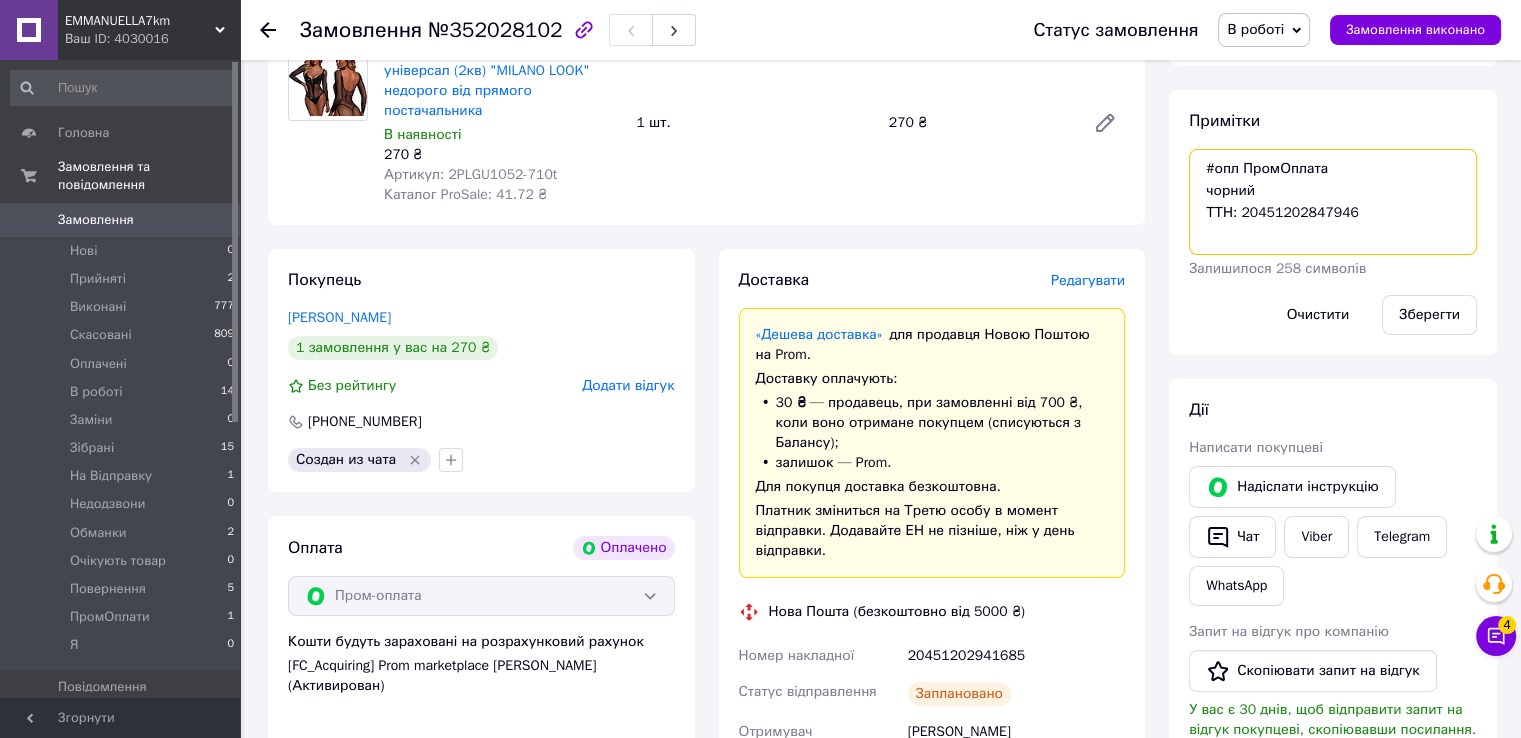drag, startPoint x: 1345, startPoint y: 221, endPoint x: 1234, endPoint y: 213, distance: 111.28792 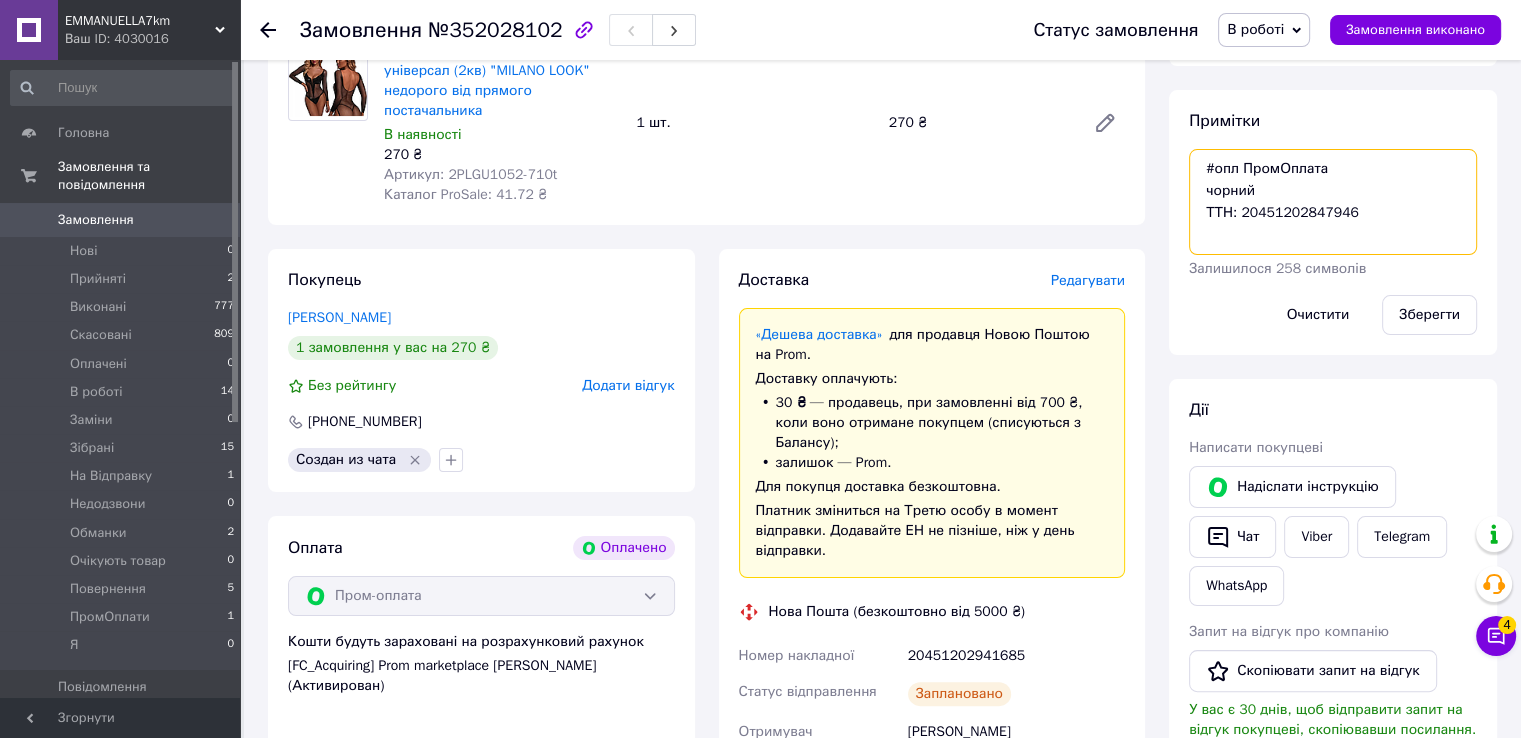 click on "#опл ПромОплата
чорний
ТТН: 20451202847946" at bounding box center (1333, 202) 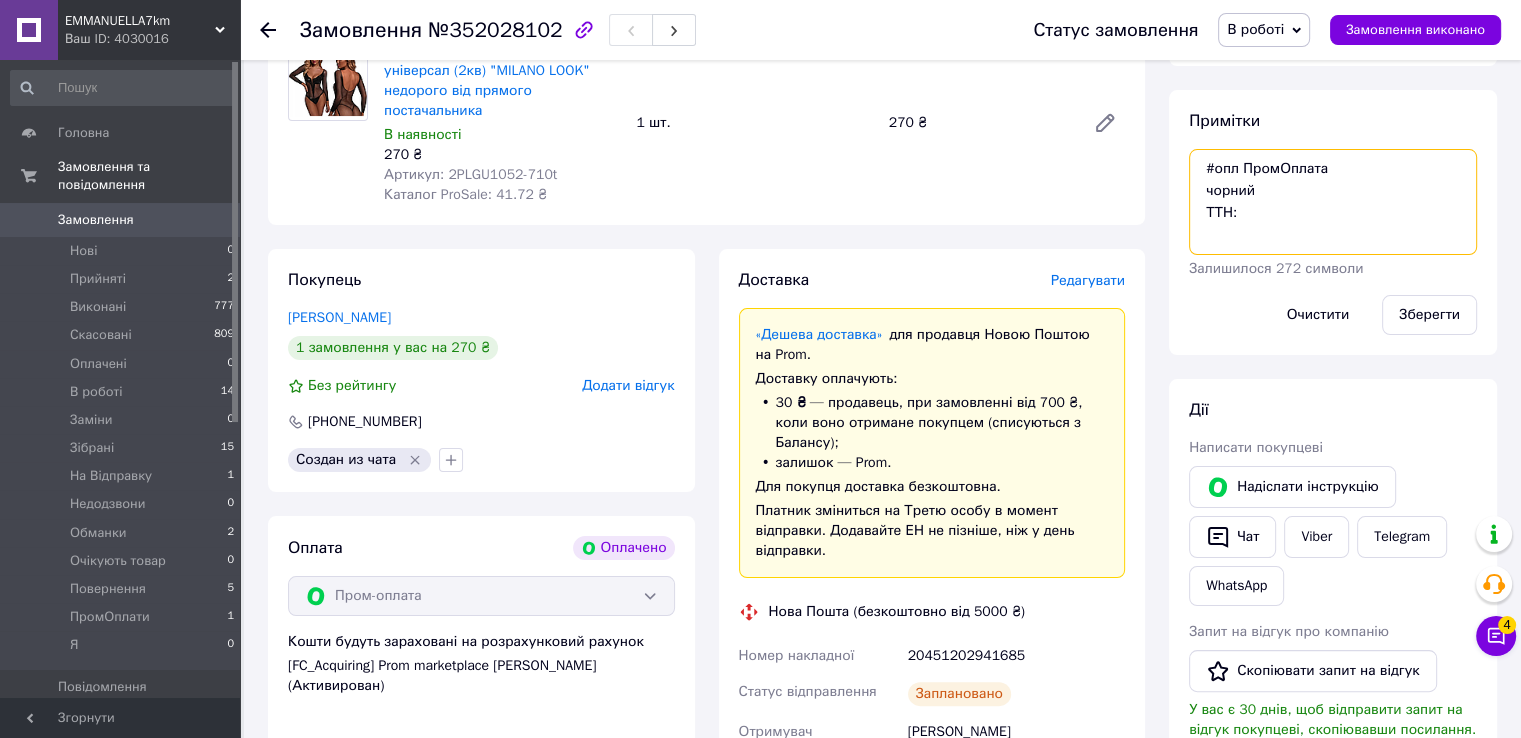paste on "20451202941685" 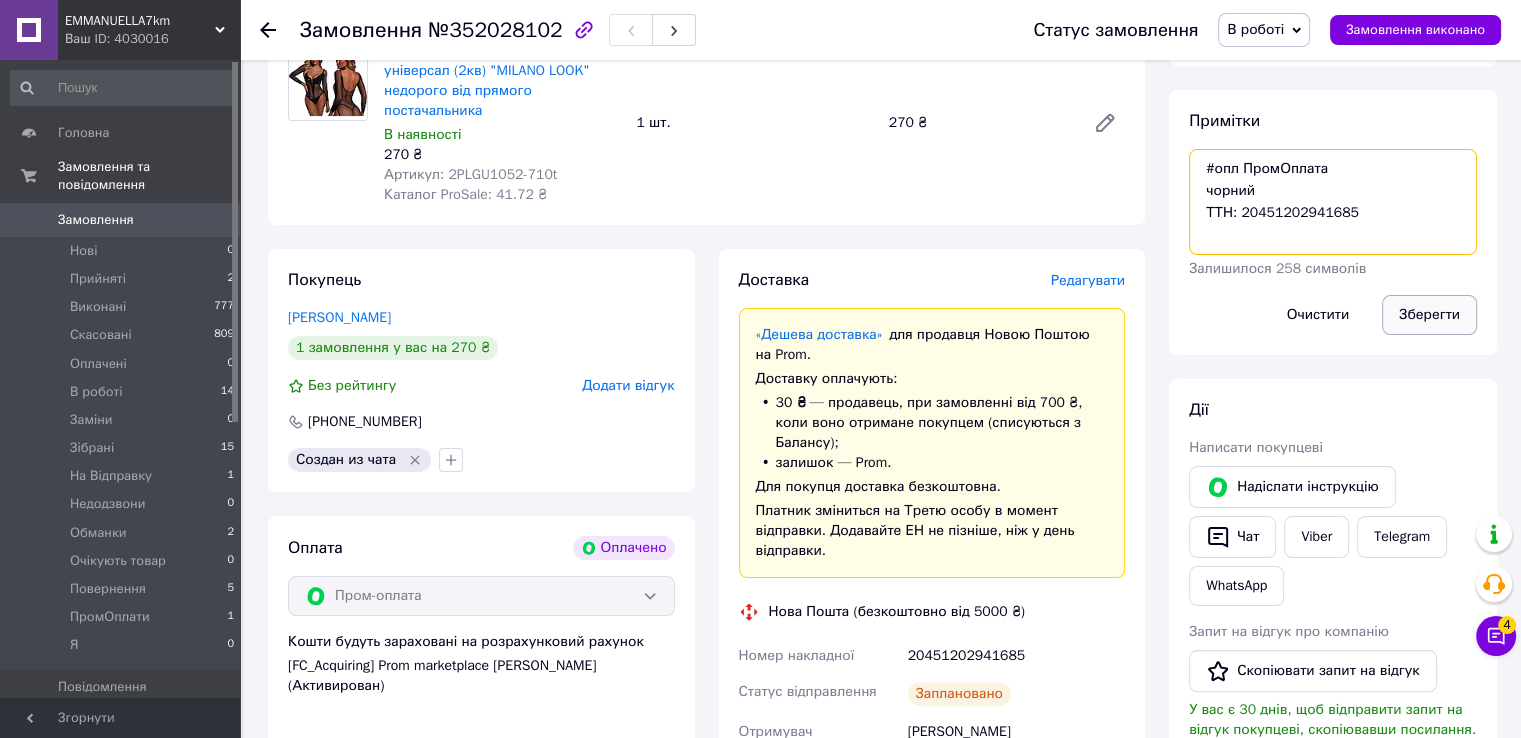 type on "#опл ПромОплата
чорний
ТТН: 20451202941685" 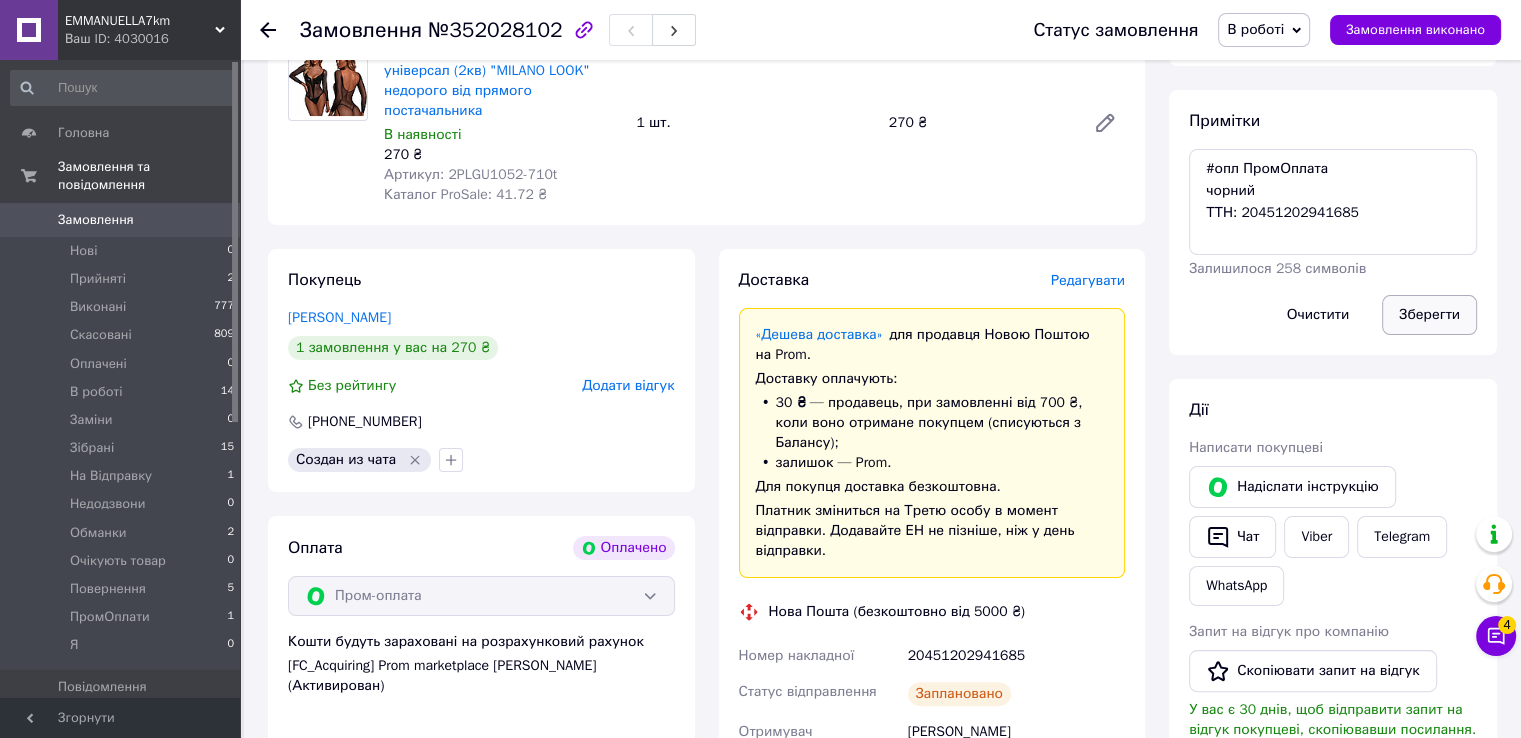 click on "Зберегти" at bounding box center [1429, 315] 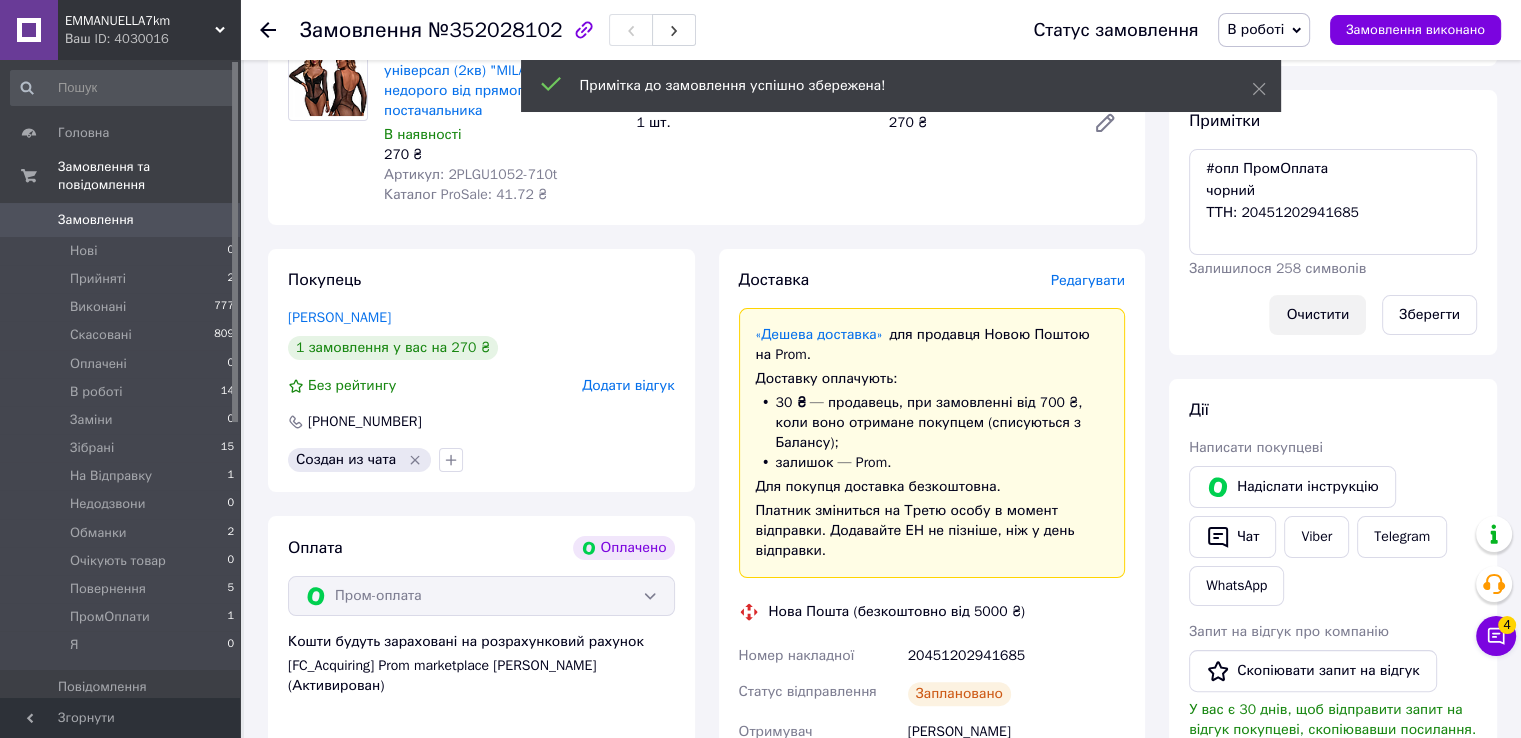 scroll, scrollTop: 140, scrollLeft: 0, axis: vertical 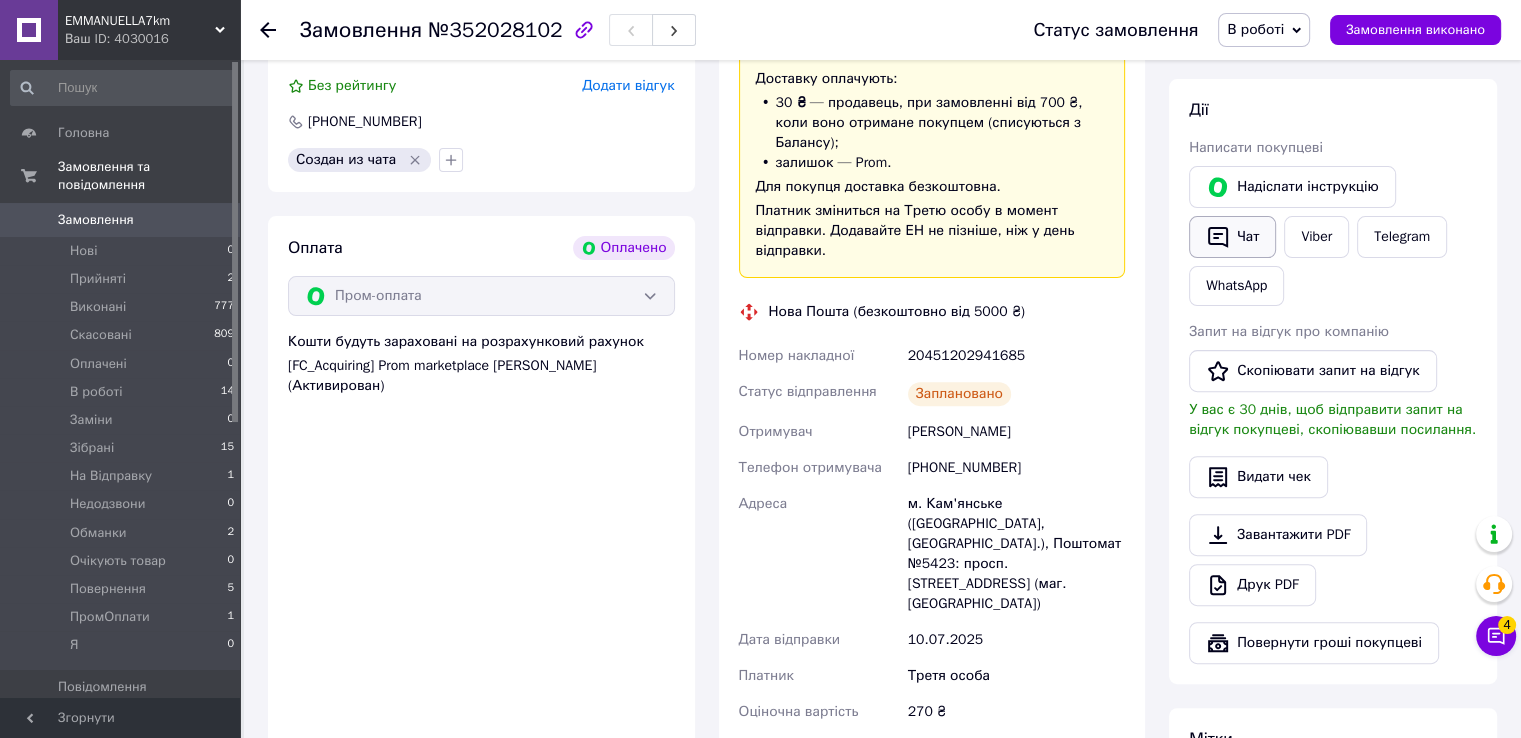 click on "Чат" at bounding box center (1232, 237) 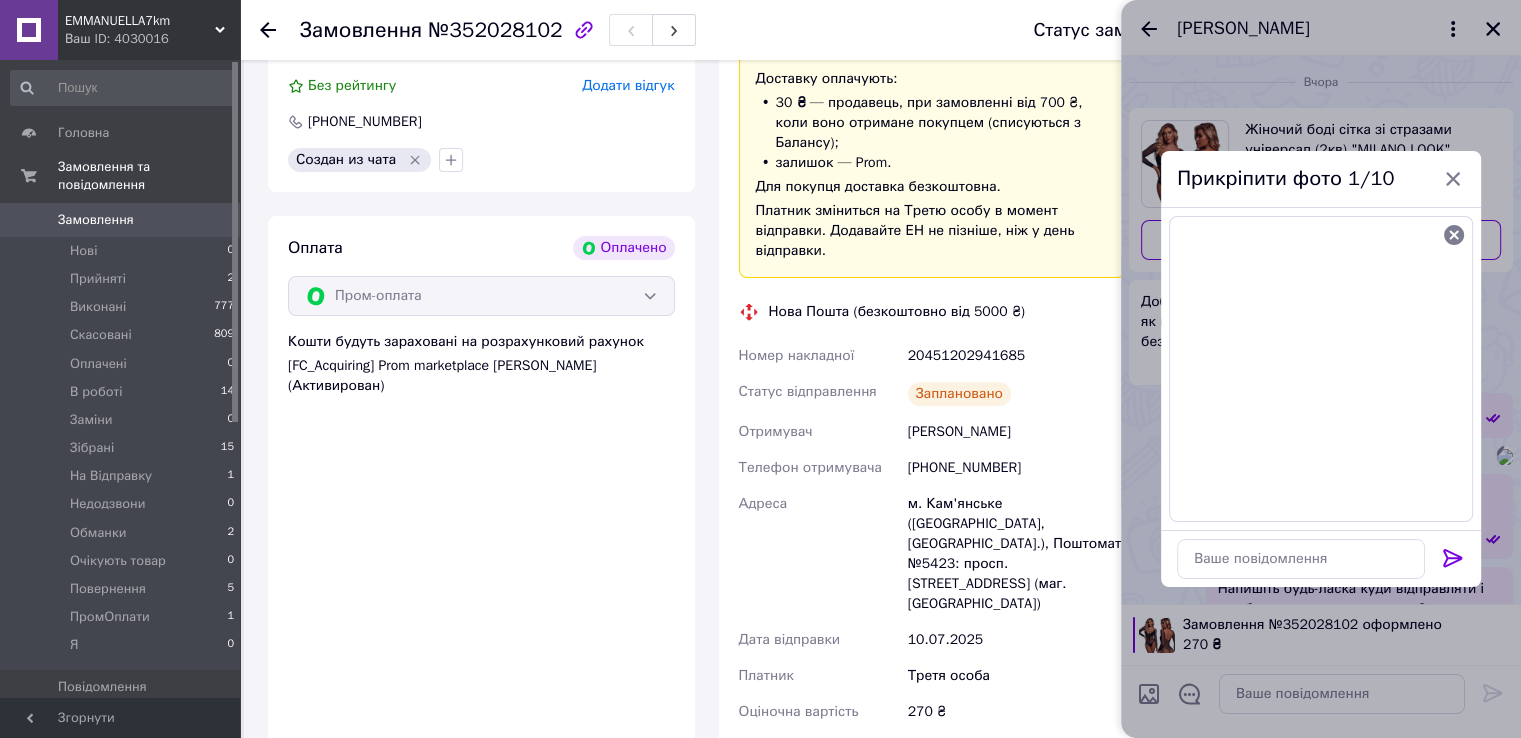 click 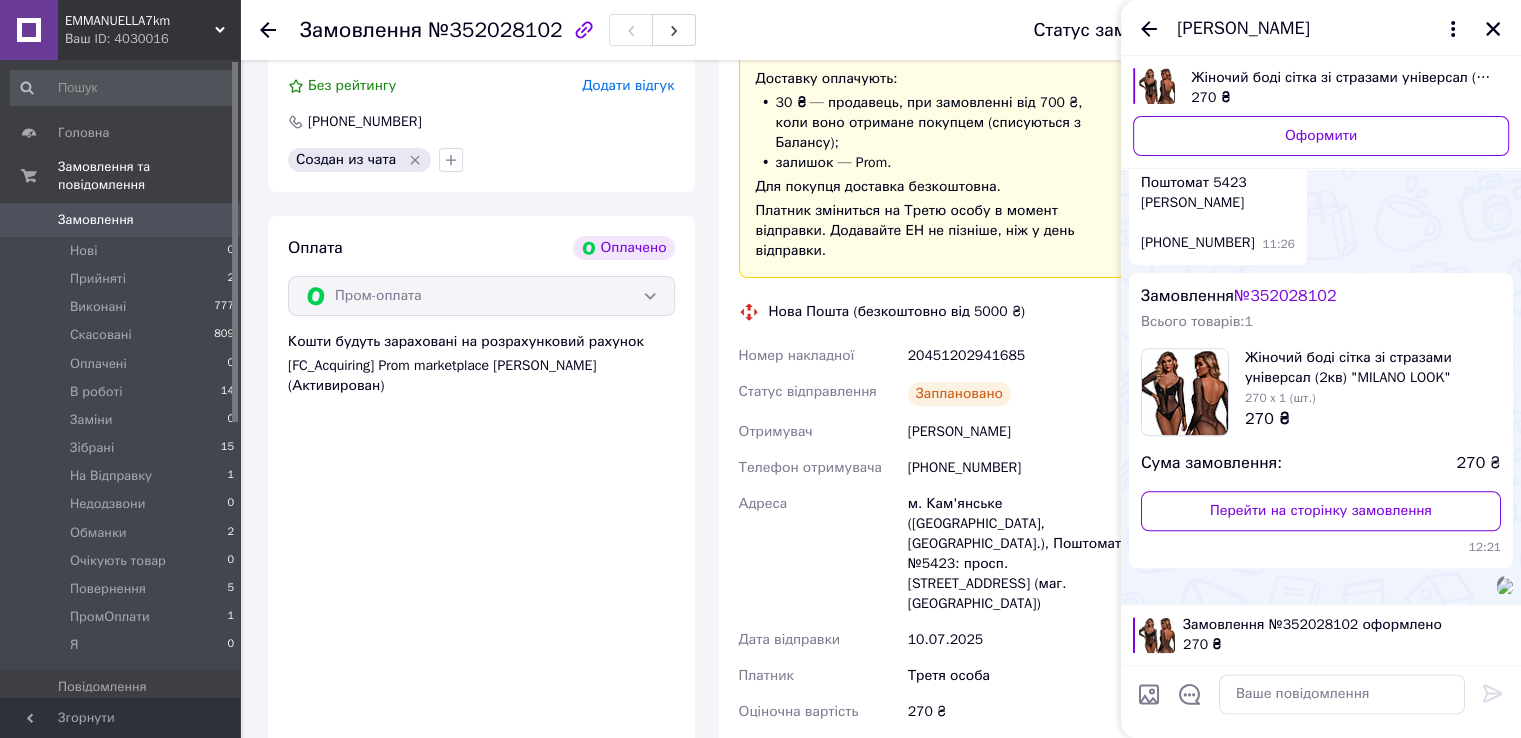 scroll, scrollTop: 2992, scrollLeft: 0, axis: vertical 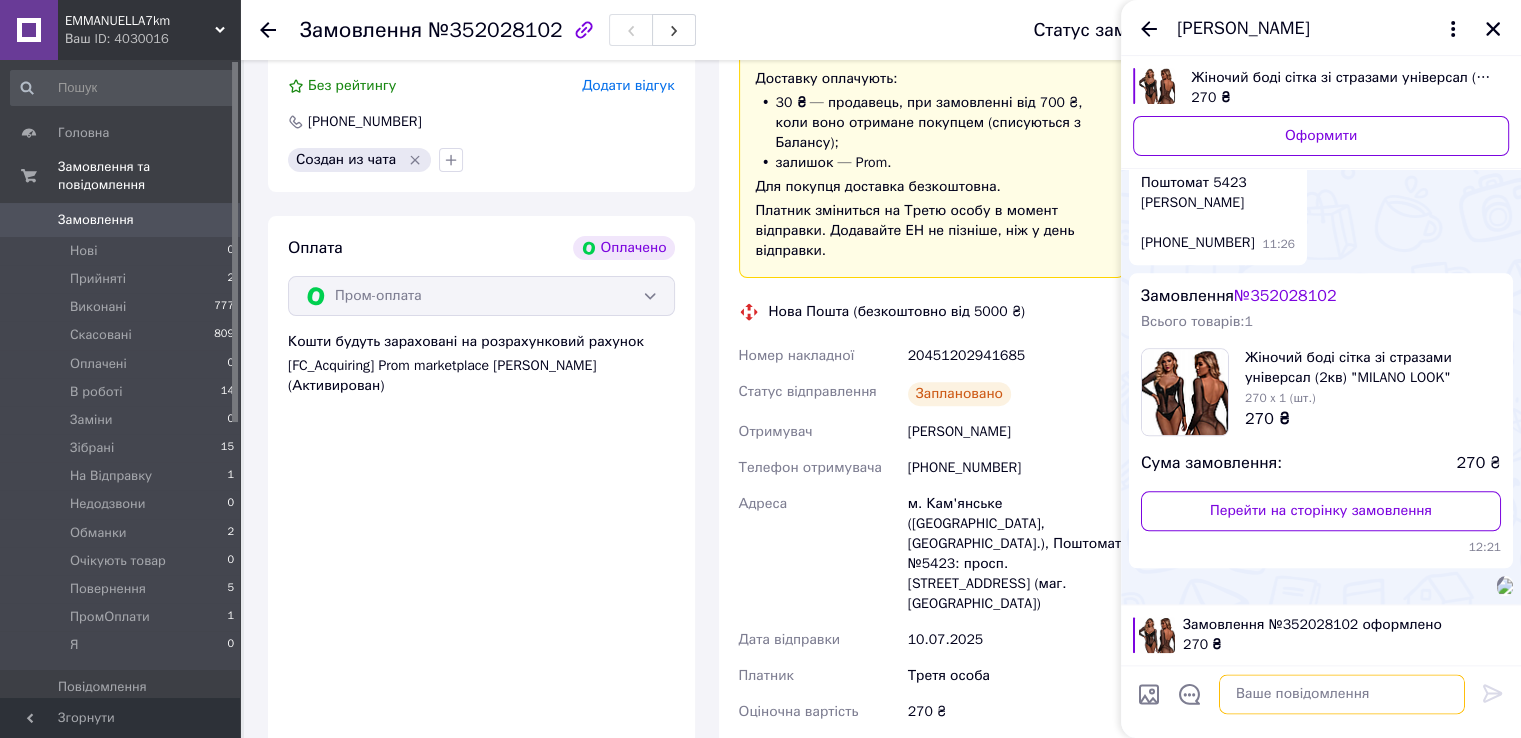 click at bounding box center [1342, 694] 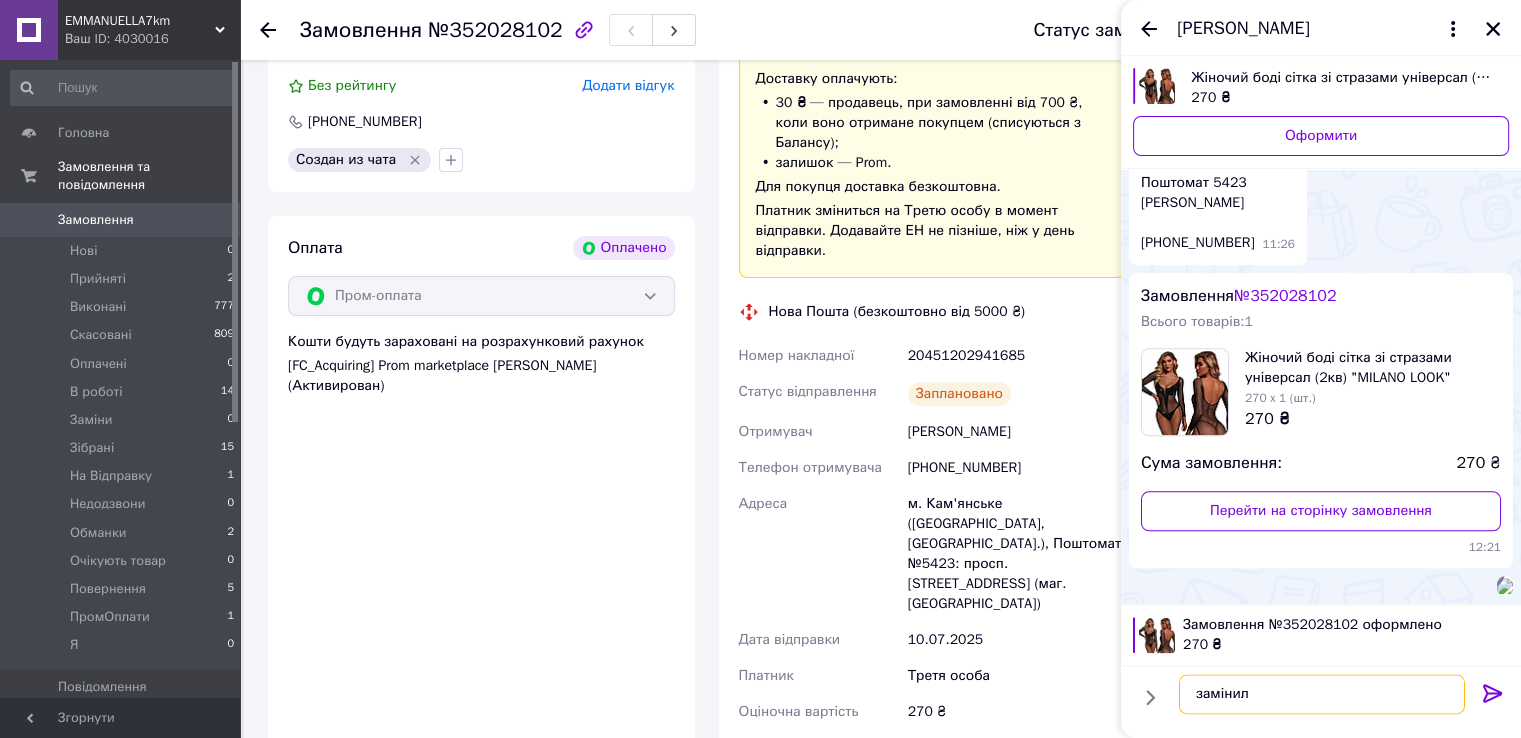 type on "замінили" 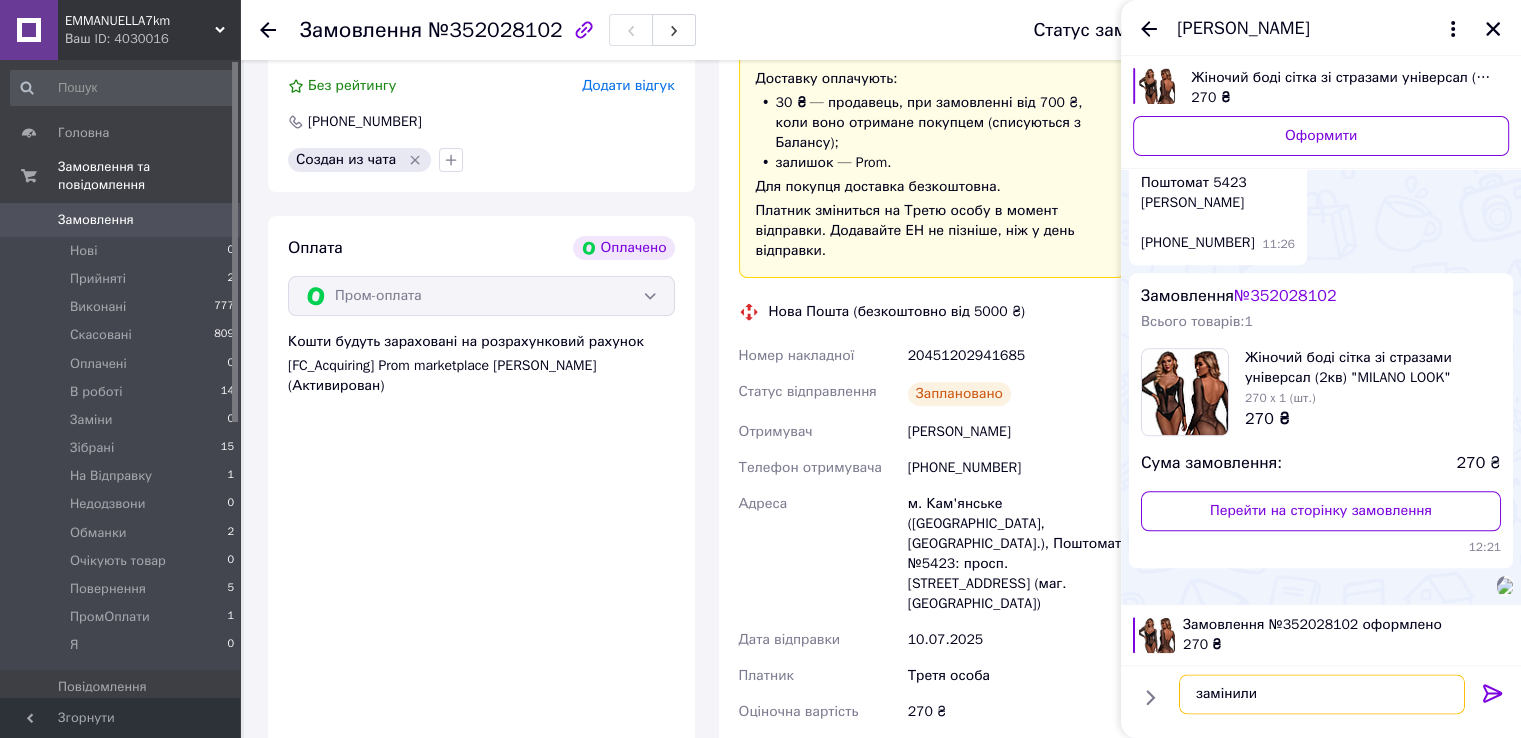 type 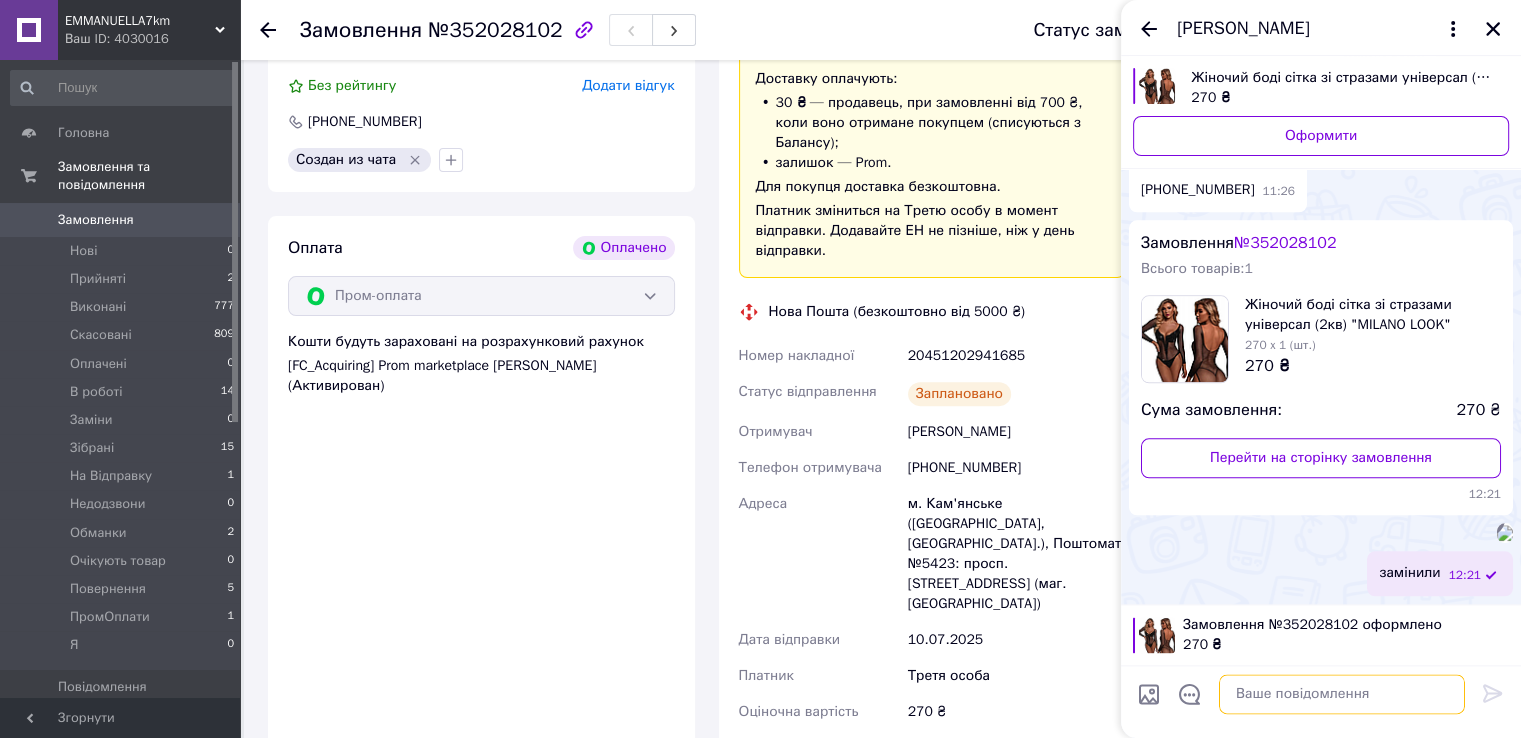 scroll, scrollTop: 3044, scrollLeft: 0, axis: vertical 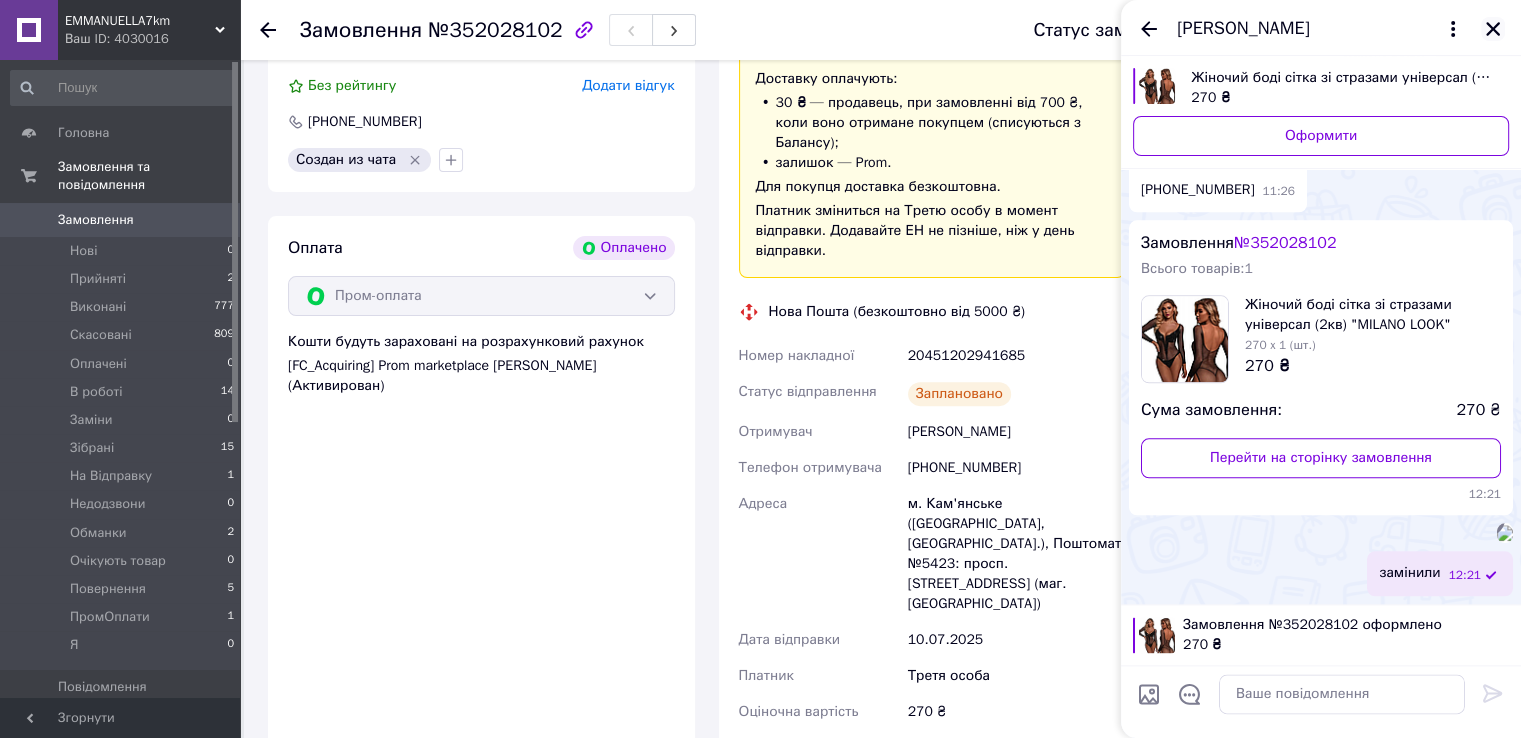 click 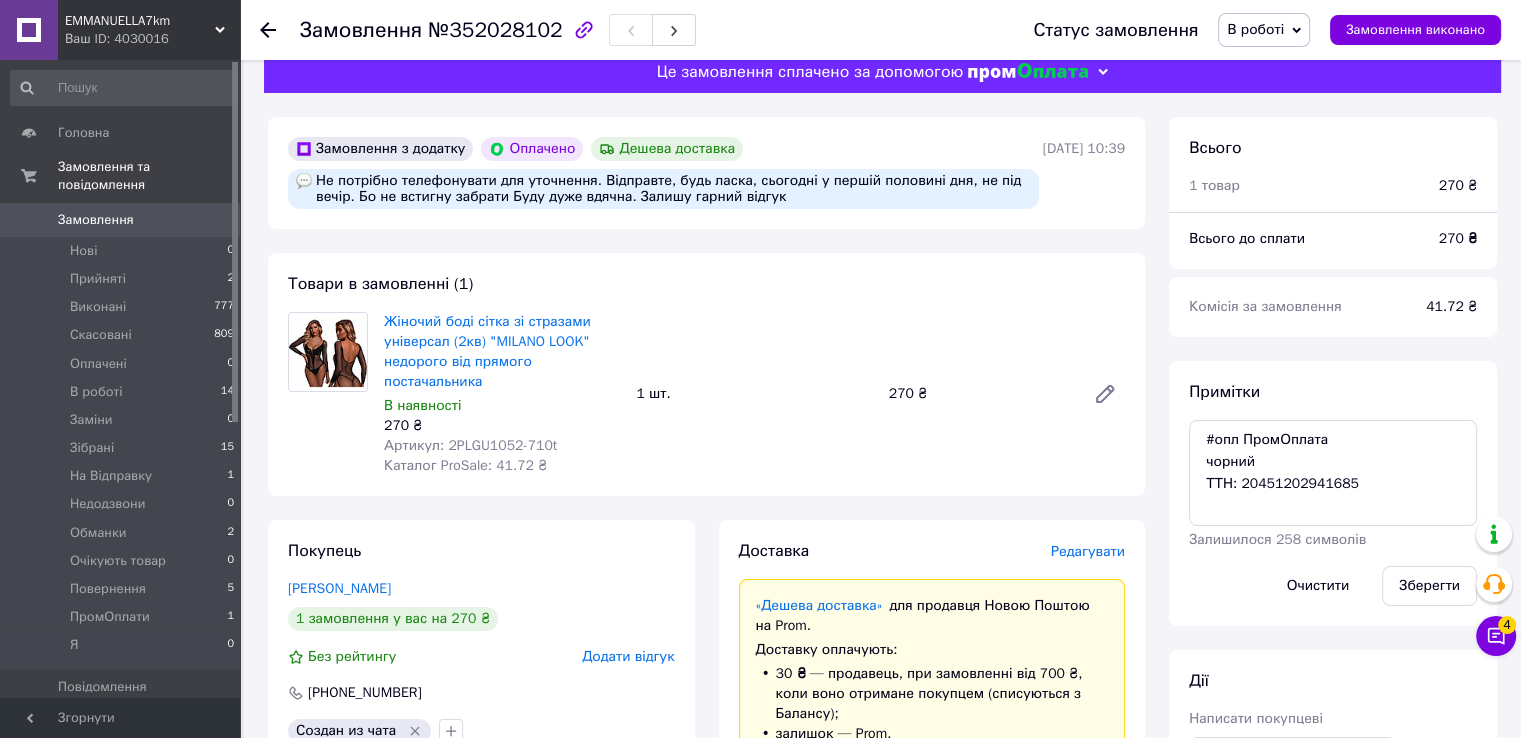 scroll, scrollTop: 0, scrollLeft: 0, axis: both 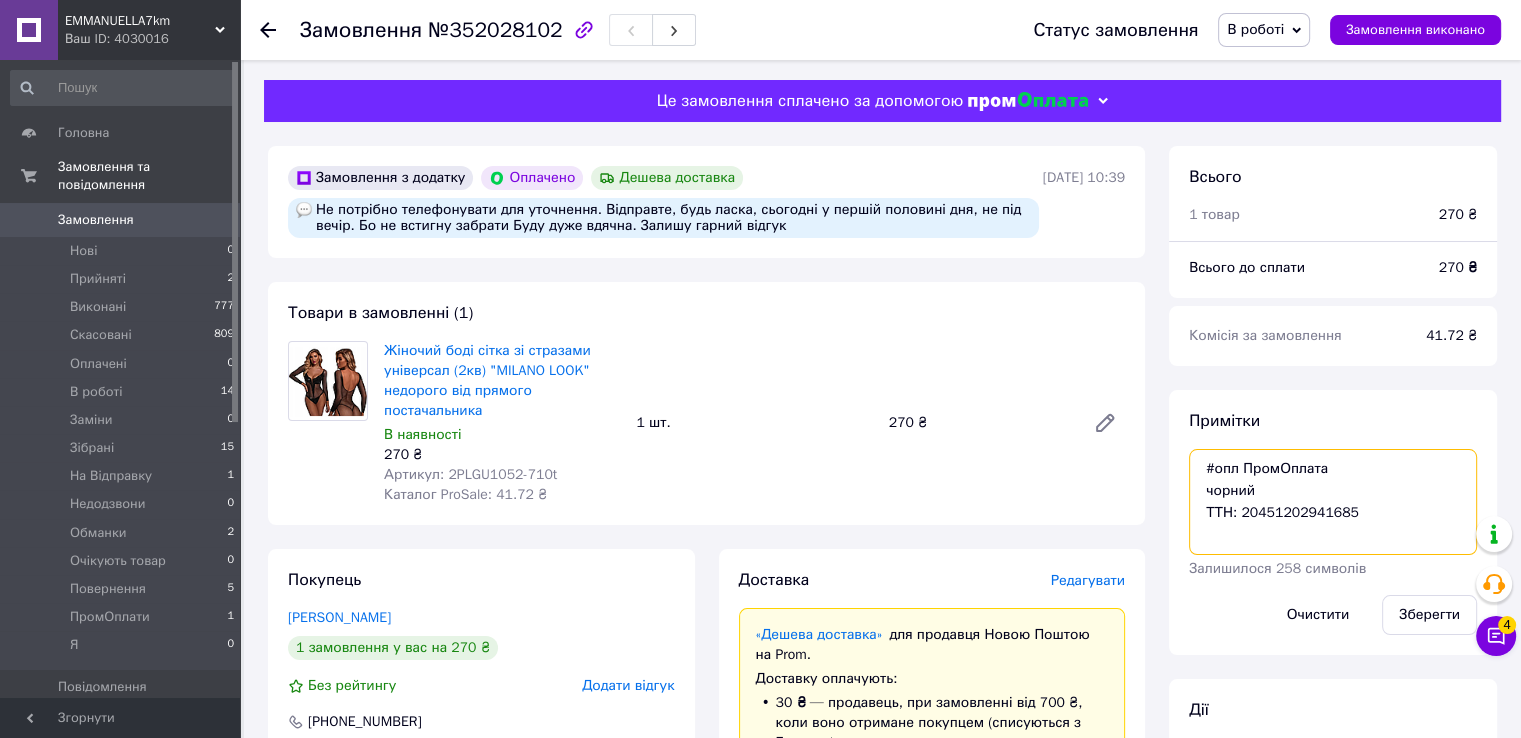 drag, startPoint x: 1203, startPoint y: 469, endPoint x: 1356, endPoint y: 521, distance: 161.59517 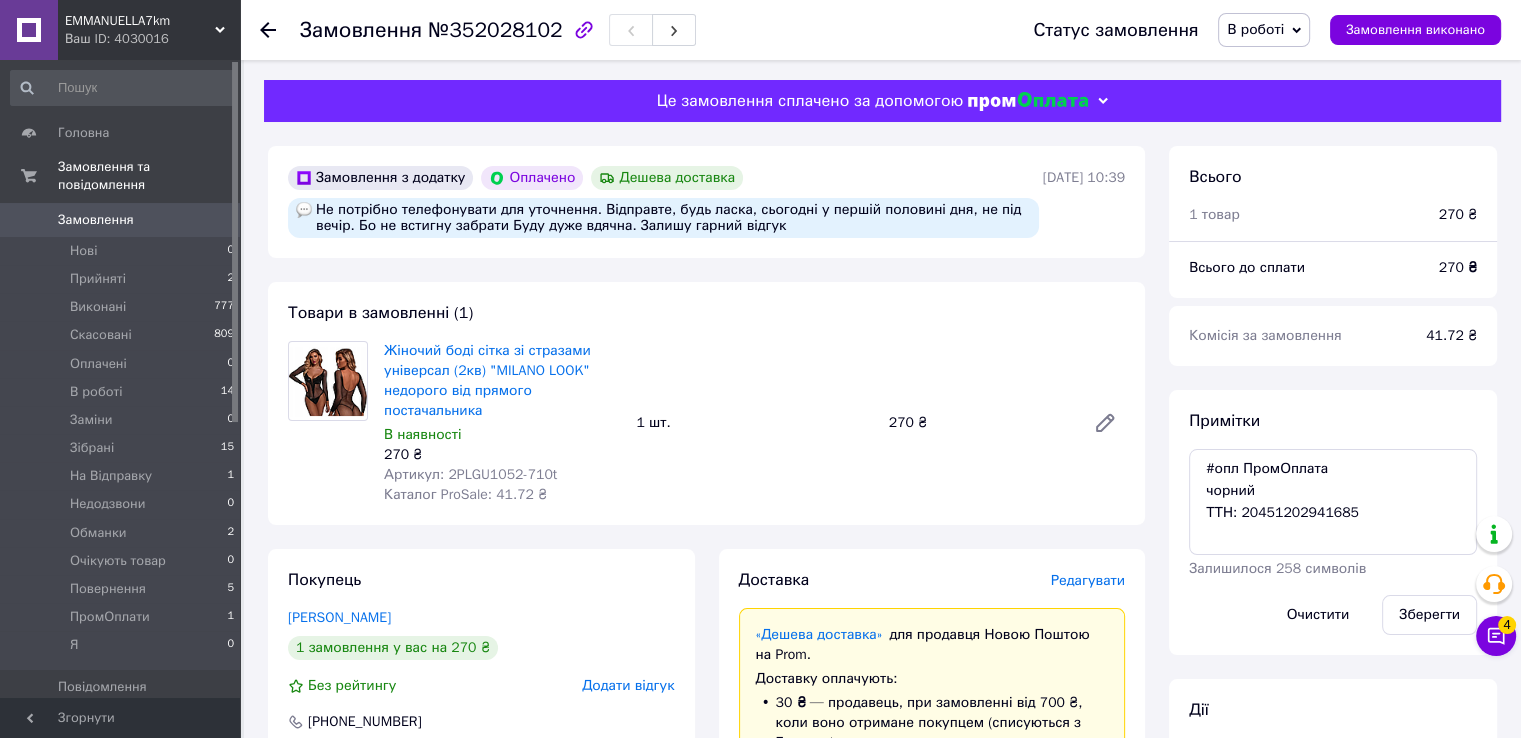 click on "Замовлення" at bounding box center (121, 220) 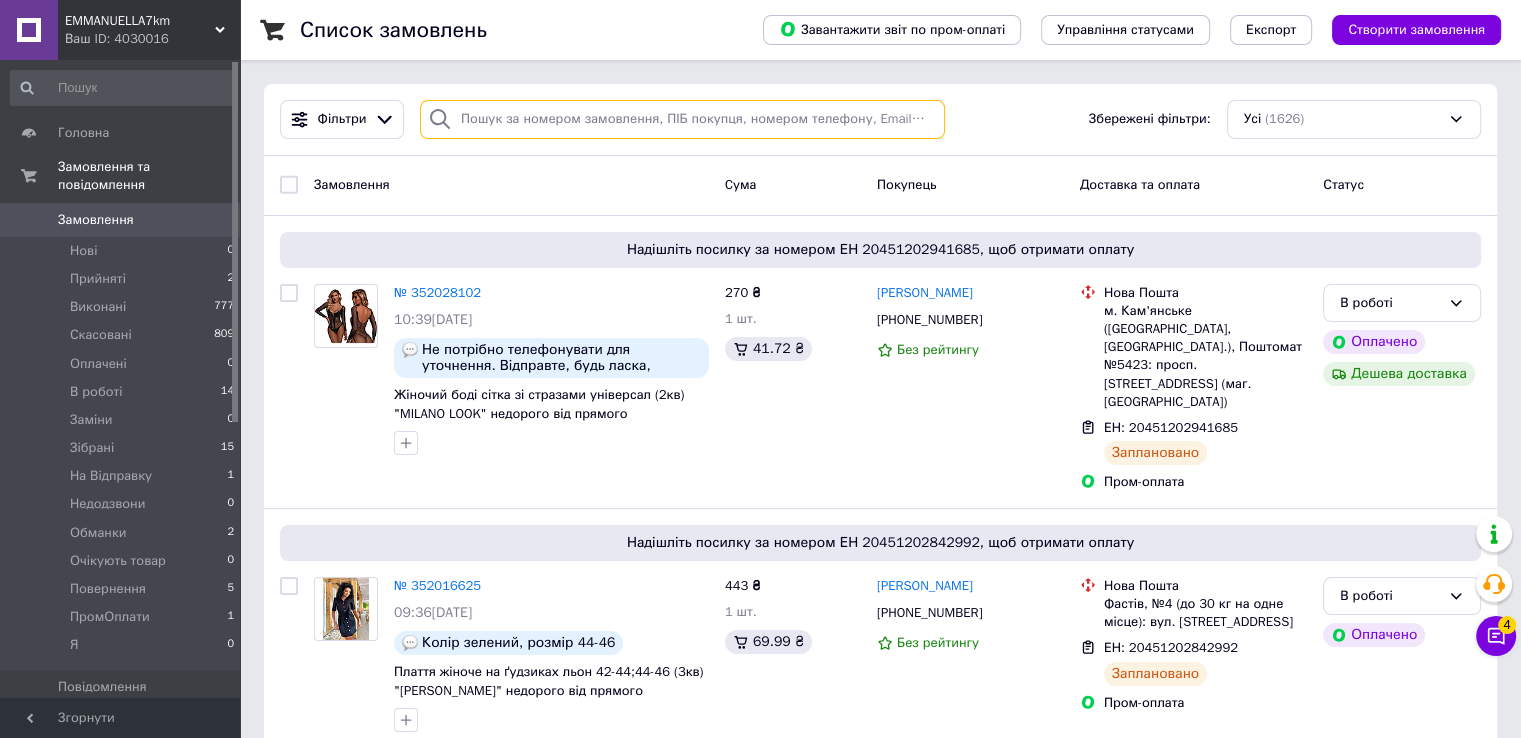 click at bounding box center (682, 119) 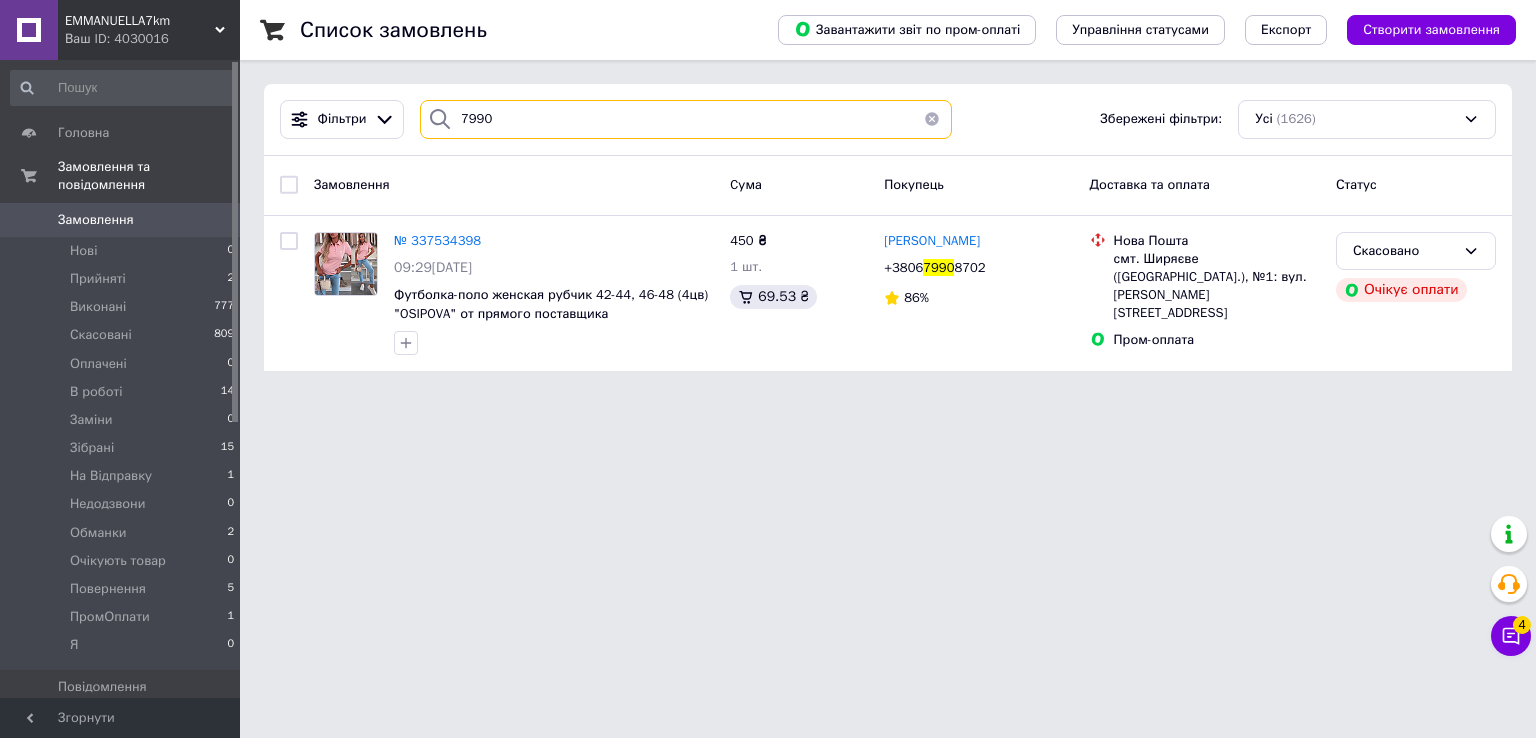 type on "7990" 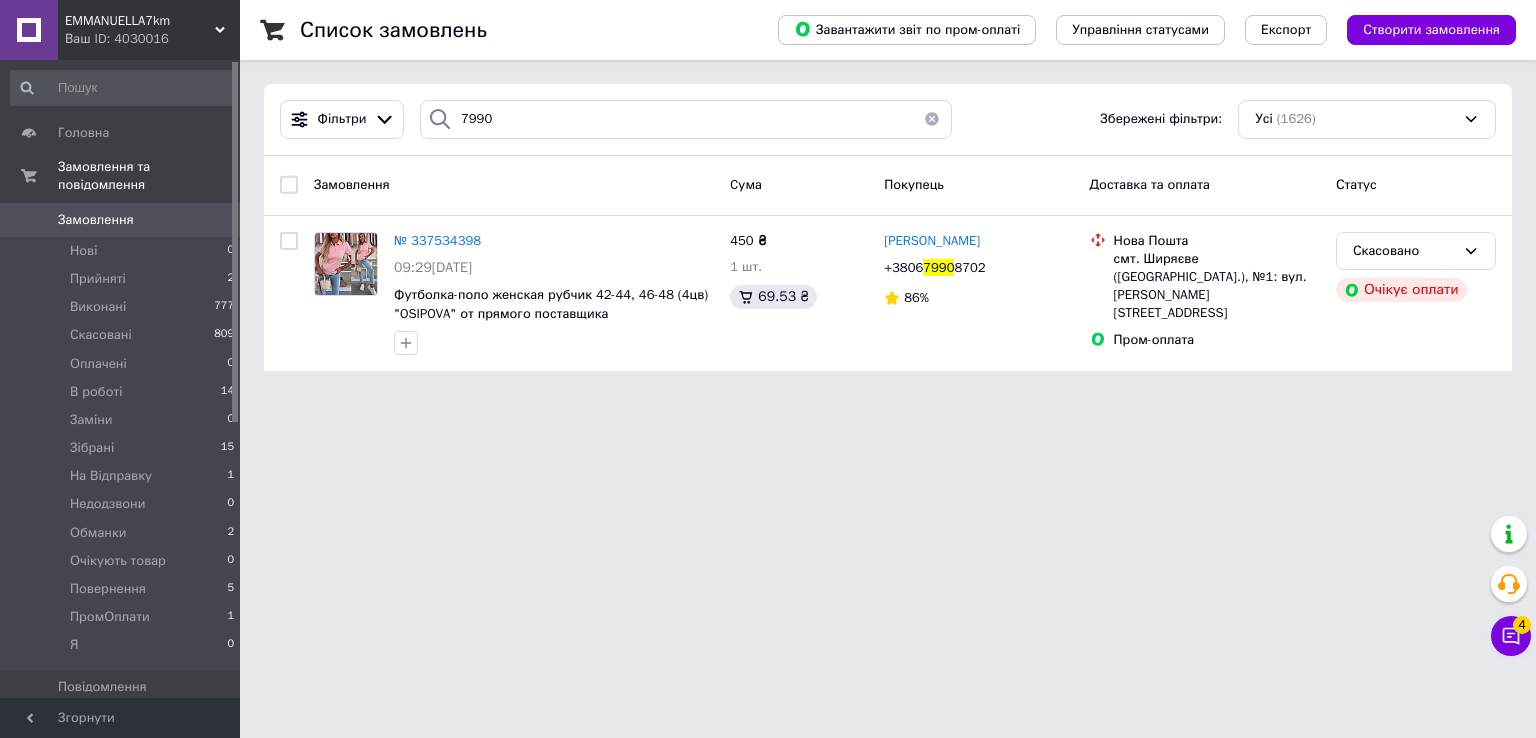 click at bounding box center [932, 119] 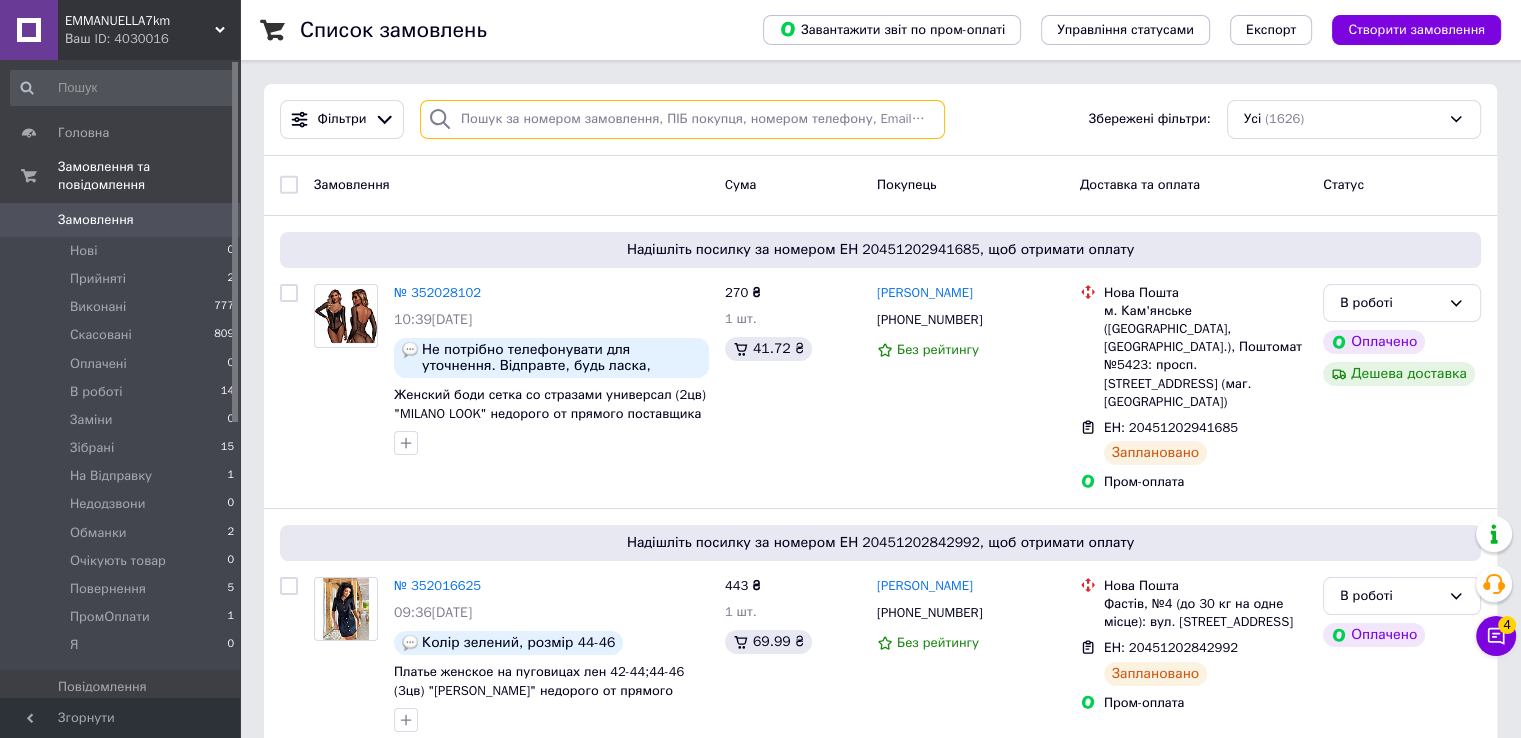 click at bounding box center [682, 119] 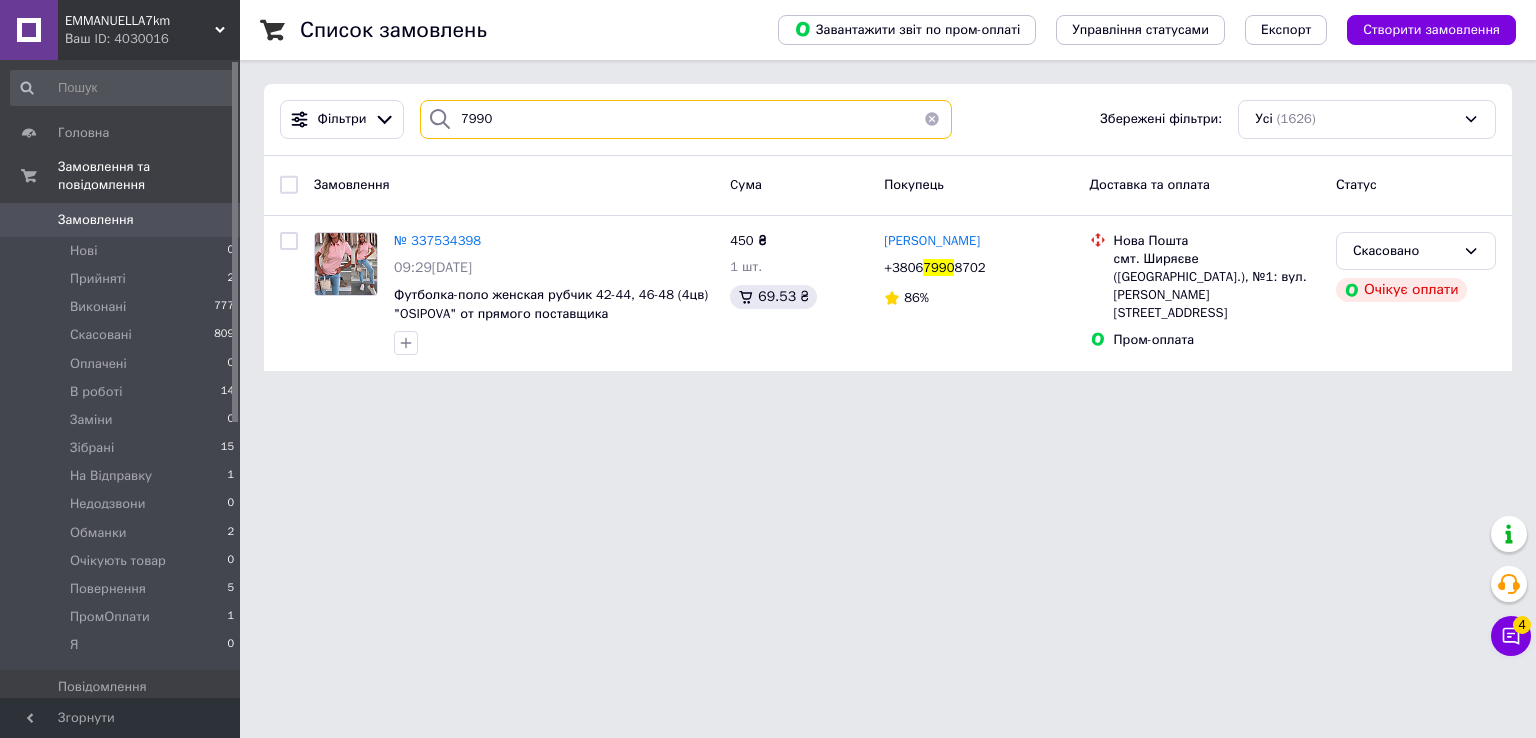 type on "7990" 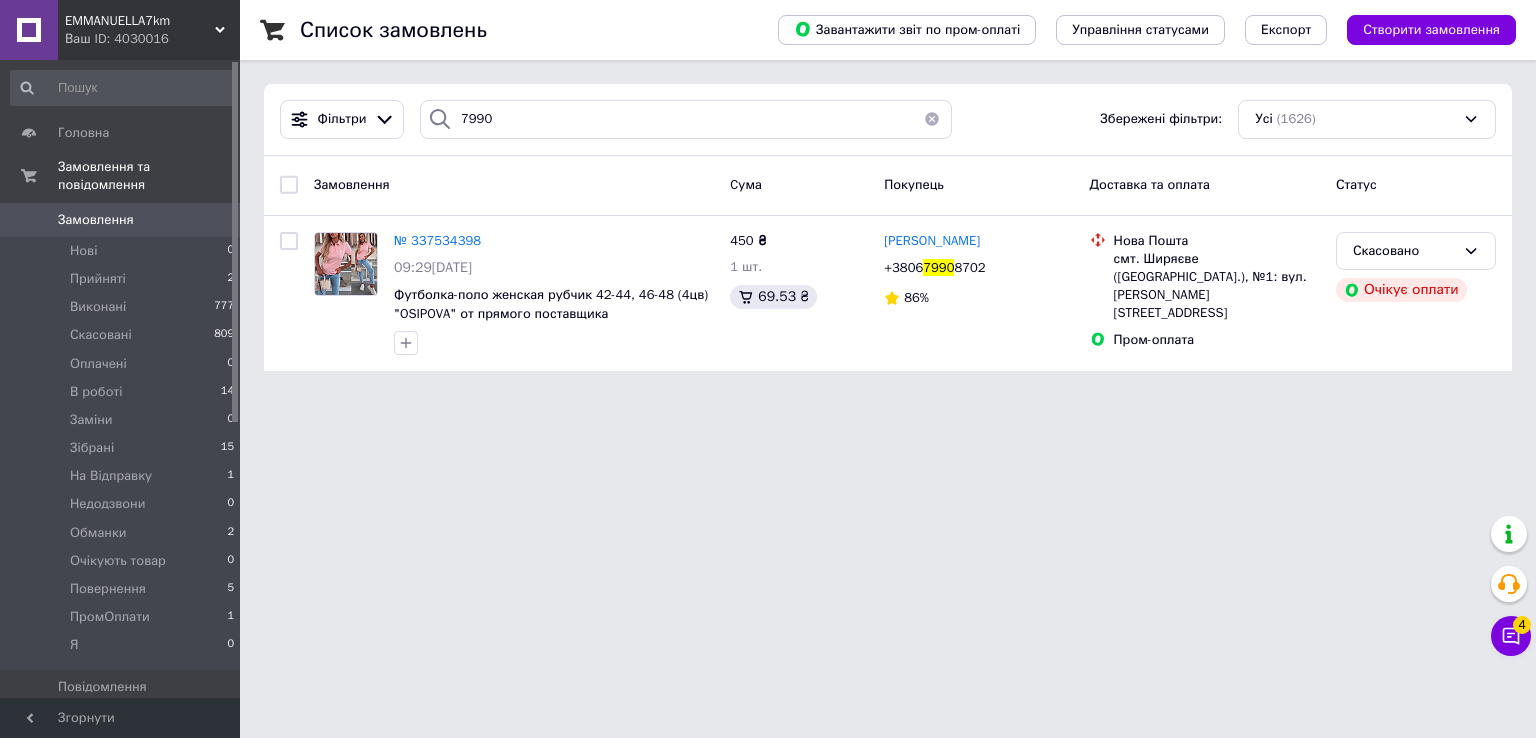 click at bounding box center [932, 119] 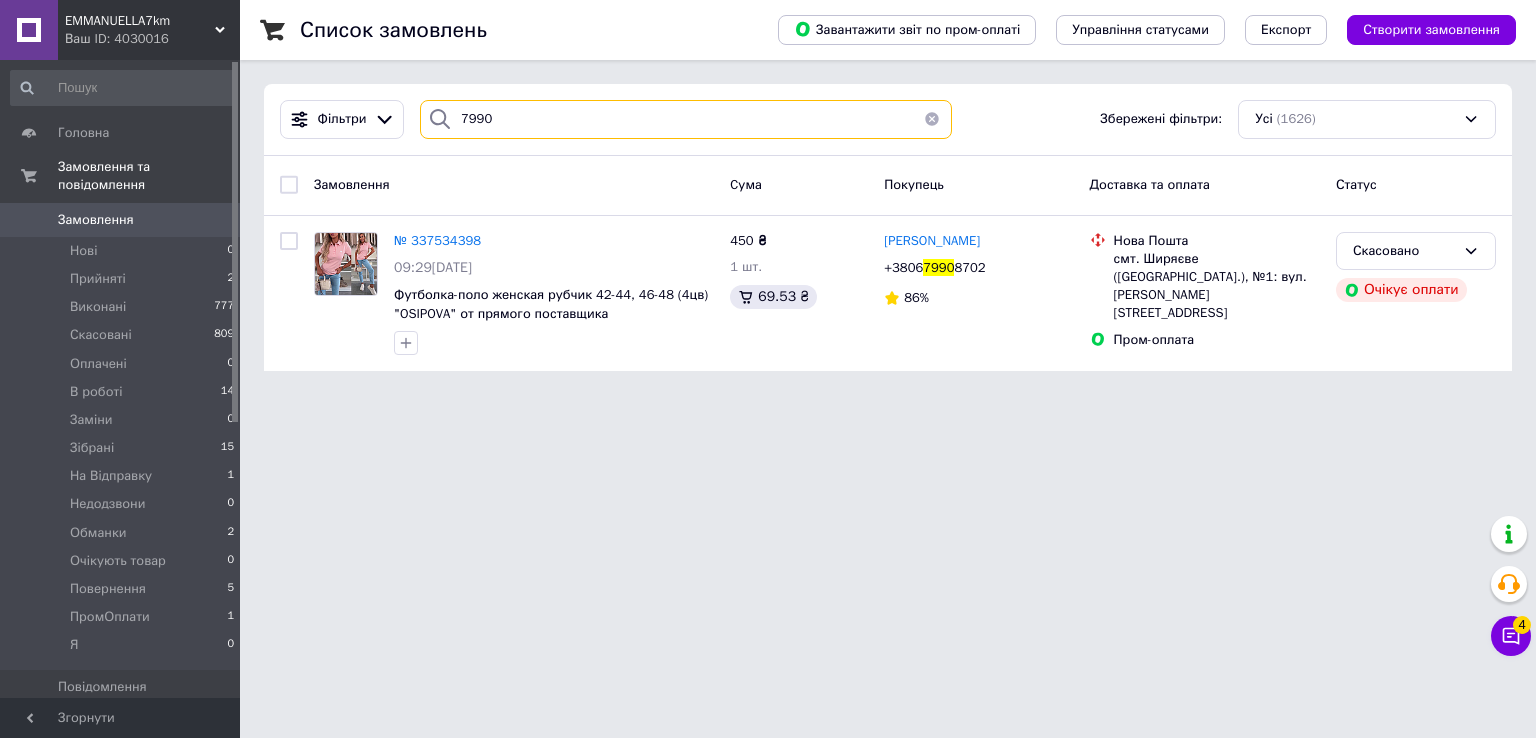 type 